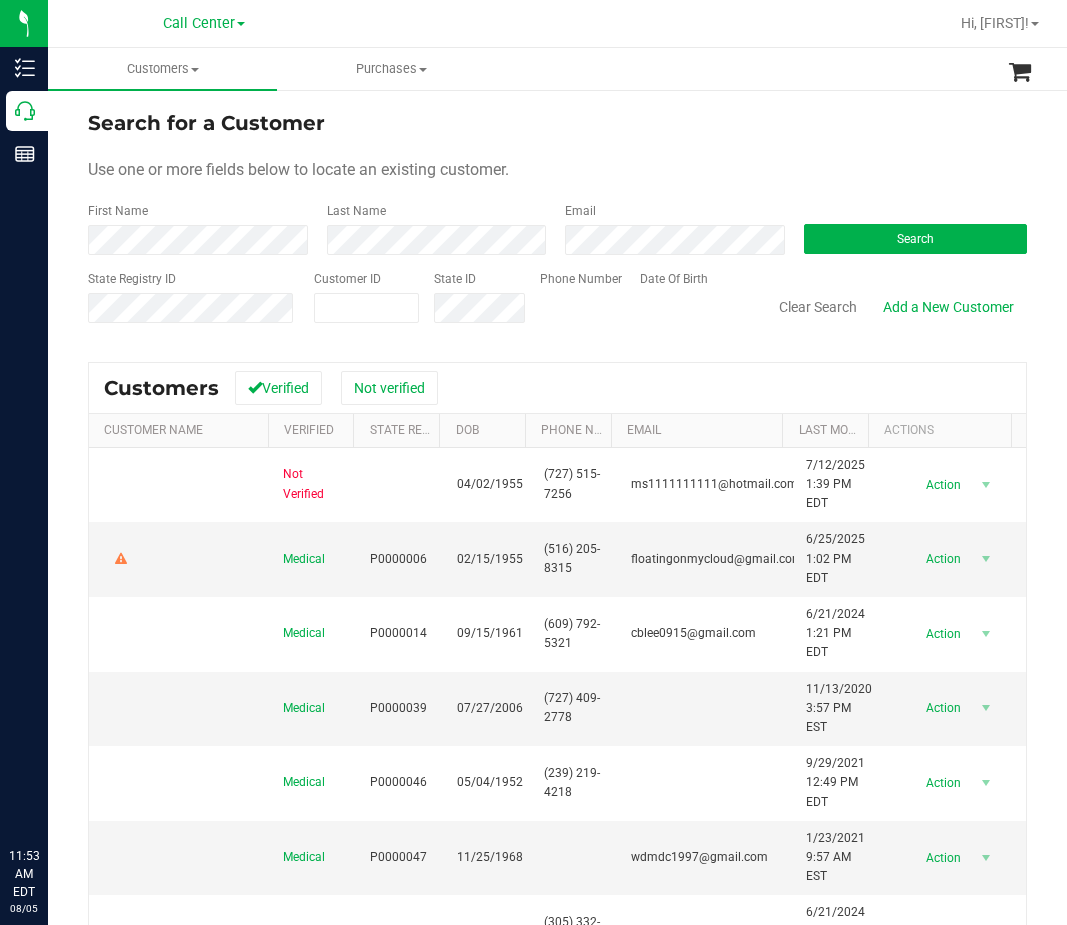 scroll, scrollTop: 0, scrollLeft: 0, axis: both 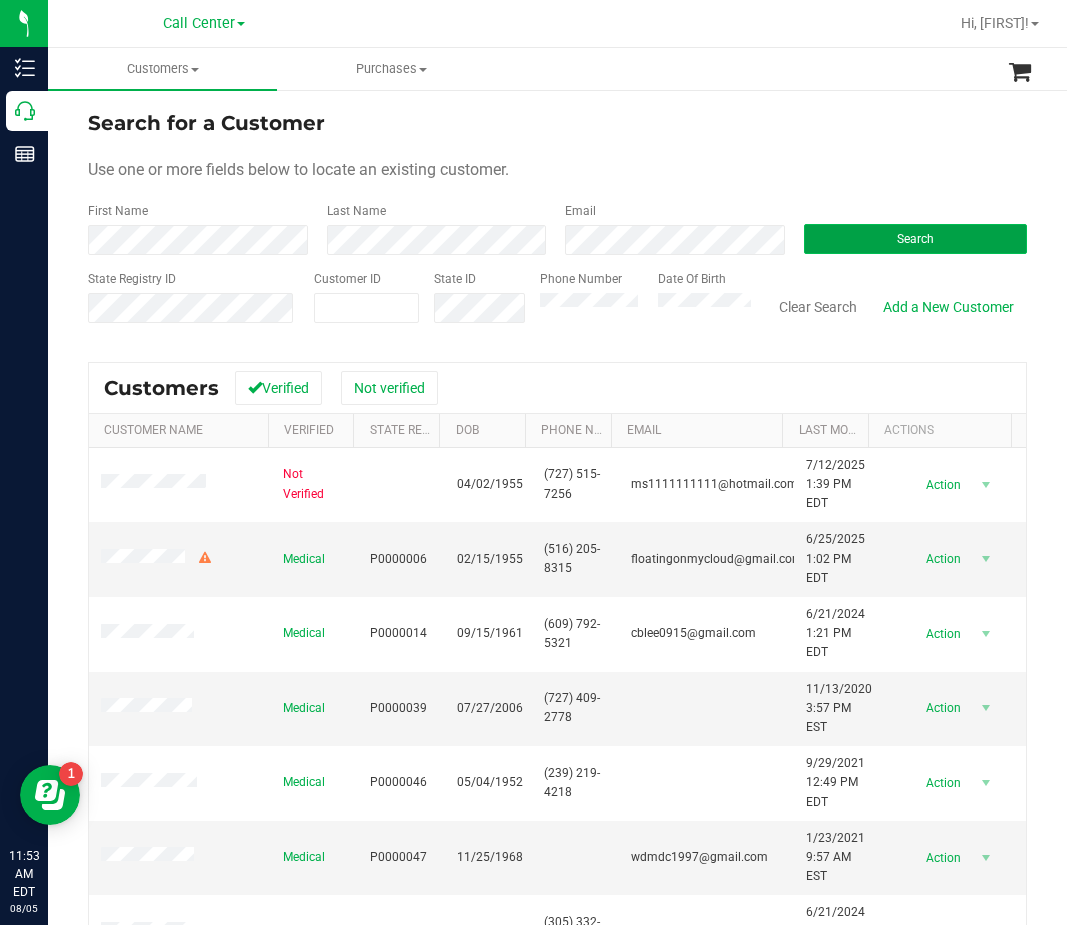 click on "Search" at bounding box center [916, 239] 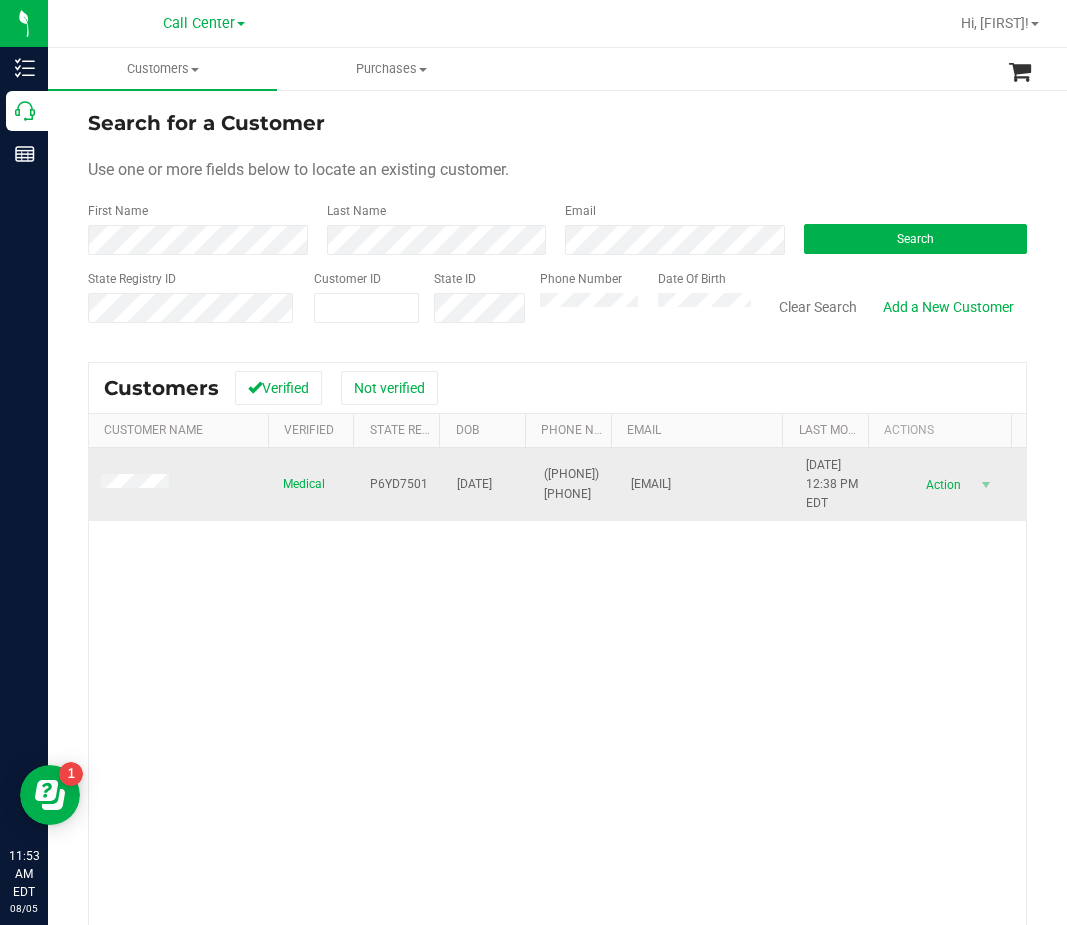 click on "P6YD7501" at bounding box center (399, 484) 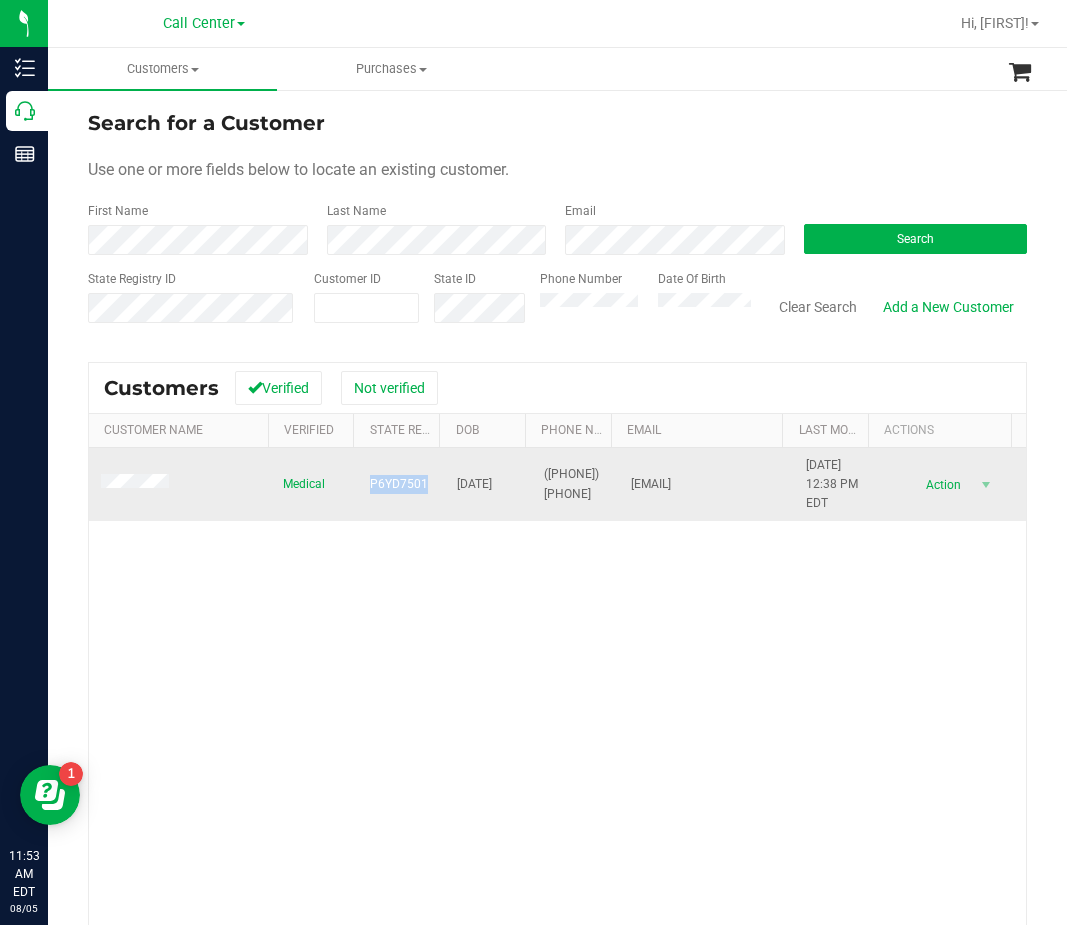 click on "P6YD7501" at bounding box center (399, 484) 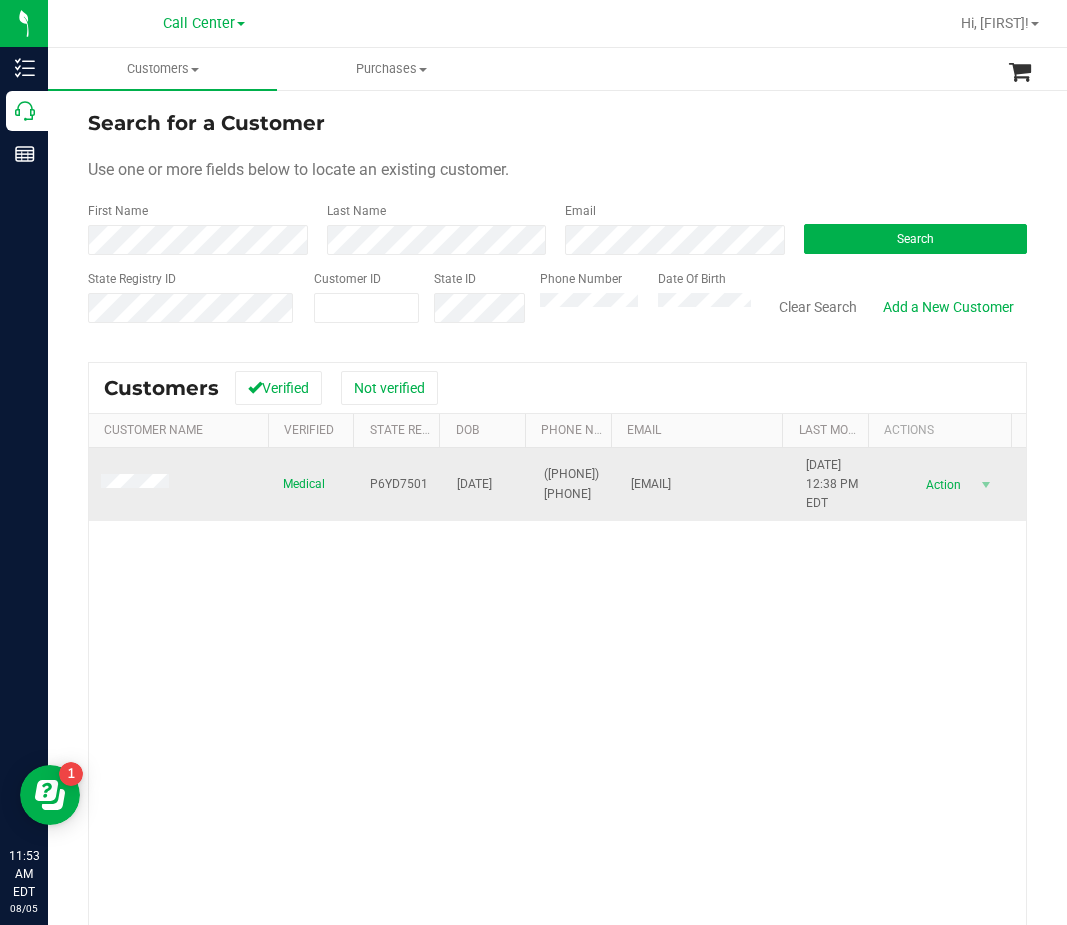 click on "10/21/1997" at bounding box center (474, 484) 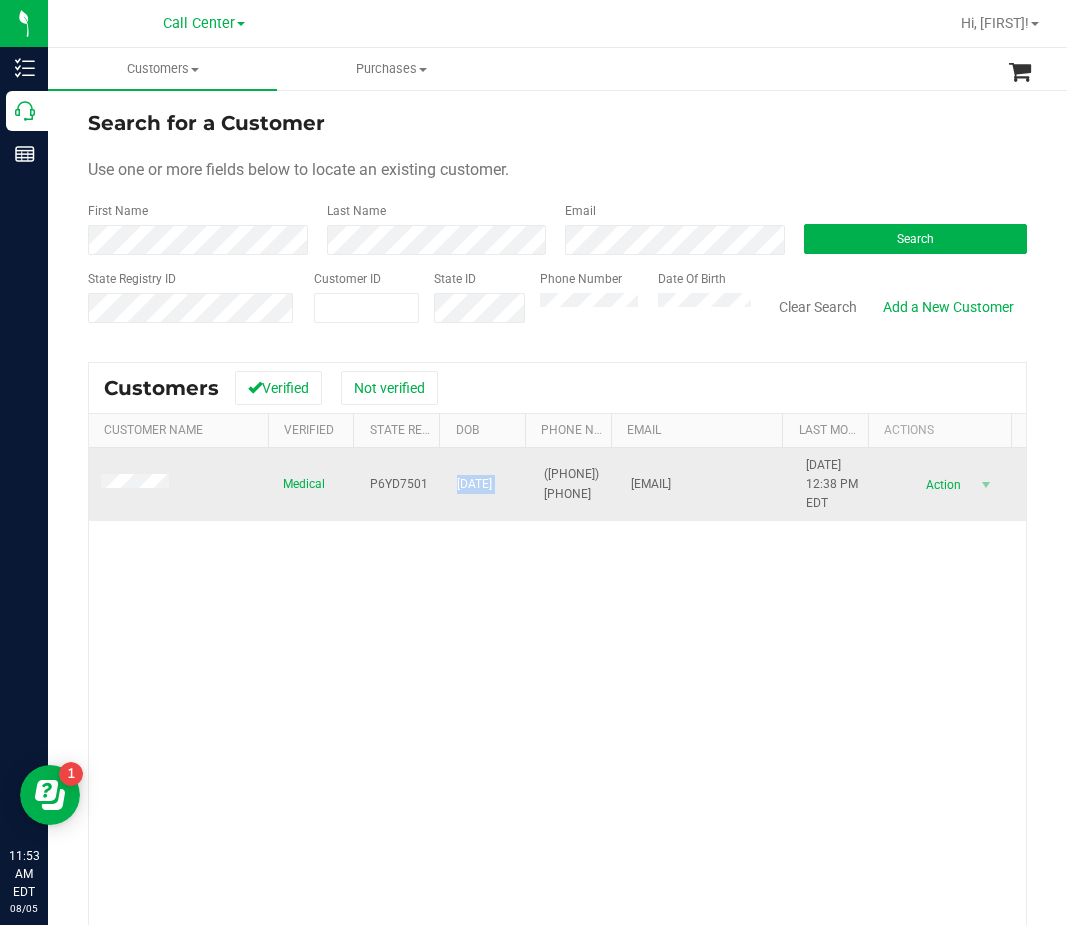click on "10/21/1997" at bounding box center [474, 484] 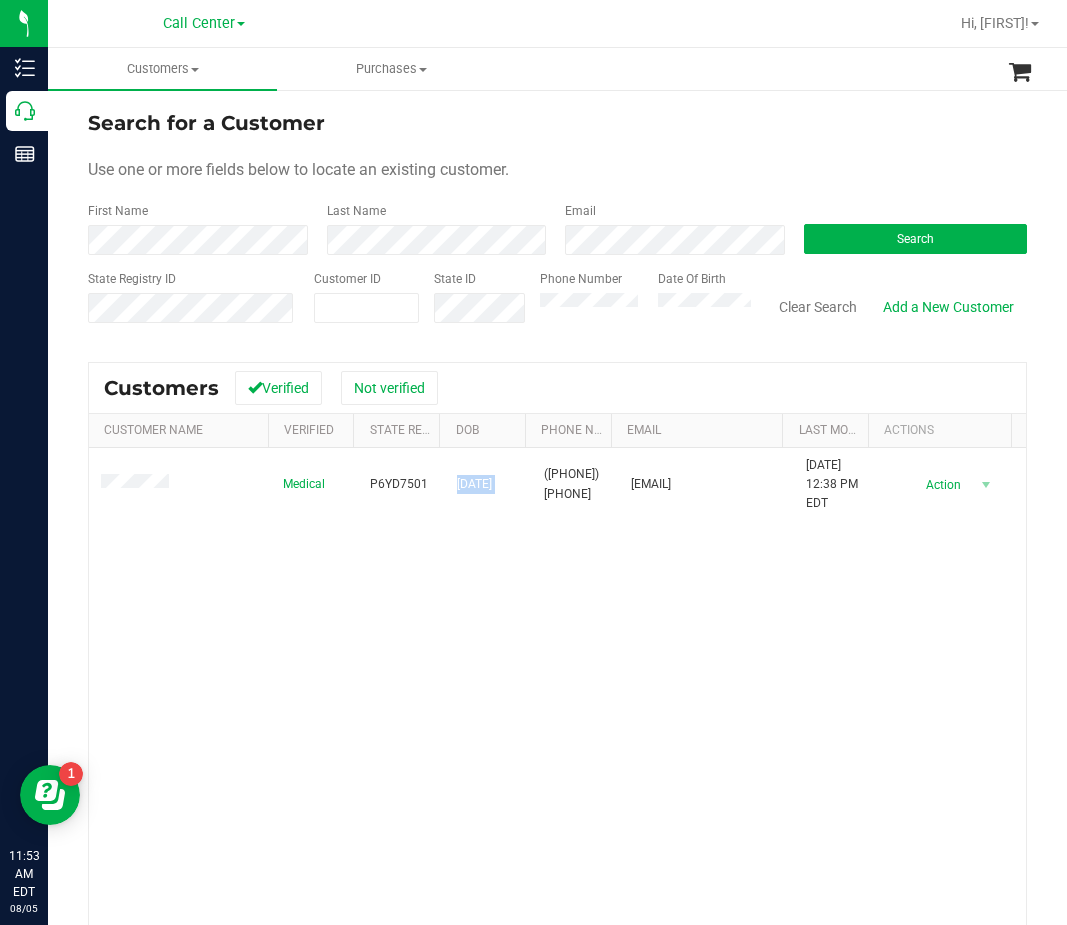 drag, startPoint x: 586, startPoint y: 707, endPoint x: 536, endPoint y: 670, distance: 62.201286 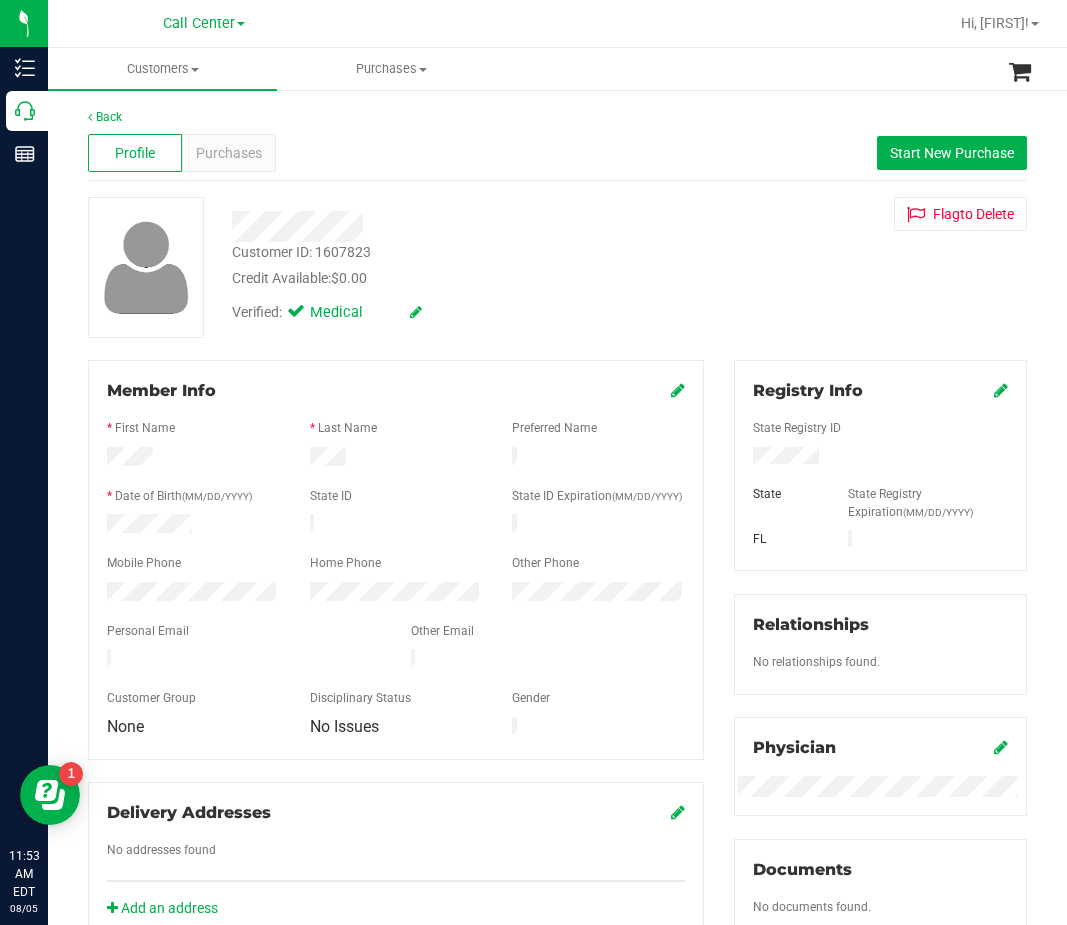 drag, startPoint x: 517, startPoint y: 210, endPoint x: 227, endPoint y: 118, distance: 304.24332 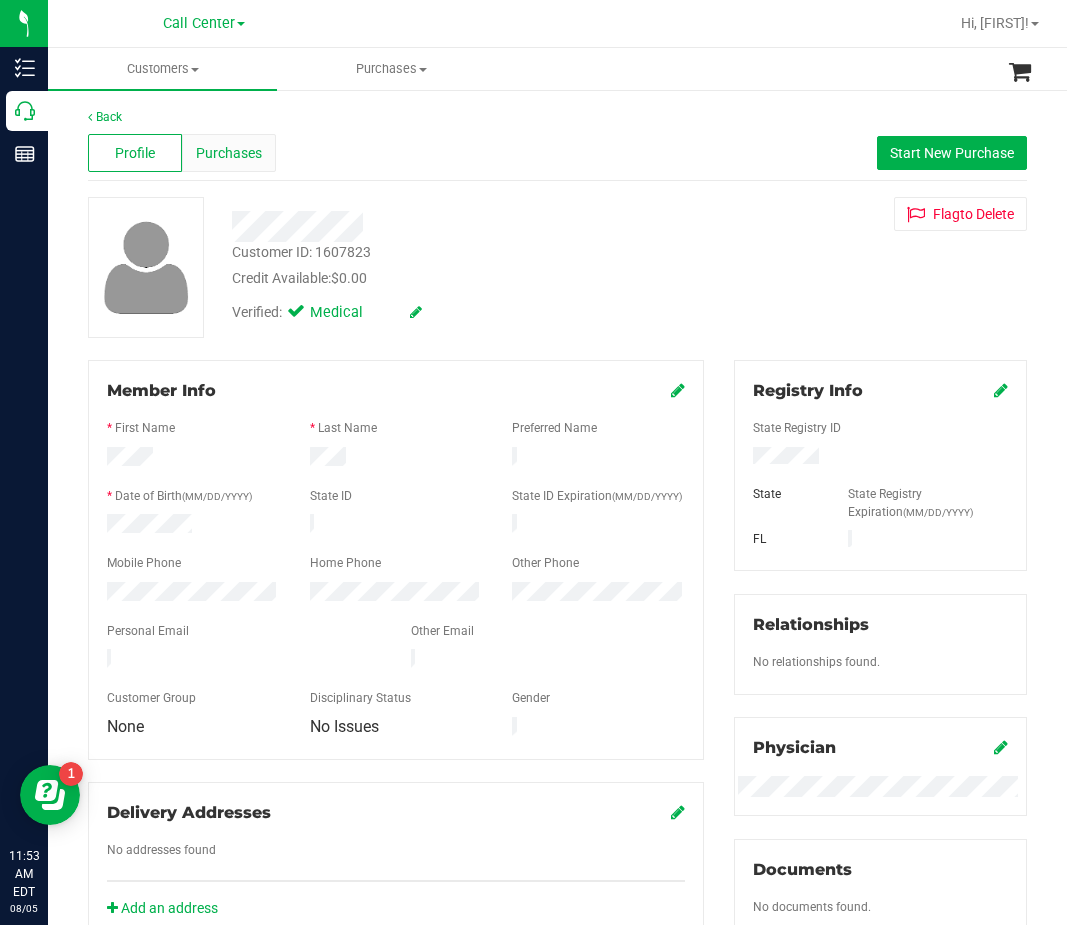 click on "Purchases" at bounding box center (229, 153) 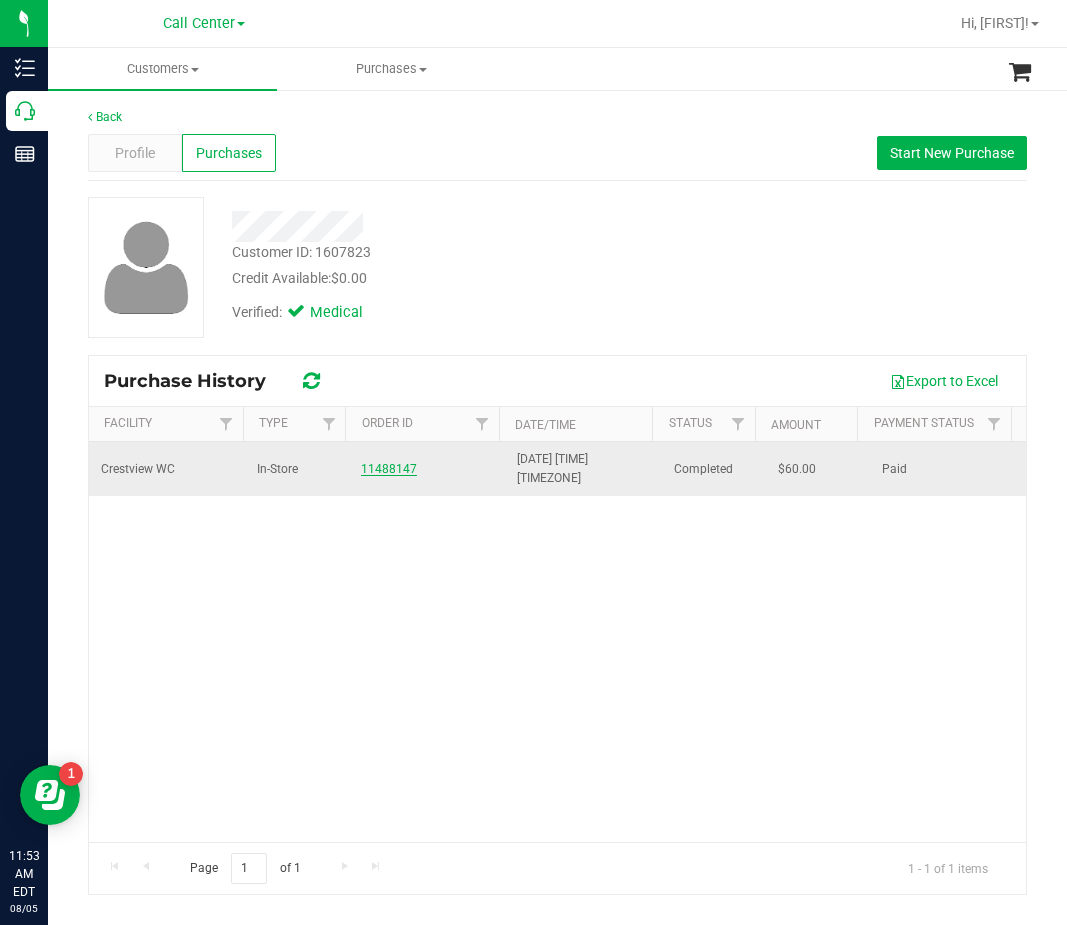 click on "11488147" at bounding box center [389, 469] 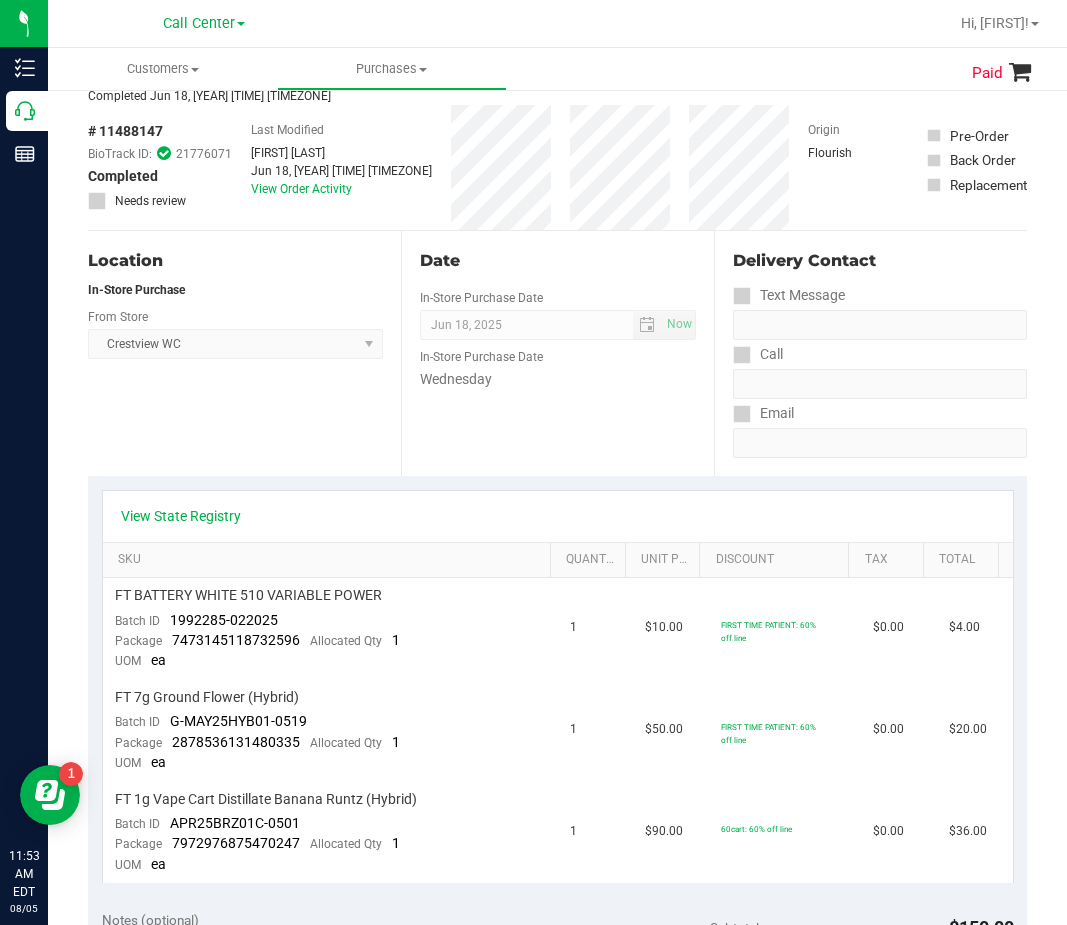 scroll, scrollTop: 200, scrollLeft: 0, axis: vertical 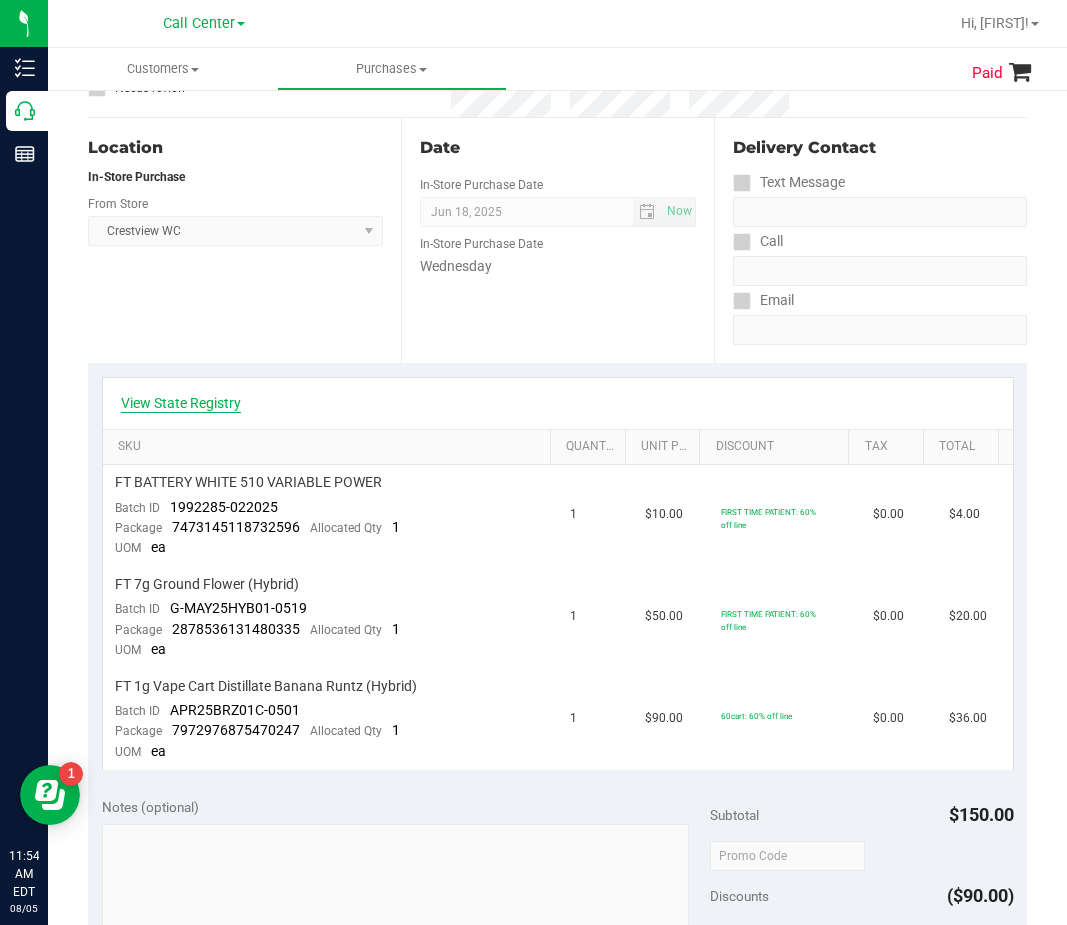 click on "View State Registry" at bounding box center [181, 403] 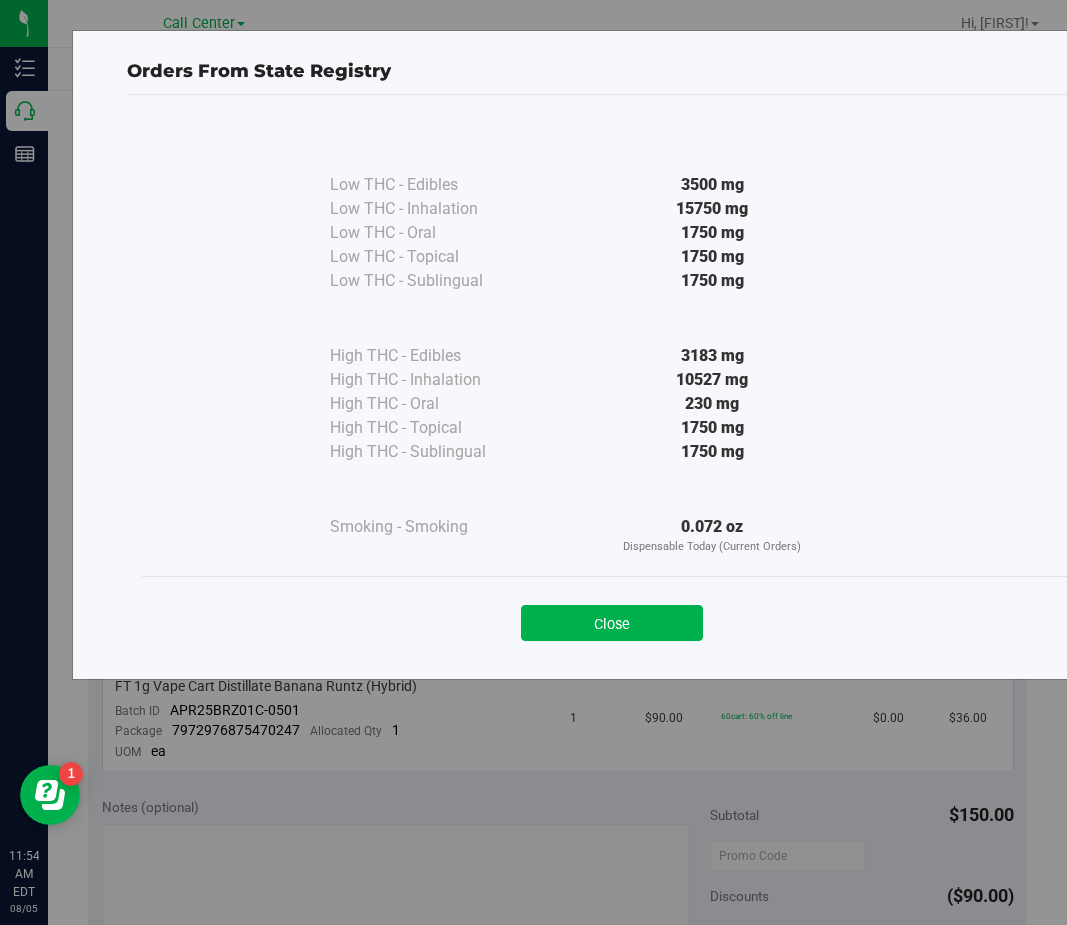 click on "10527 mg" at bounding box center (712, 380) 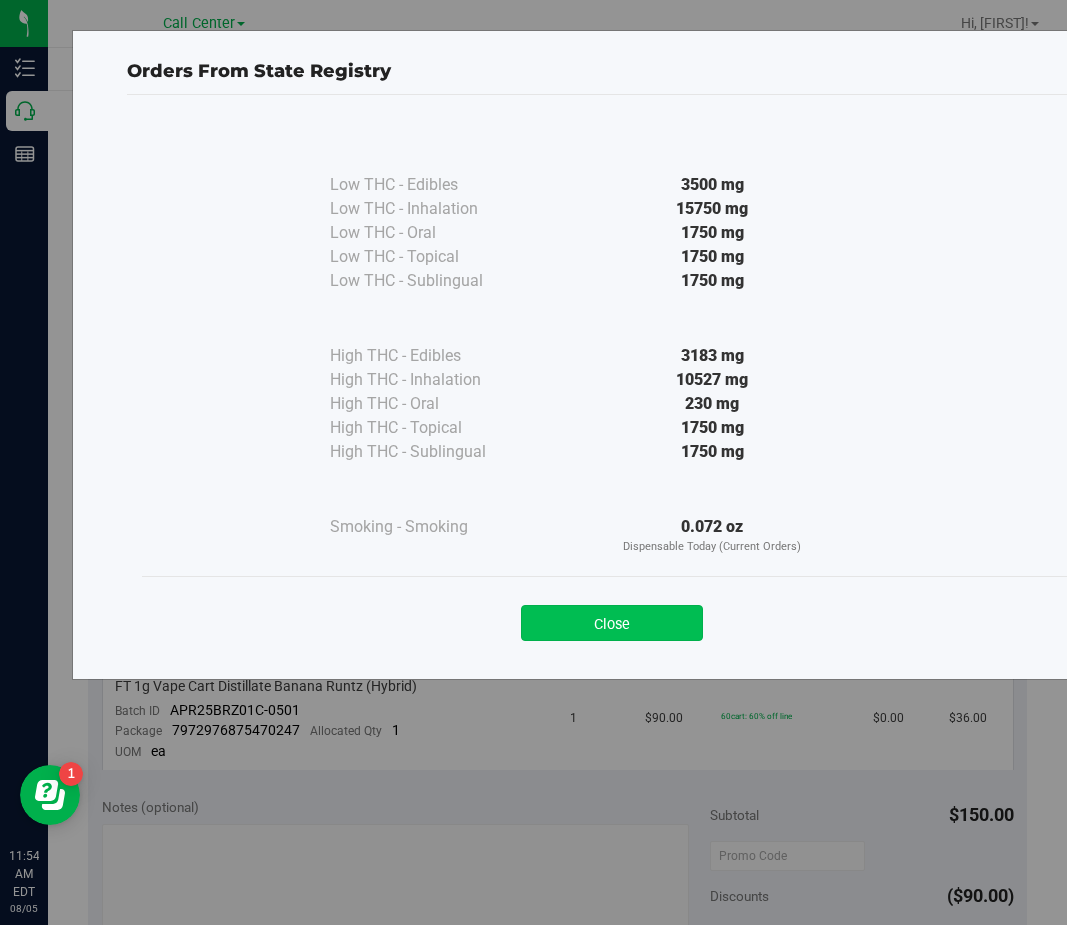 click on "Close" at bounding box center (612, 623) 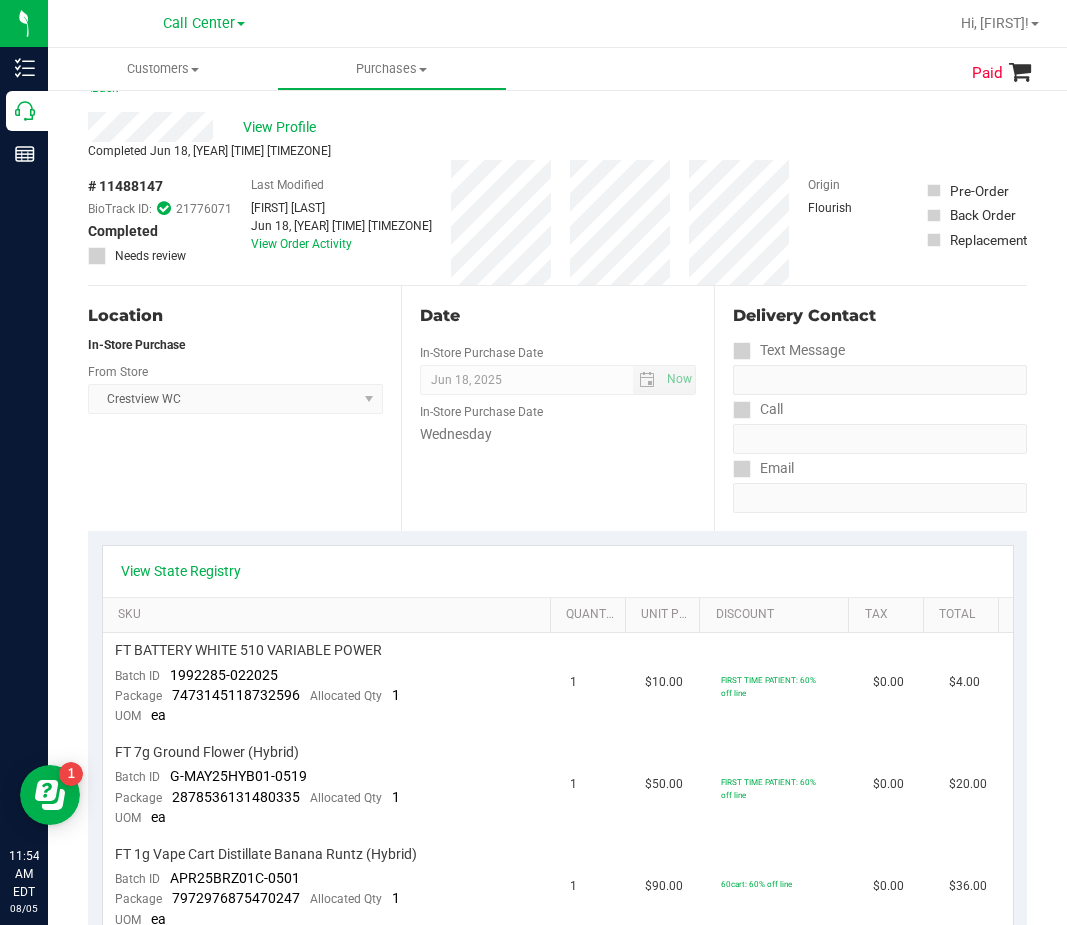scroll, scrollTop: 0, scrollLeft: 0, axis: both 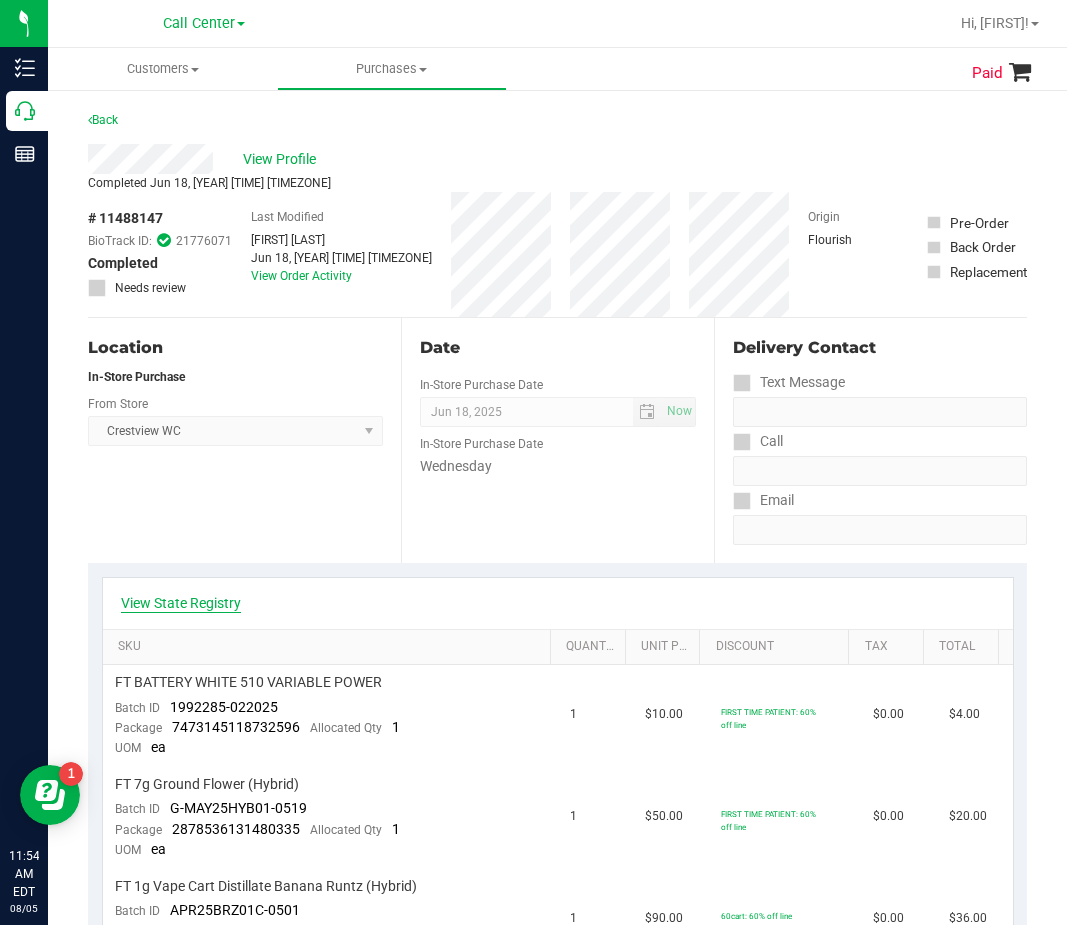 click on "View State Registry" at bounding box center [181, 603] 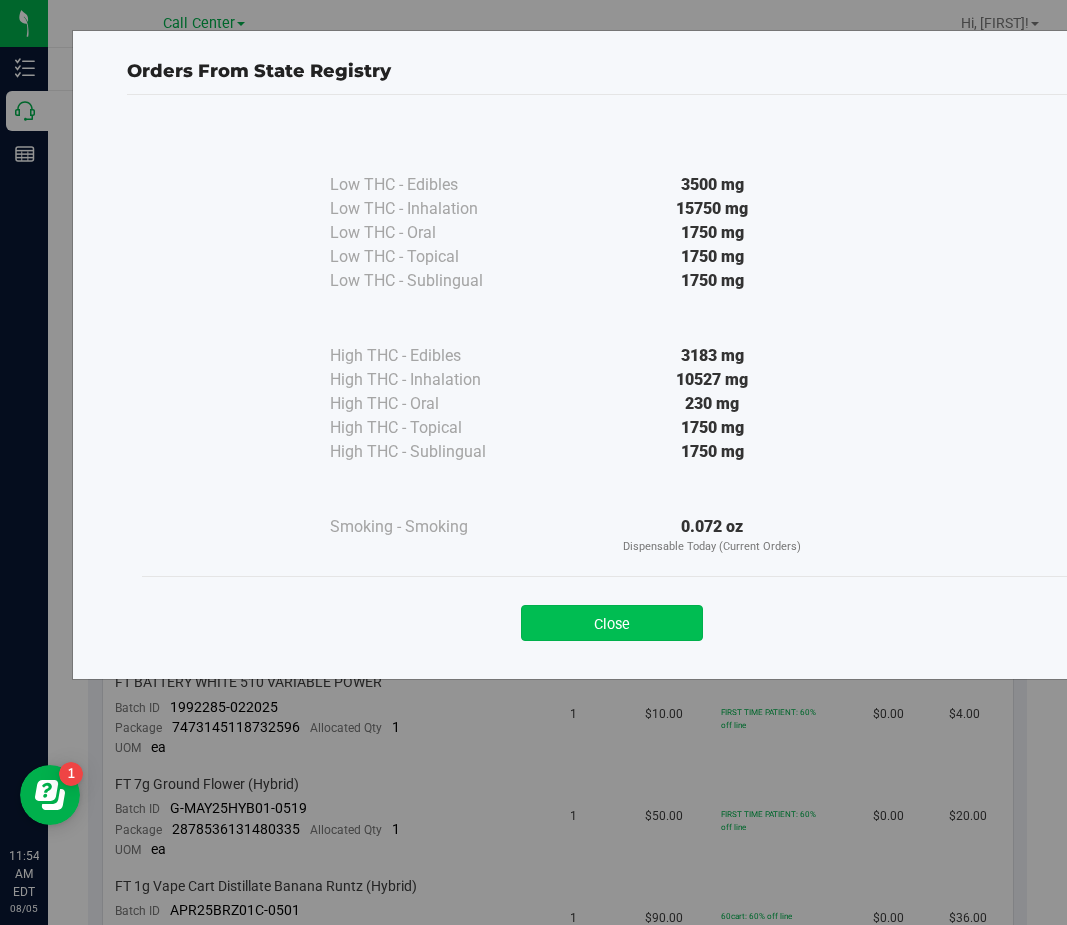 click on "Close" at bounding box center (612, 623) 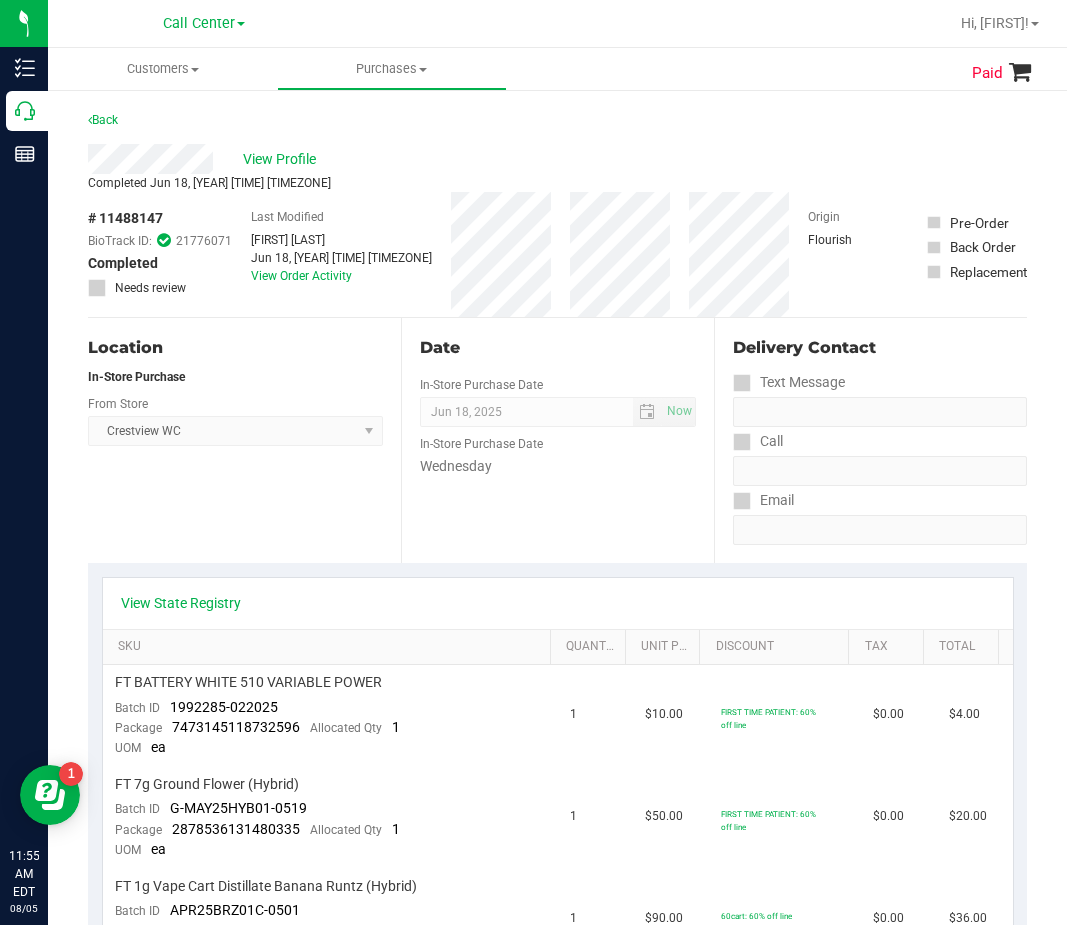 click on "In-Store Purchase Date" at bounding box center (481, 444) 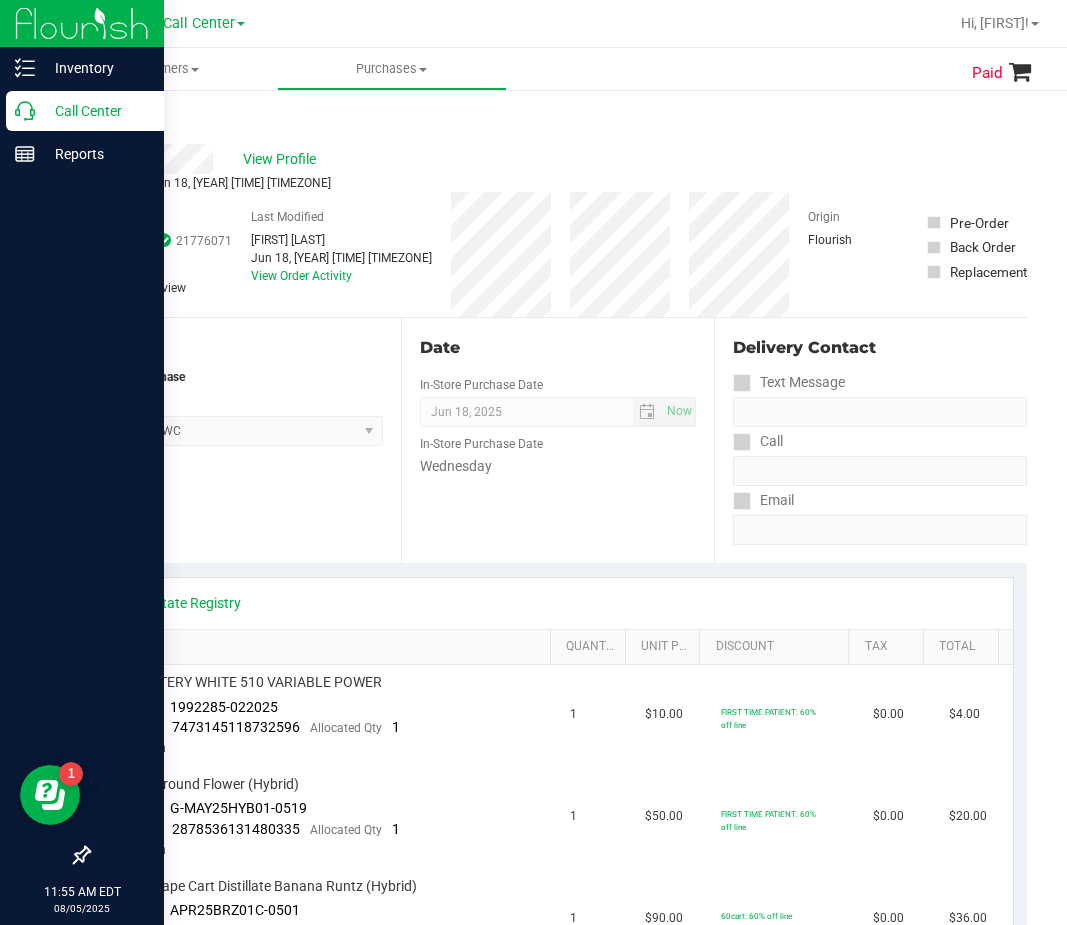 click on "Call Center" at bounding box center (95, 111) 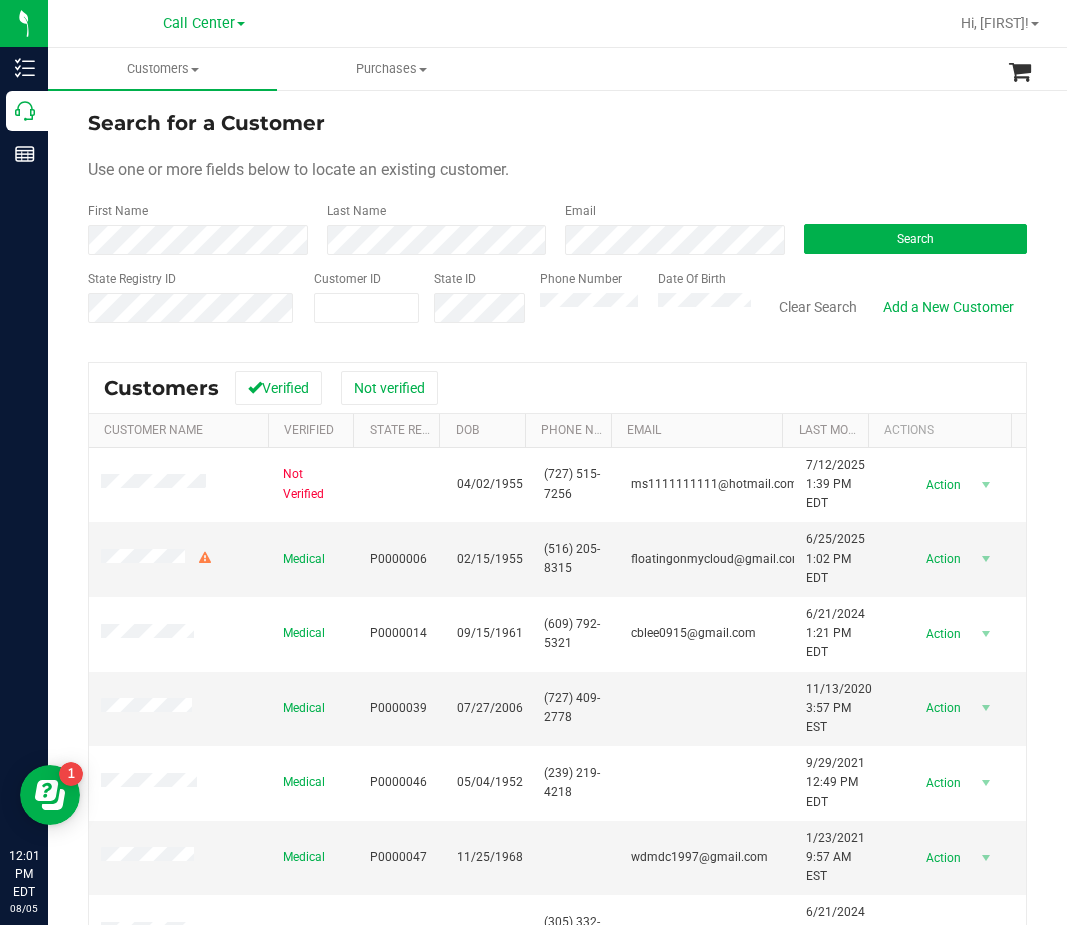 click on "Customer ID" at bounding box center [366, 305] 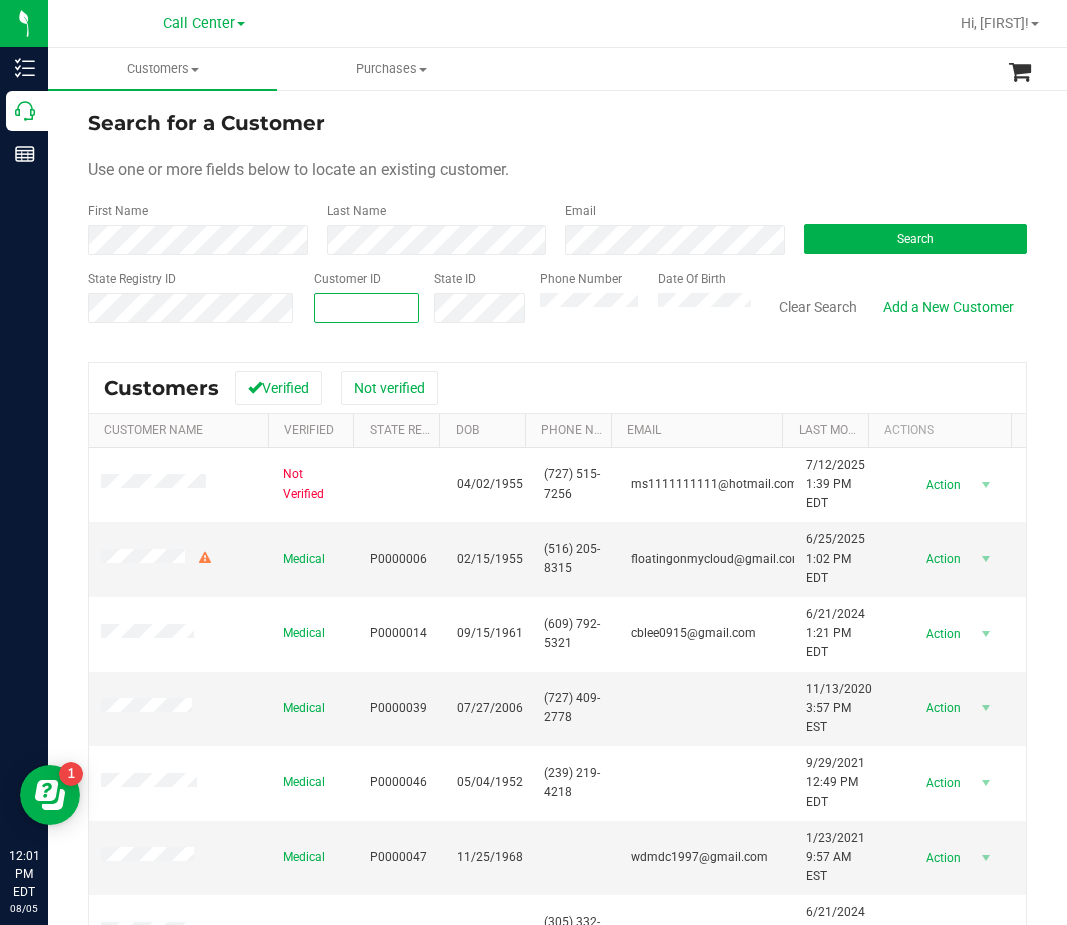paste on "663255" 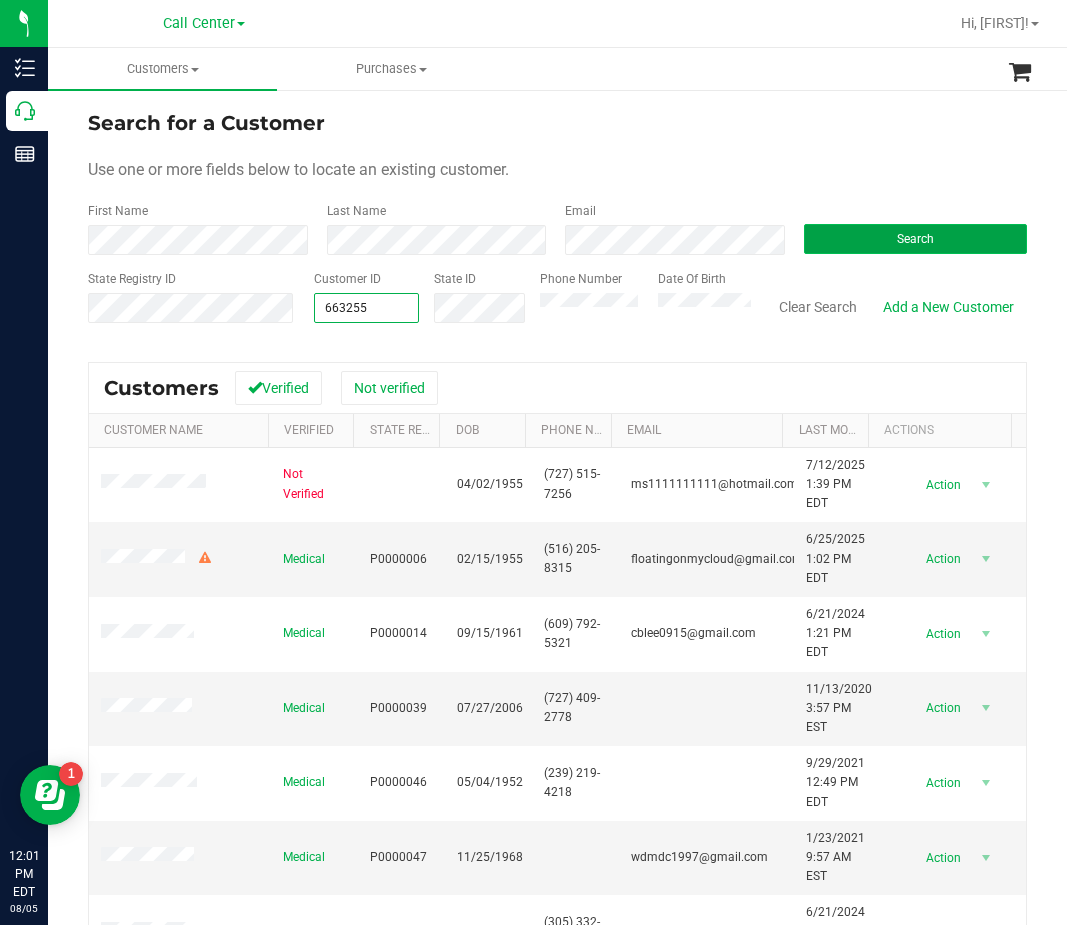 type on "663255" 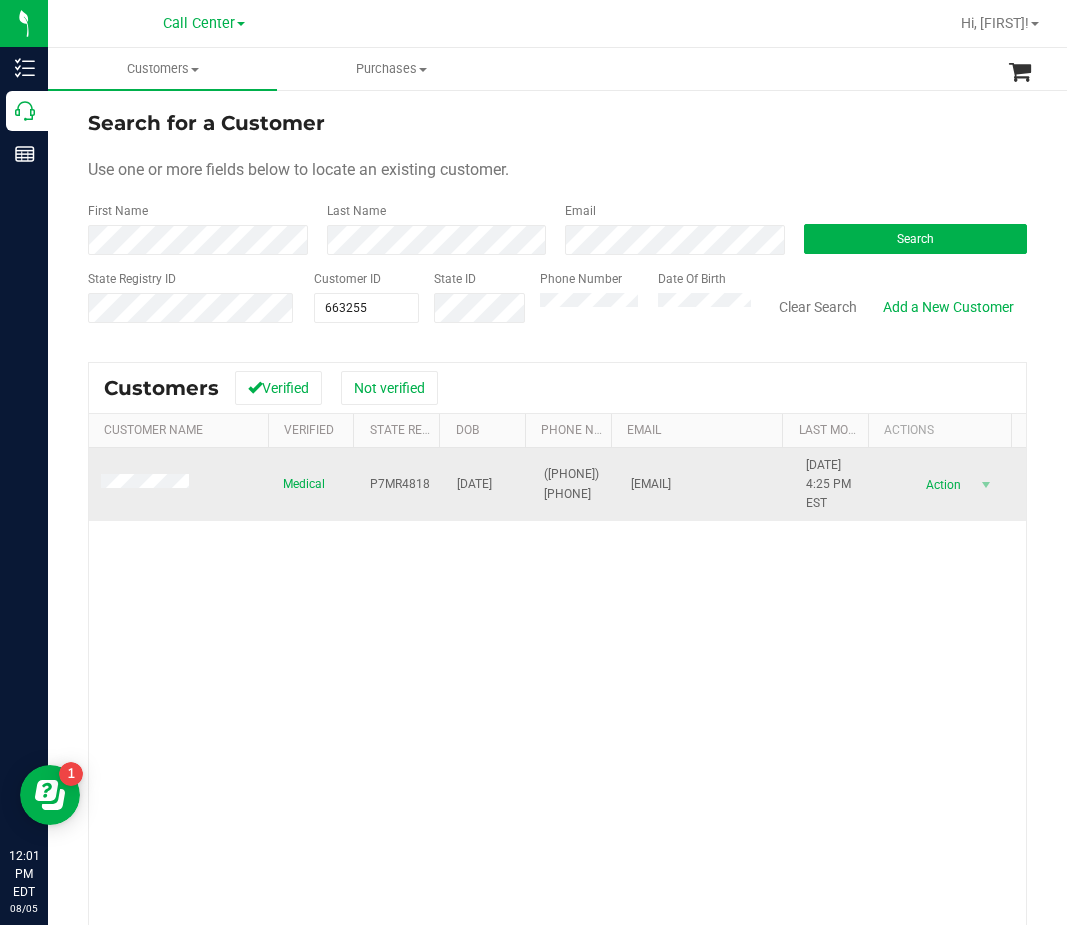 click on "P7MR4818" at bounding box center [400, 484] 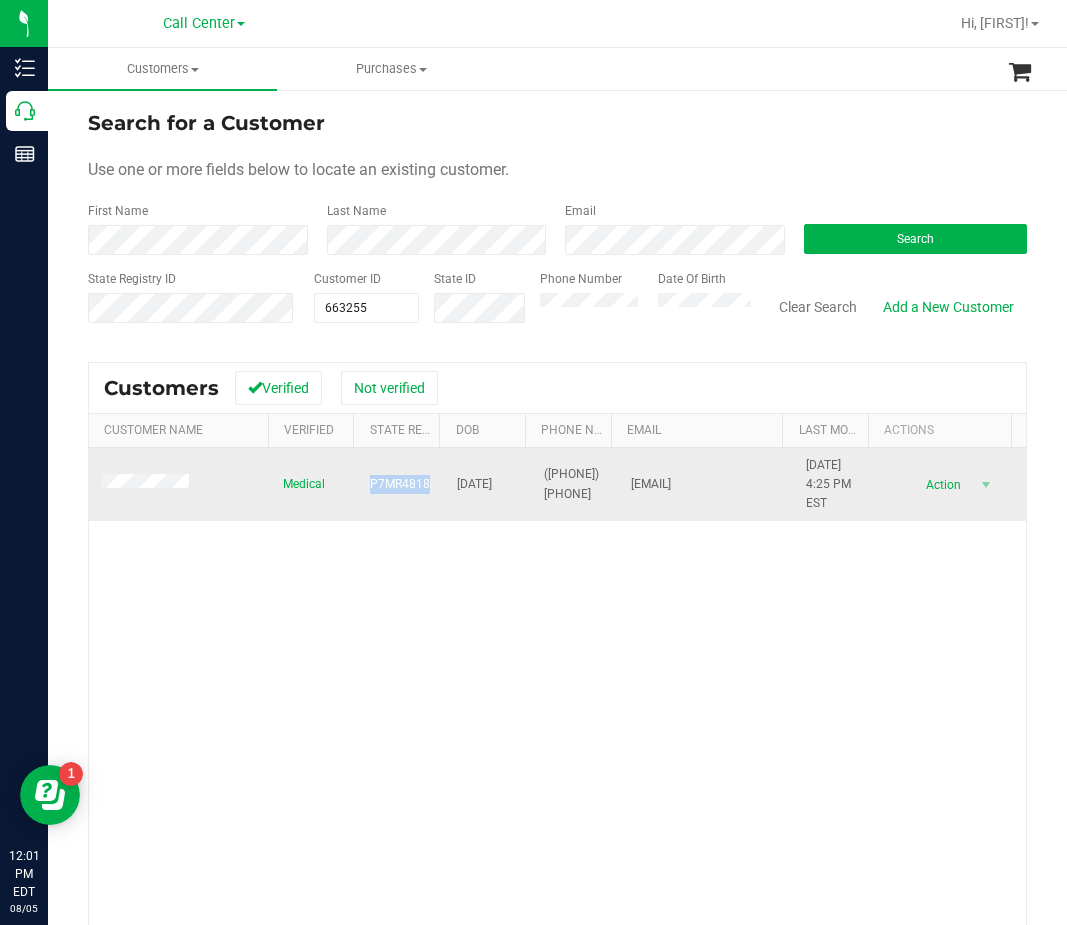 click on "P7MR4818" at bounding box center (400, 484) 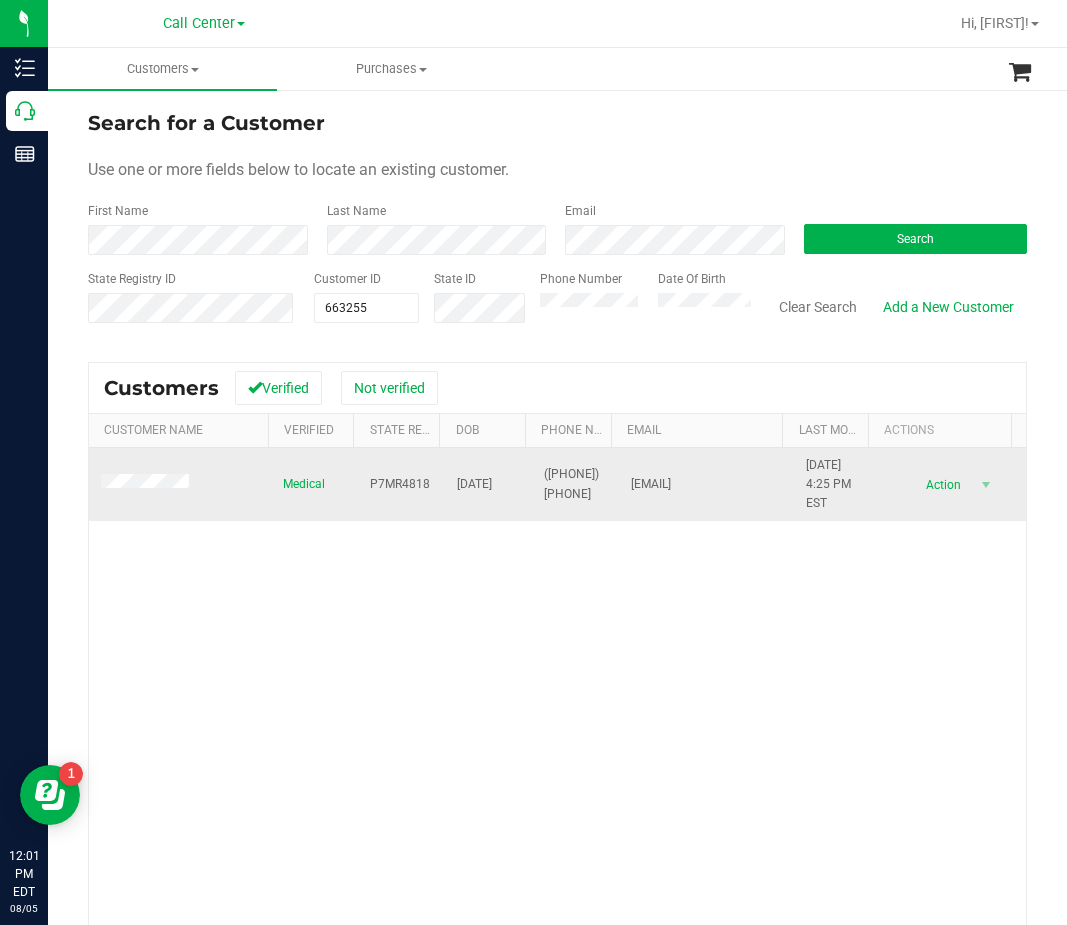 click on "02/11/1962" at bounding box center (474, 484) 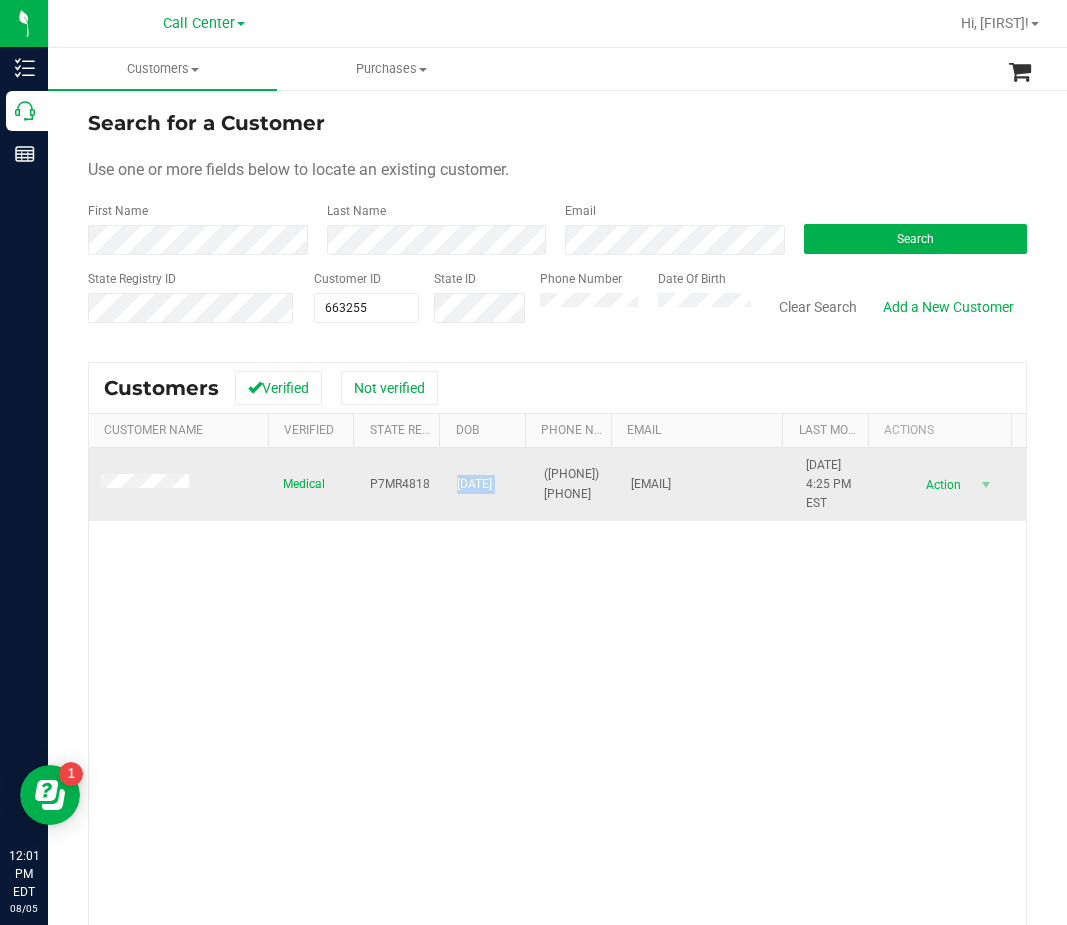 click on "02/11/1962" at bounding box center [474, 484] 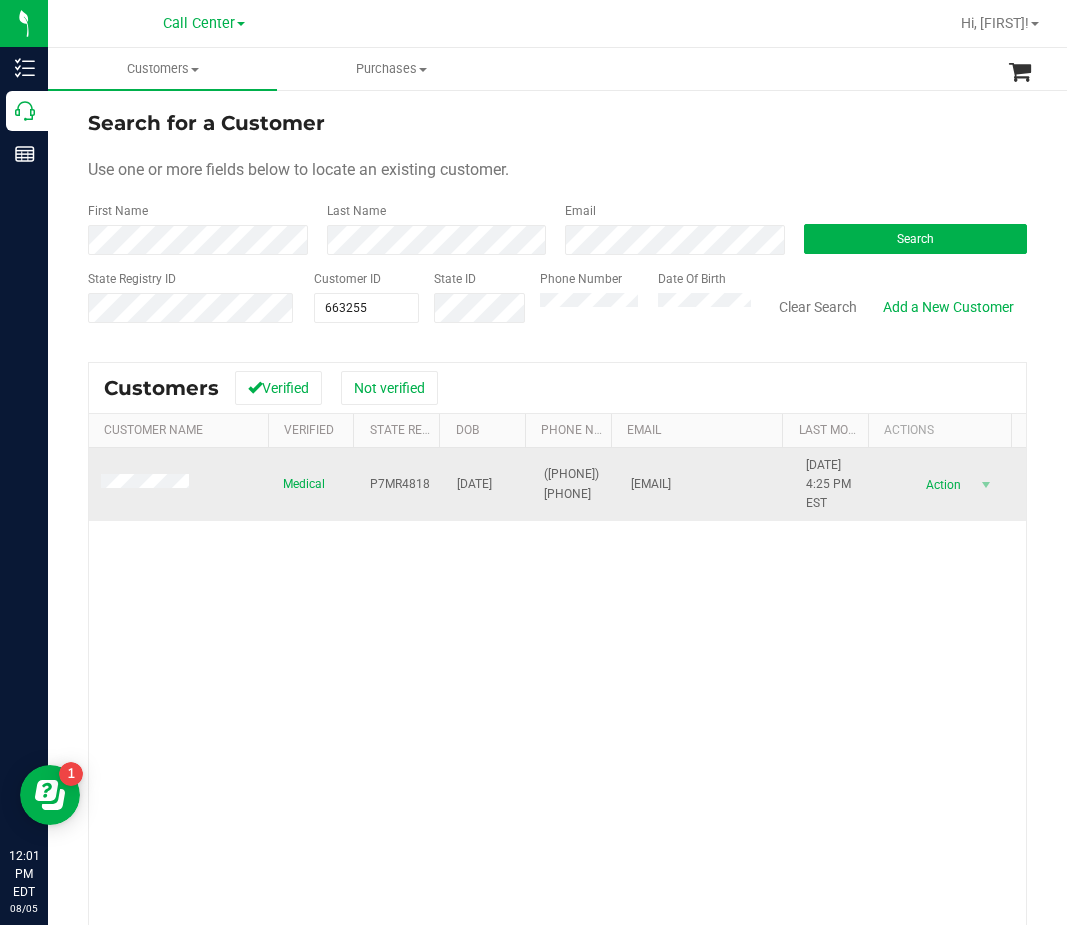 click on "(904) 386-8958" at bounding box center (575, 484) 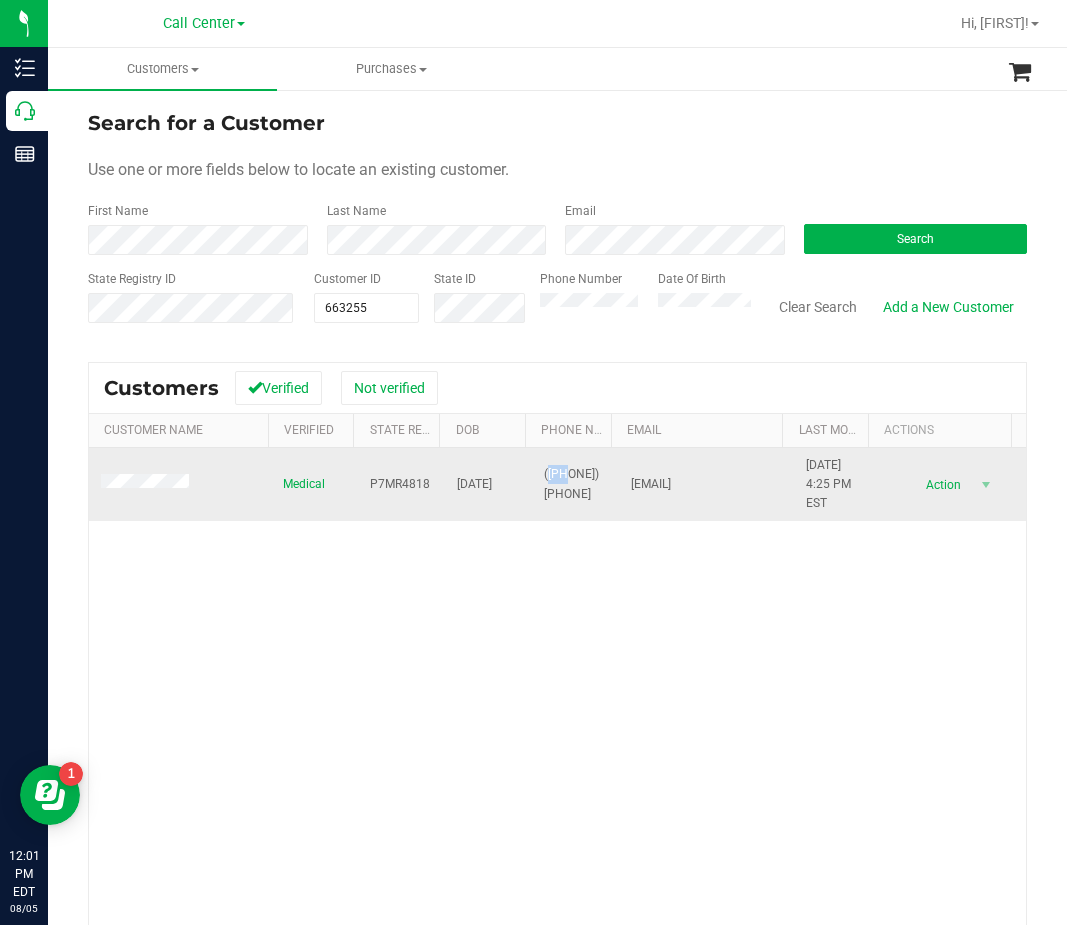 click on "(904) 386-8958" at bounding box center [575, 484] 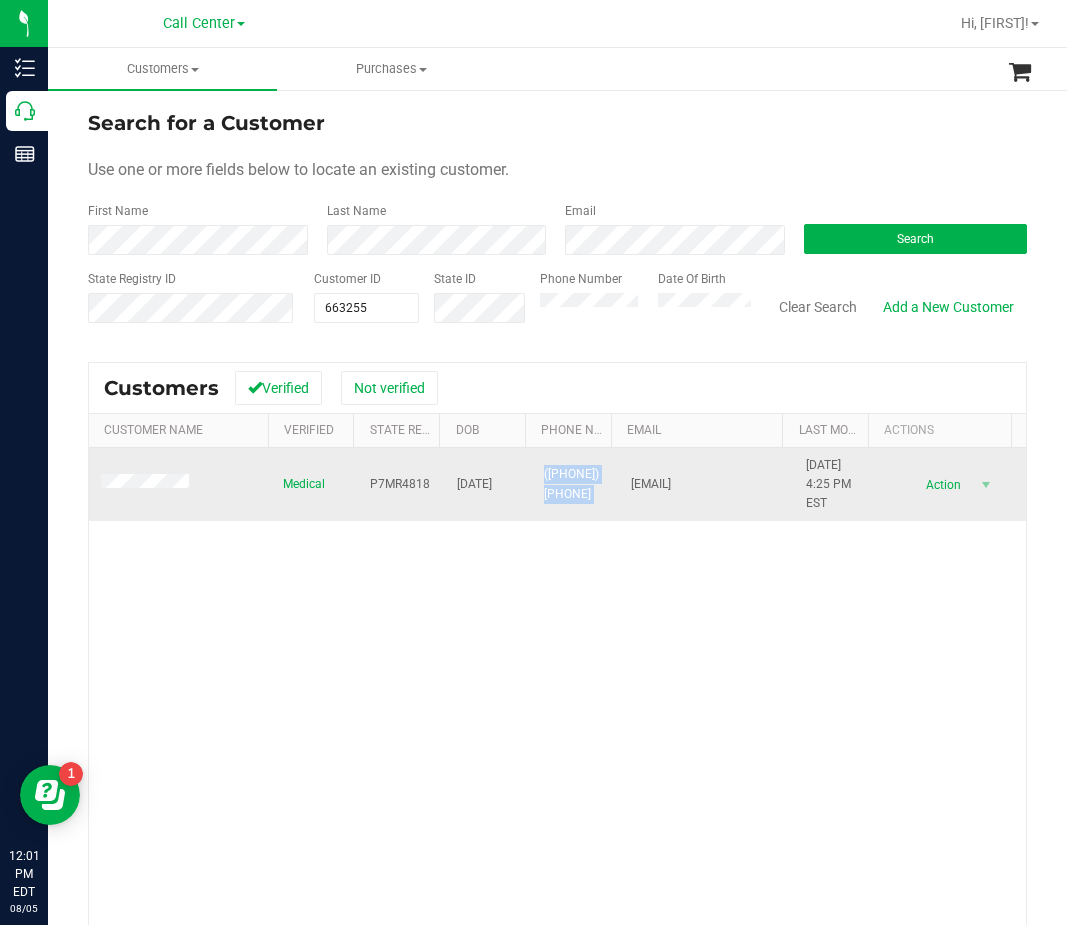 click on "(904) 386-8958" at bounding box center [575, 484] 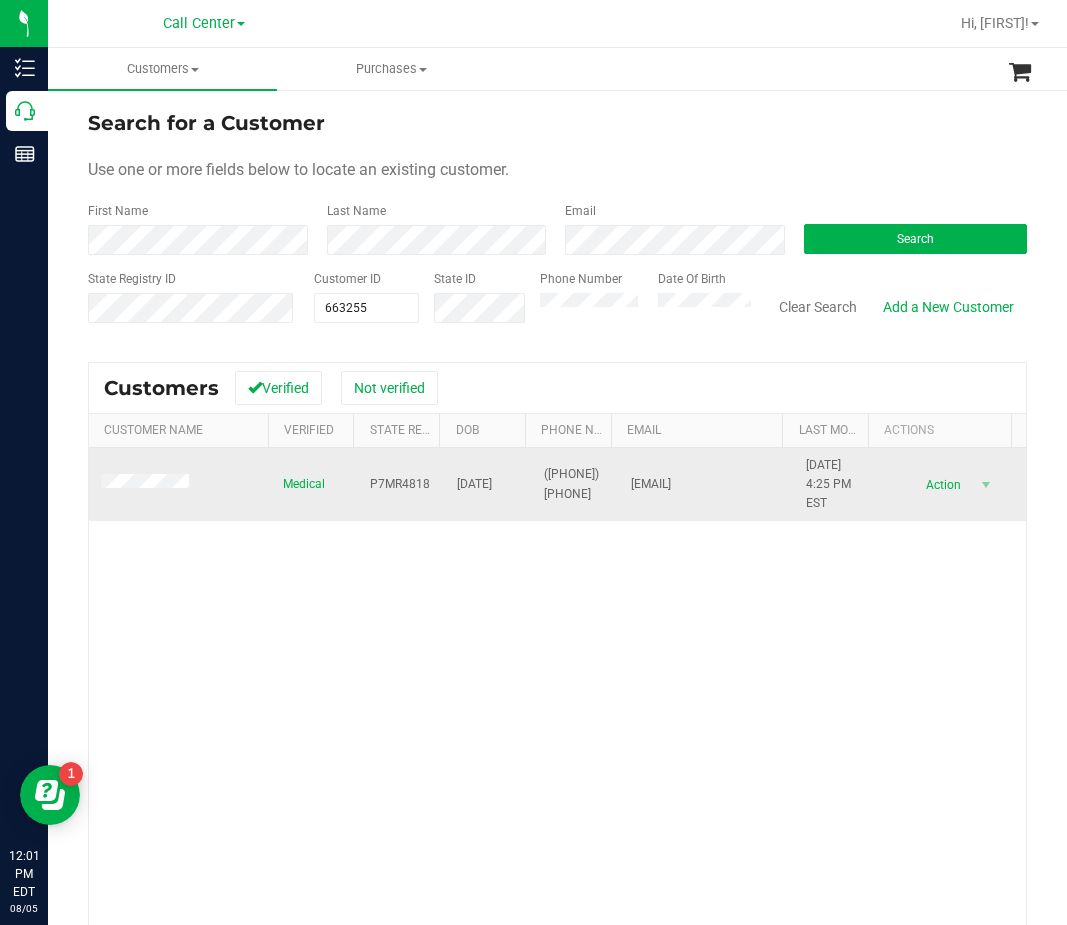 click at bounding box center [148, 484] 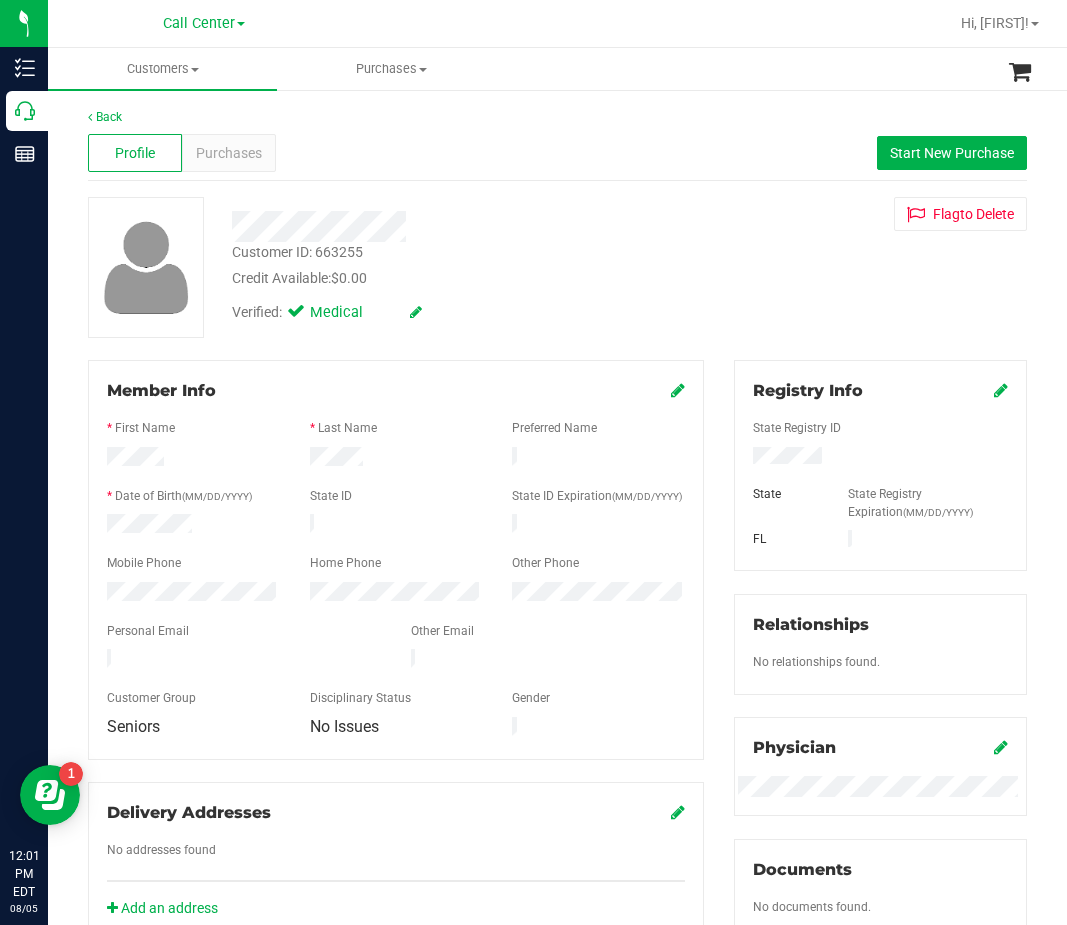 click on "Customers
All customers
Add a new customer
All physicians
Purchases
All purchases" at bounding box center (557, 757) 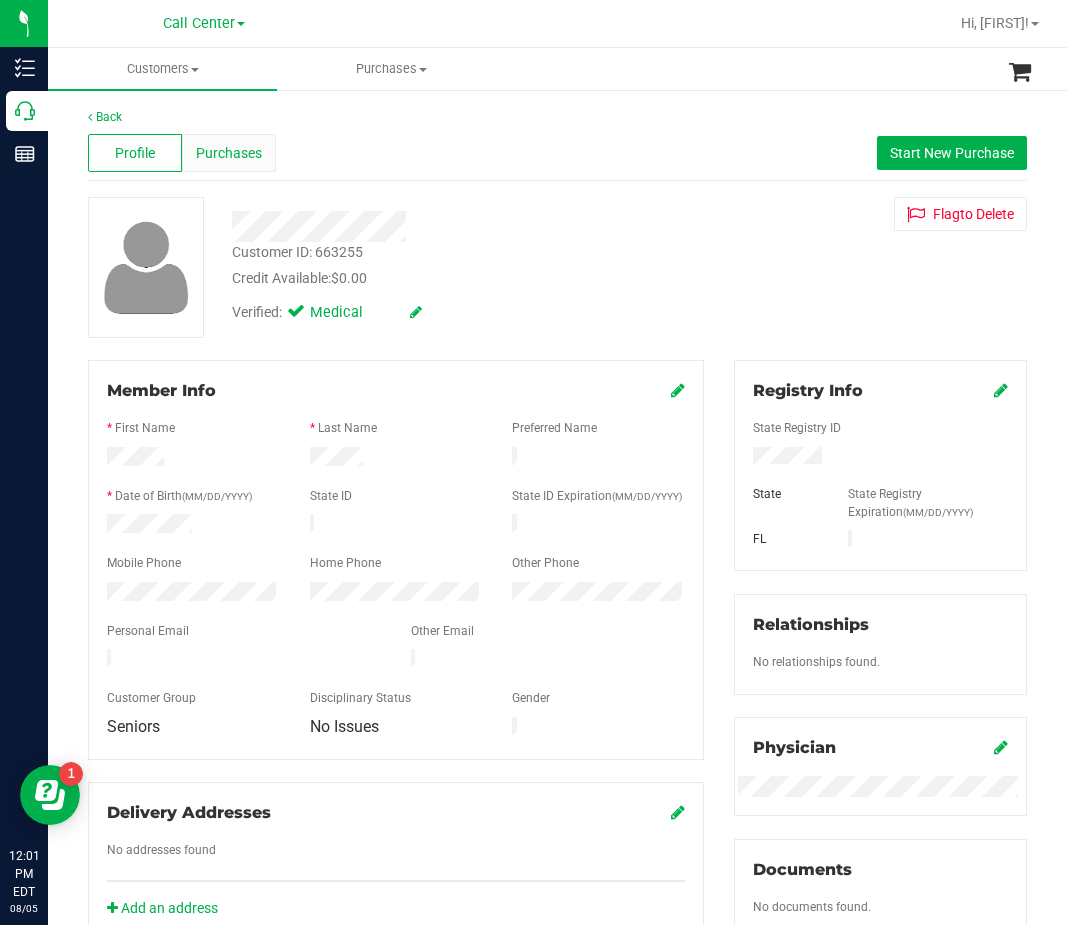 click on "Purchases" at bounding box center [229, 153] 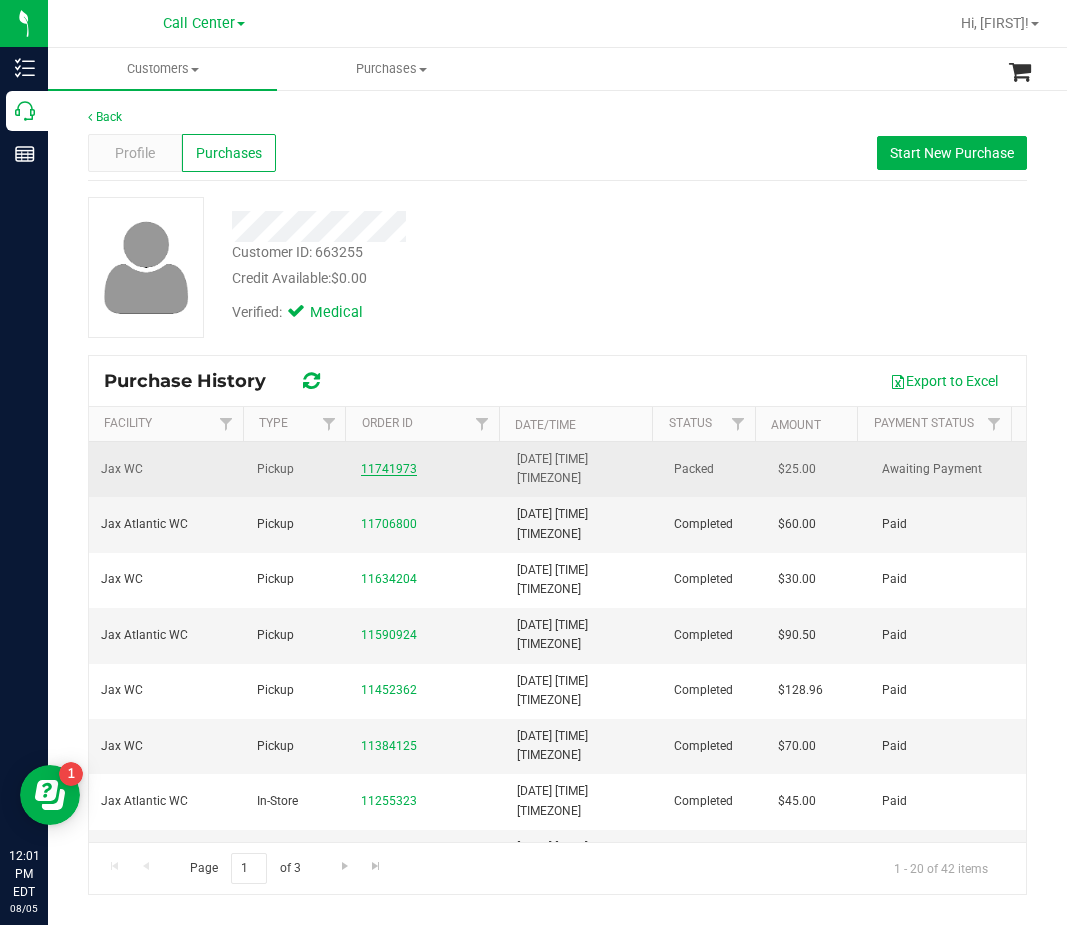 click on "11741973" at bounding box center (389, 469) 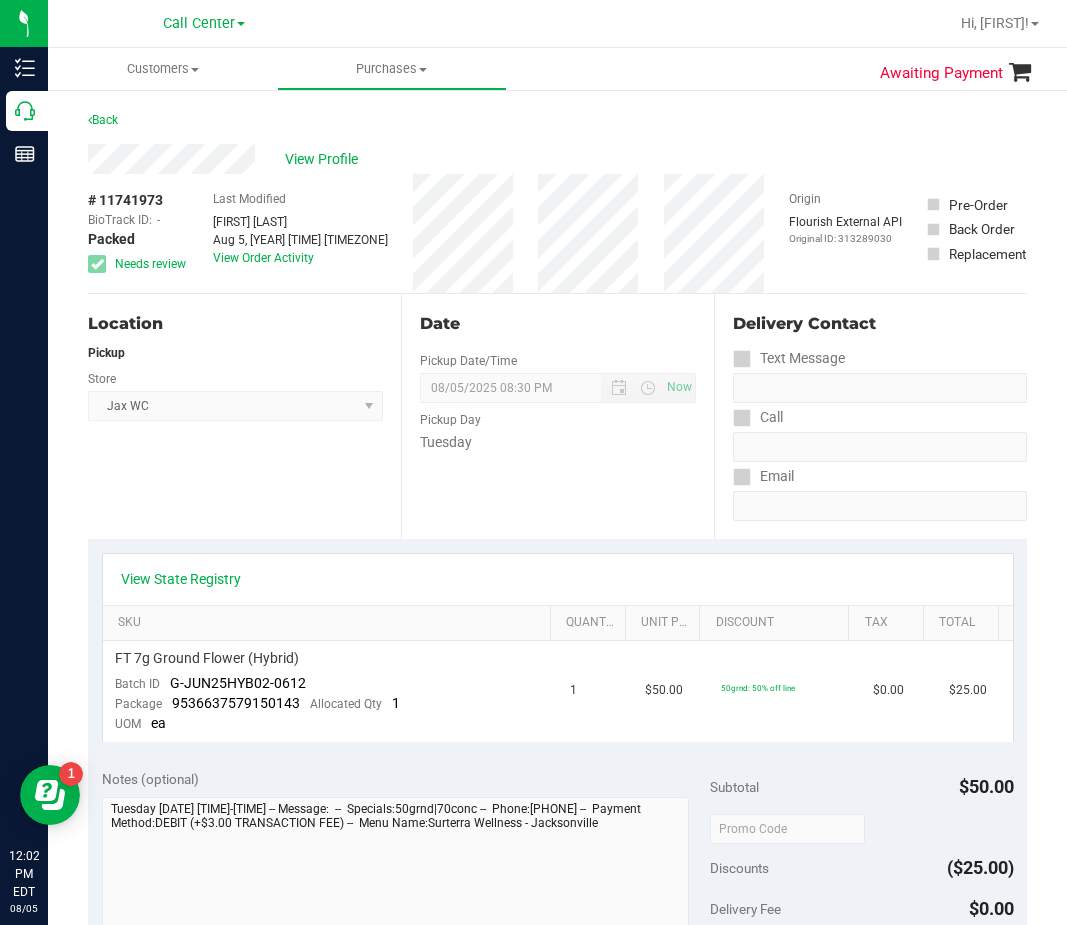 click on "Pickup Day" at bounding box center (558, 417) 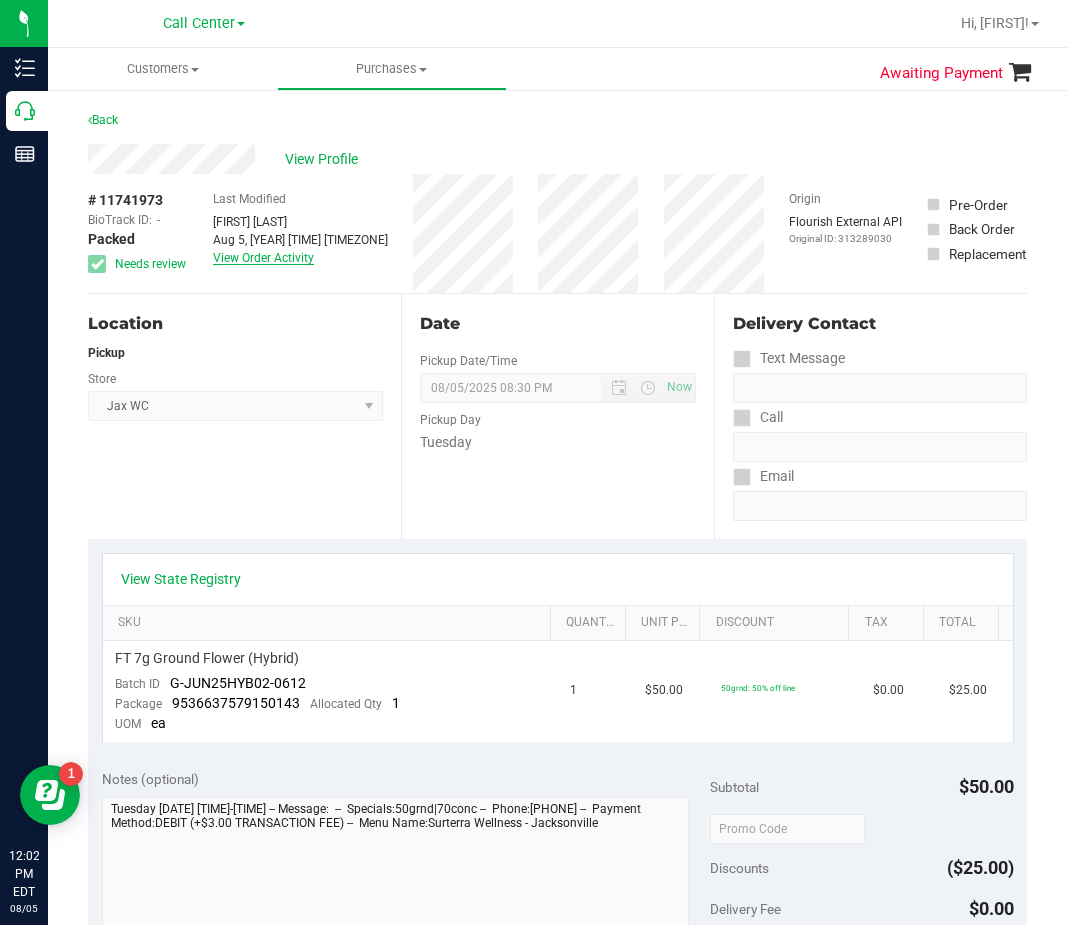 click on "View Order Activity" at bounding box center (263, 258) 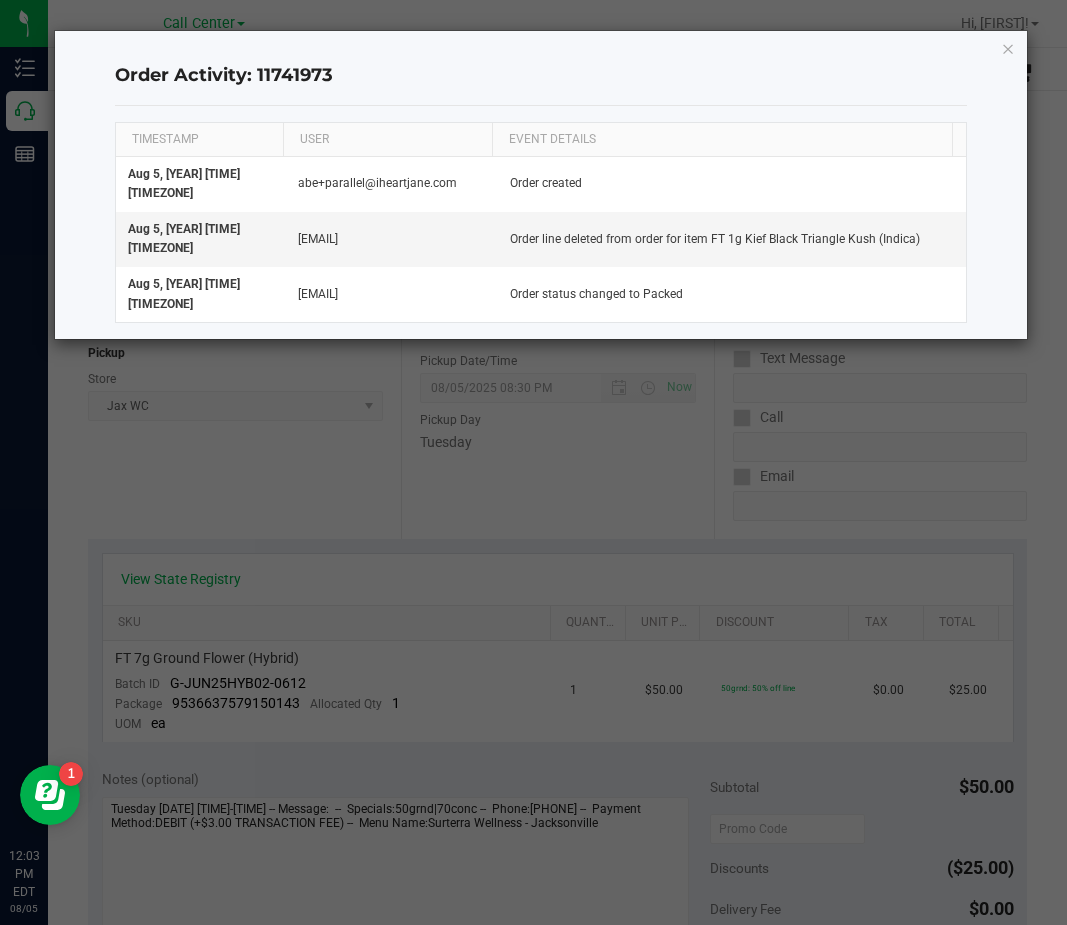 click on "Order Activity: 11741973  TIMESTAMP USER EVENT DETAILS  Aug 5, 2025 11:52:33 AM EDT   abe+parallel@iheartjane.com   Order created   Aug 5, 2025 11:56:20 AM EDT   anpotignano@liveparallel.com   Order line deleted from order for item FT 1g Kief Black Triangle Kush (Indica)   Aug 5, 2025 11:59:42 AM EDT   anpotignano@liveparallel.com   Order status changed to Packed" 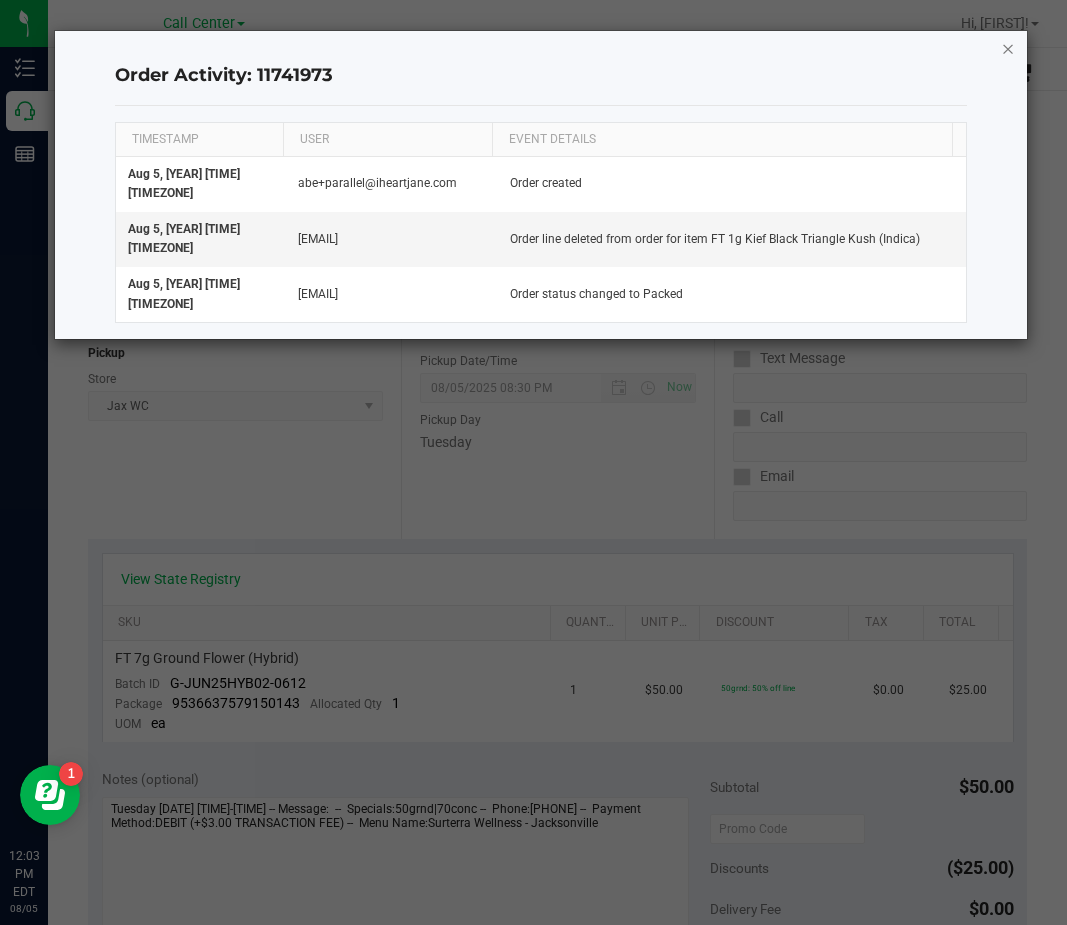 click 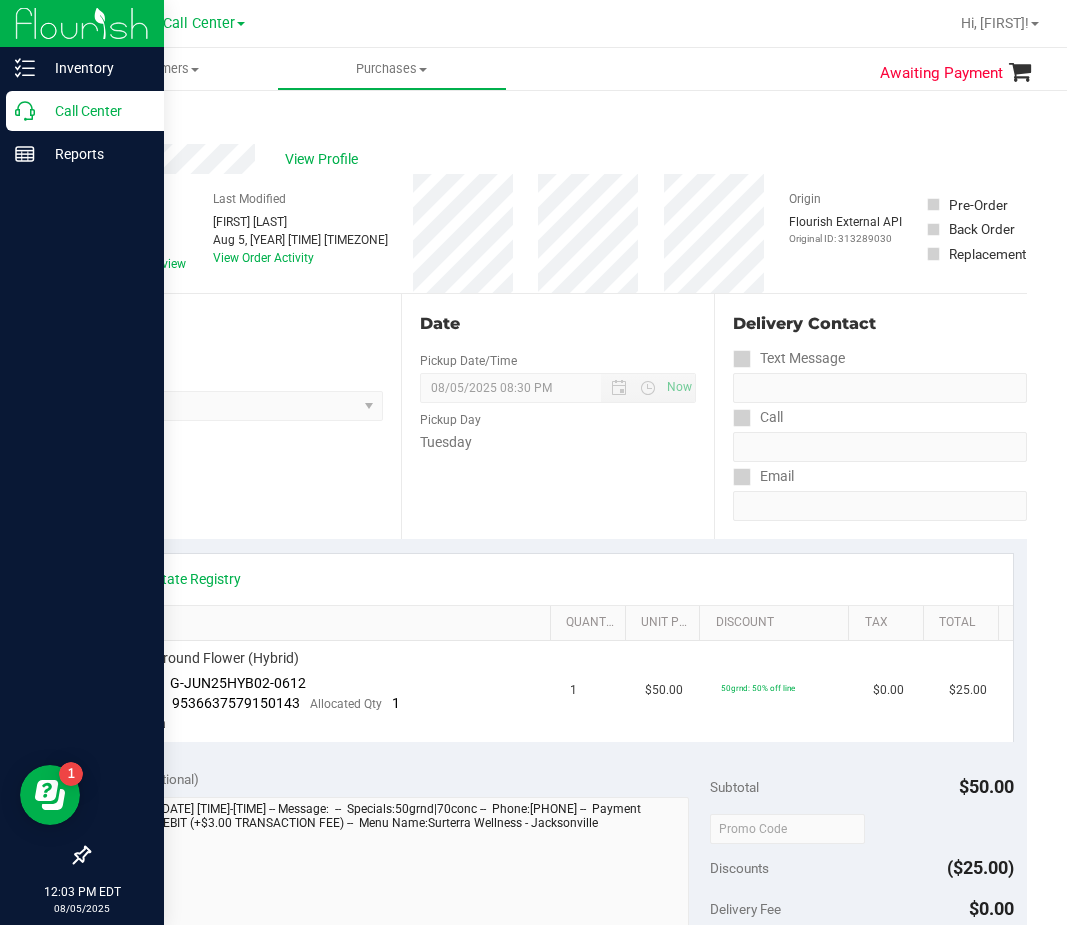click 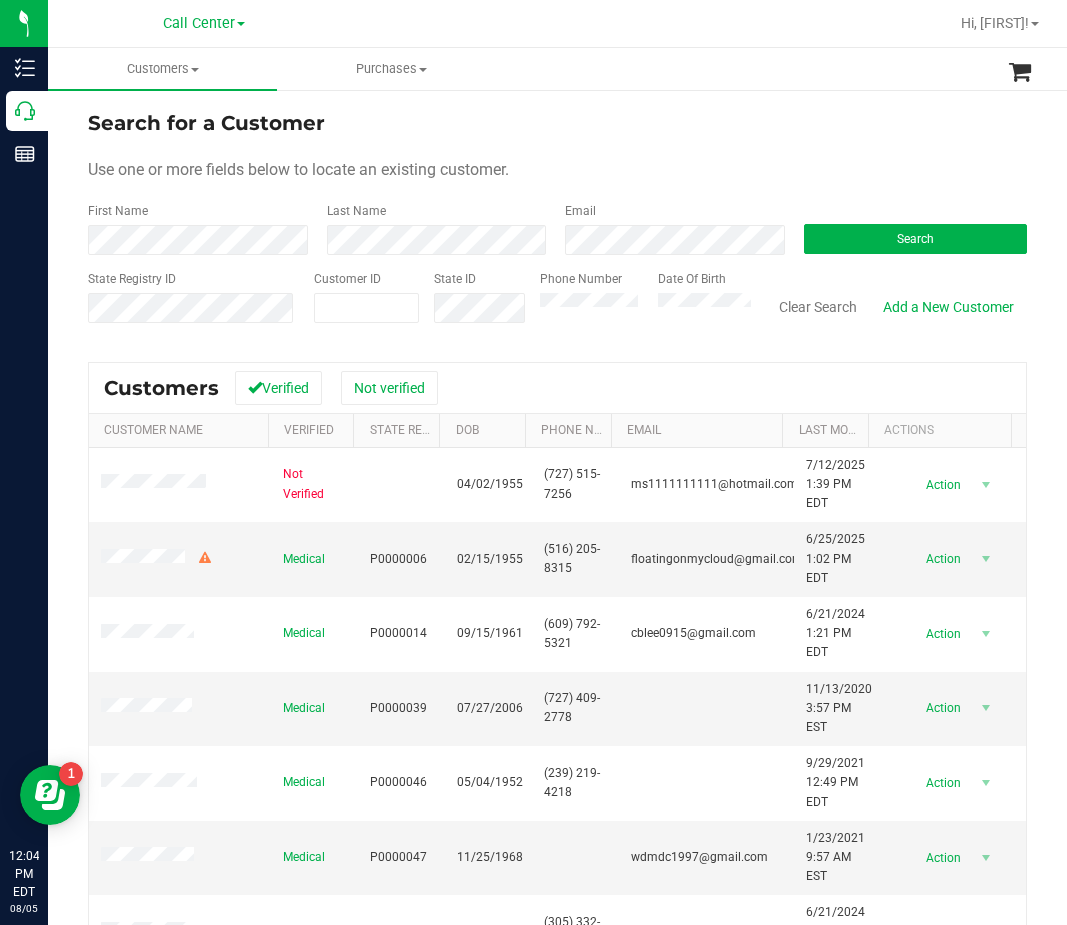 drag, startPoint x: 1003, startPoint y: 264, endPoint x: 991, endPoint y: 270, distance: 13.416408 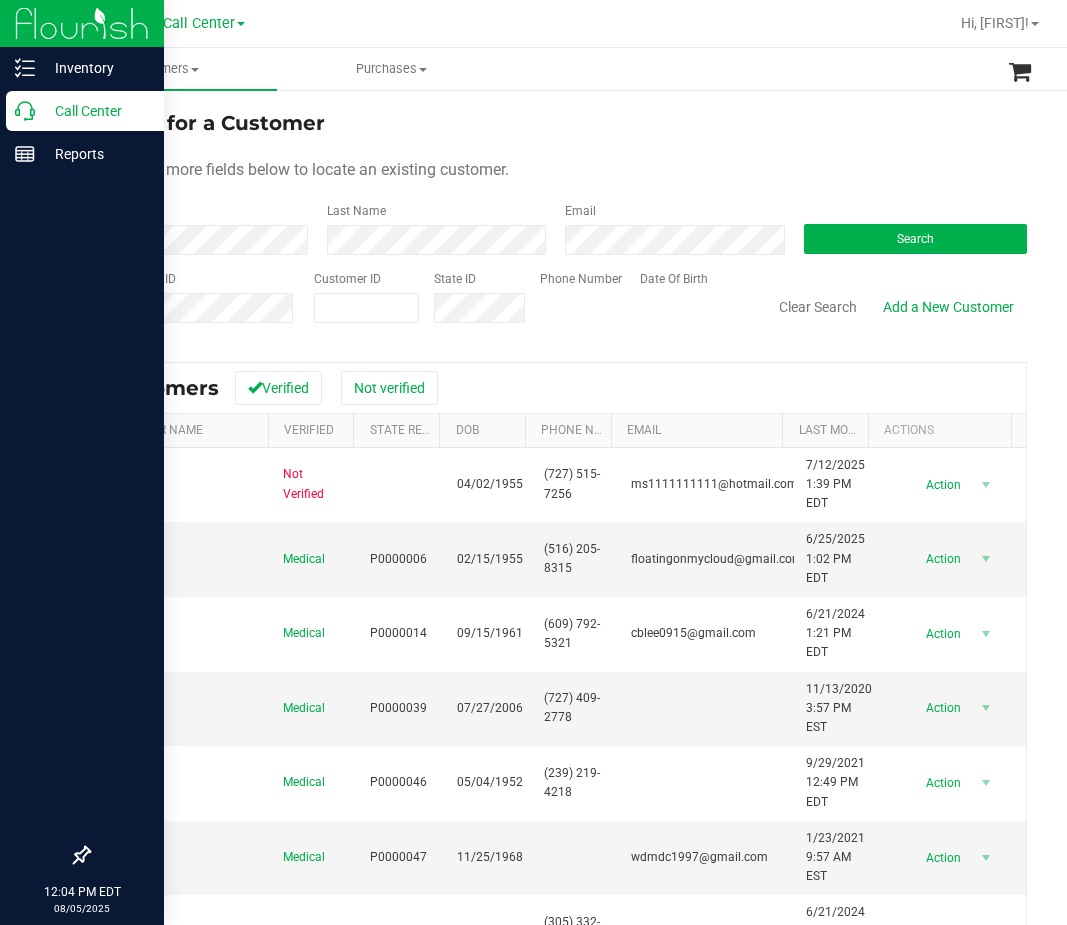 scroll, scrollTop: 0, scrollLeft: 0, axis: both 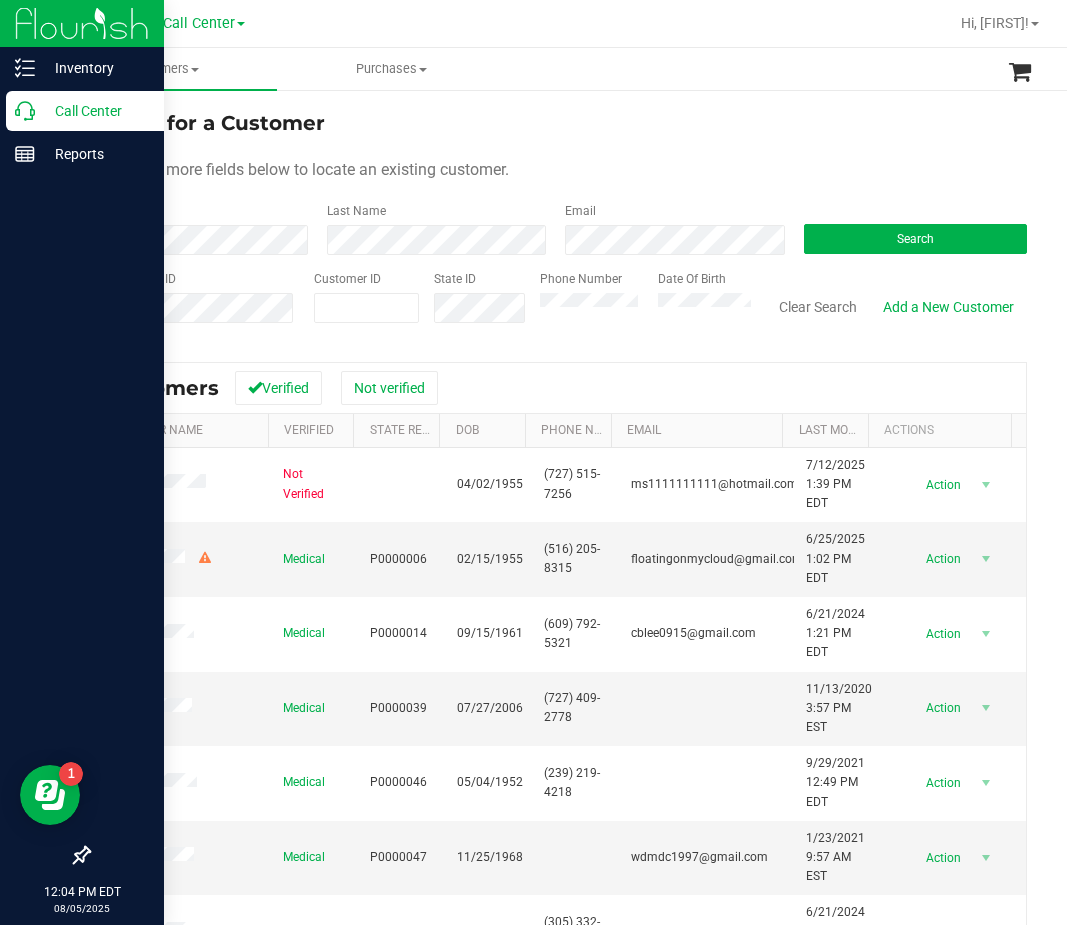 click on "Call Center" at bounding box center (95, 111) 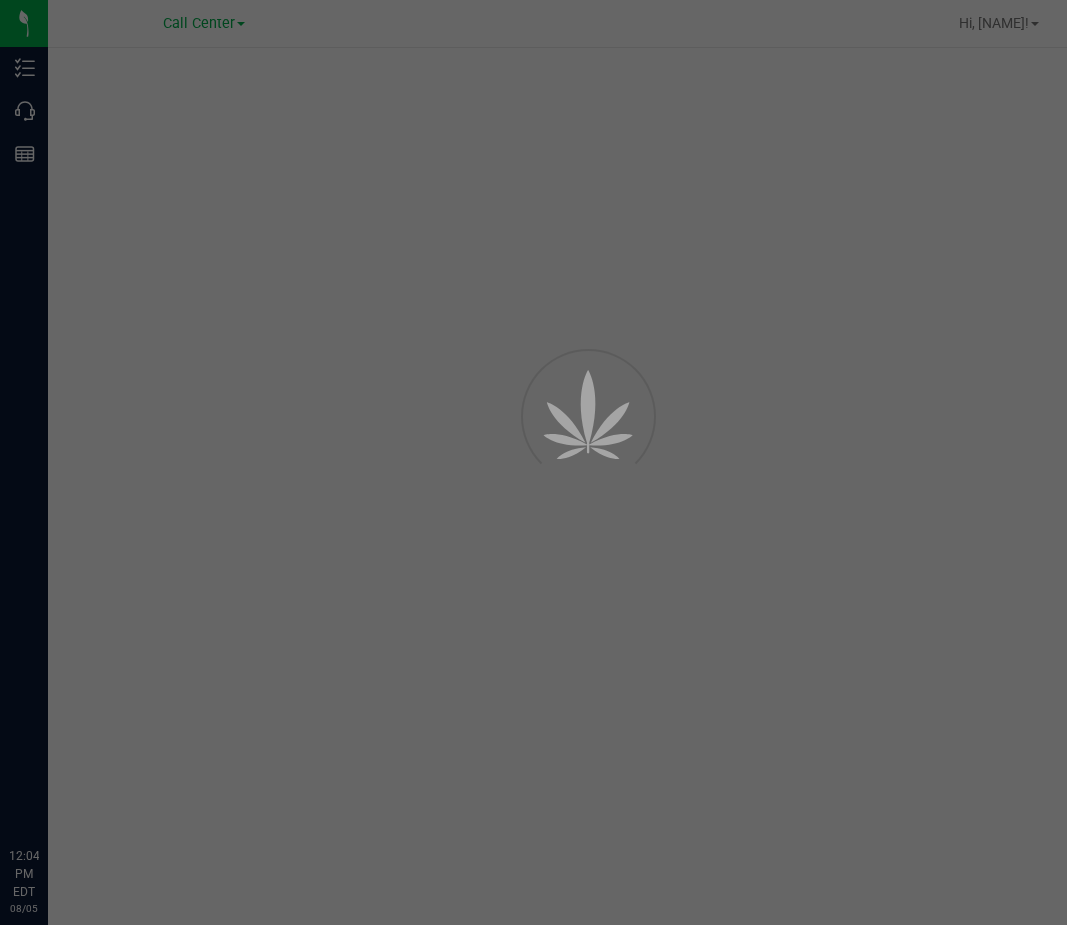 scroll, scrollTop: 0, scrollLeft: 0, axis: both 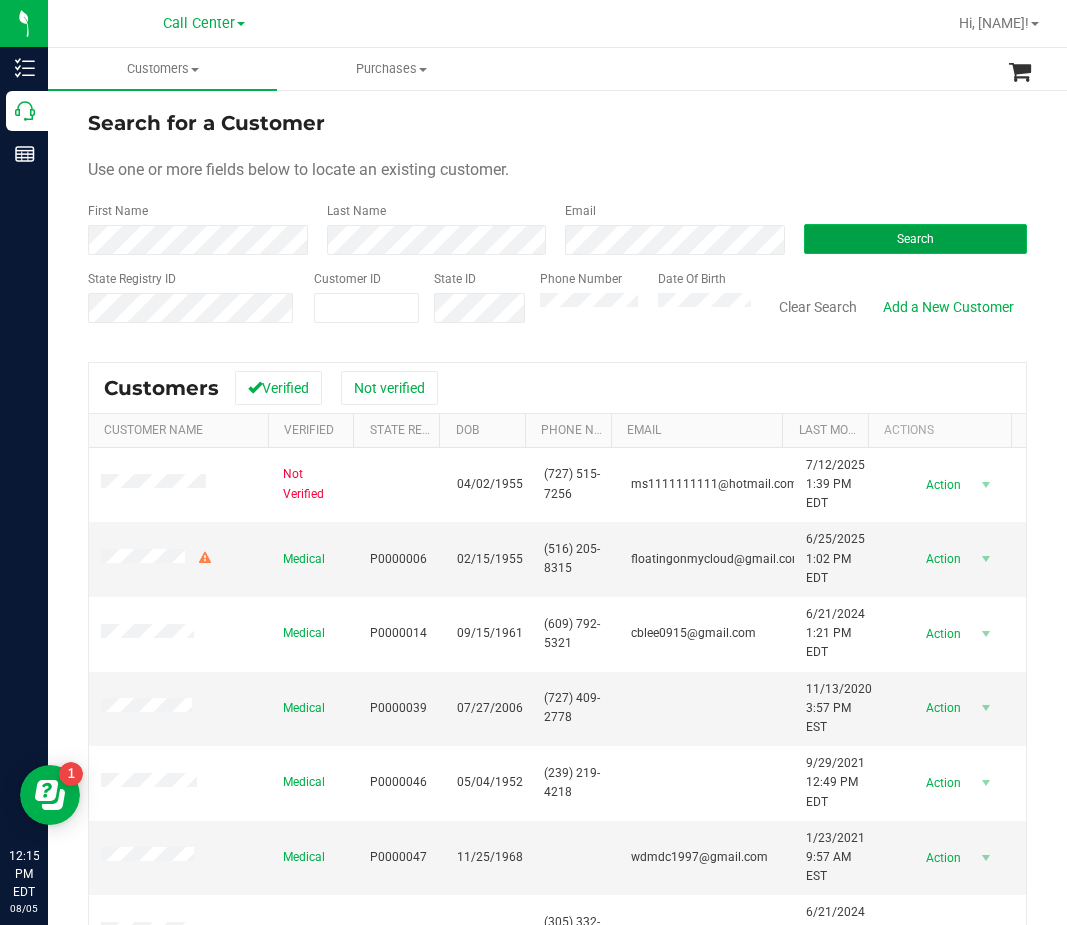click on "Search" at bounding box center [915, 239] 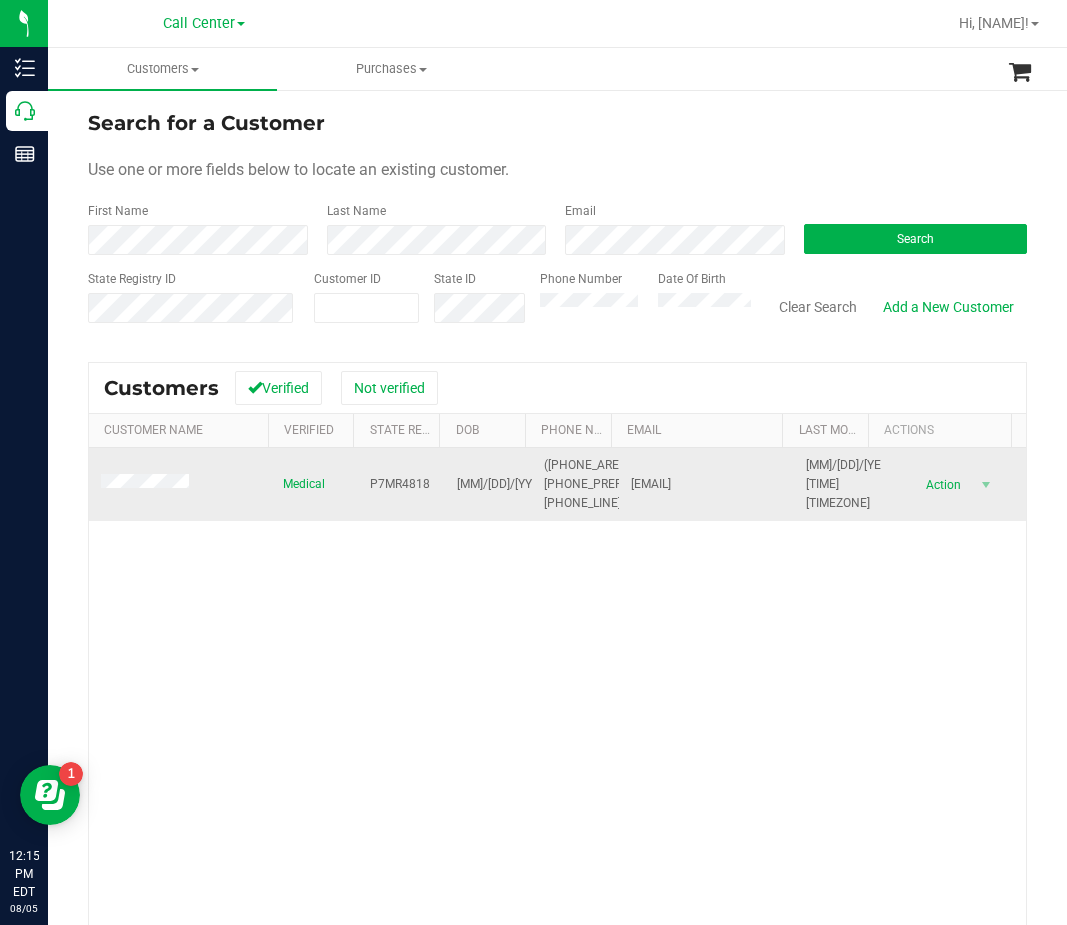 click on "P7MR4818" at bounding box center [400, 484] 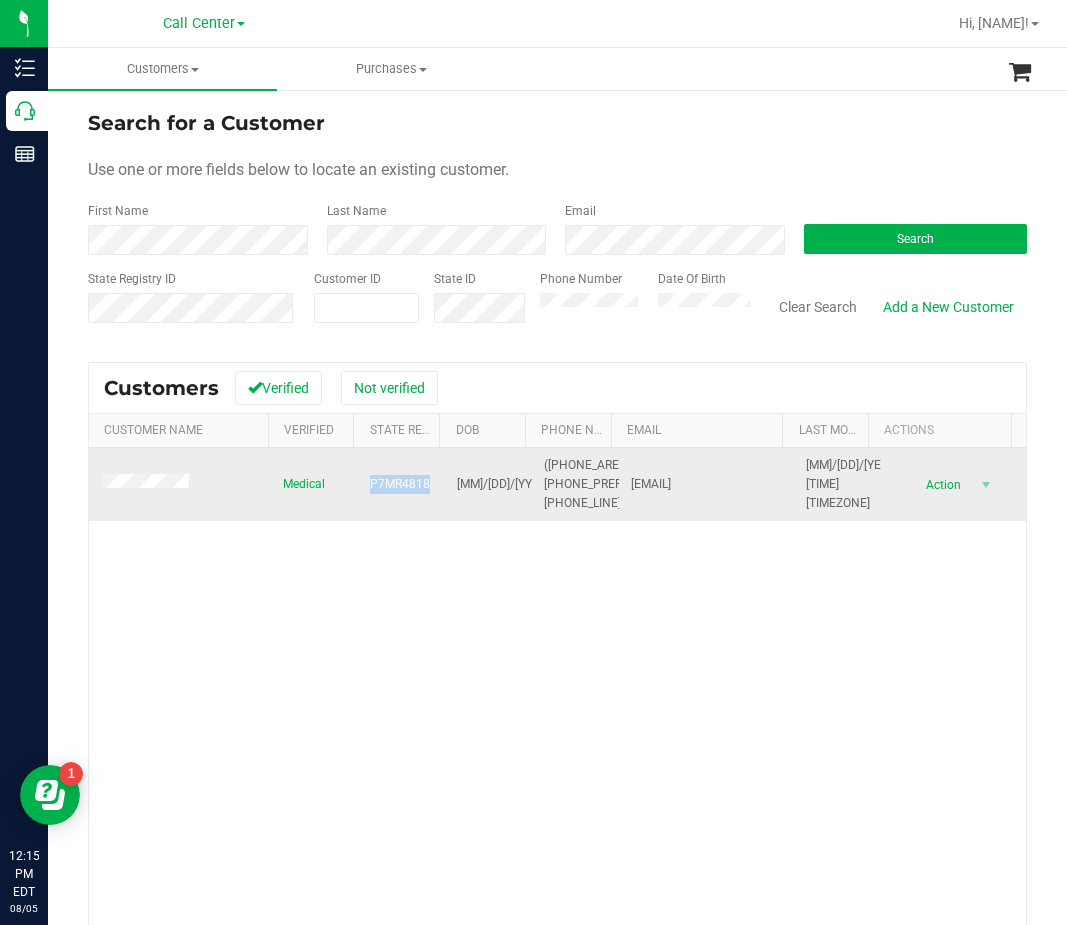 click on "P7MR4818" at bounding box center (400, 484) 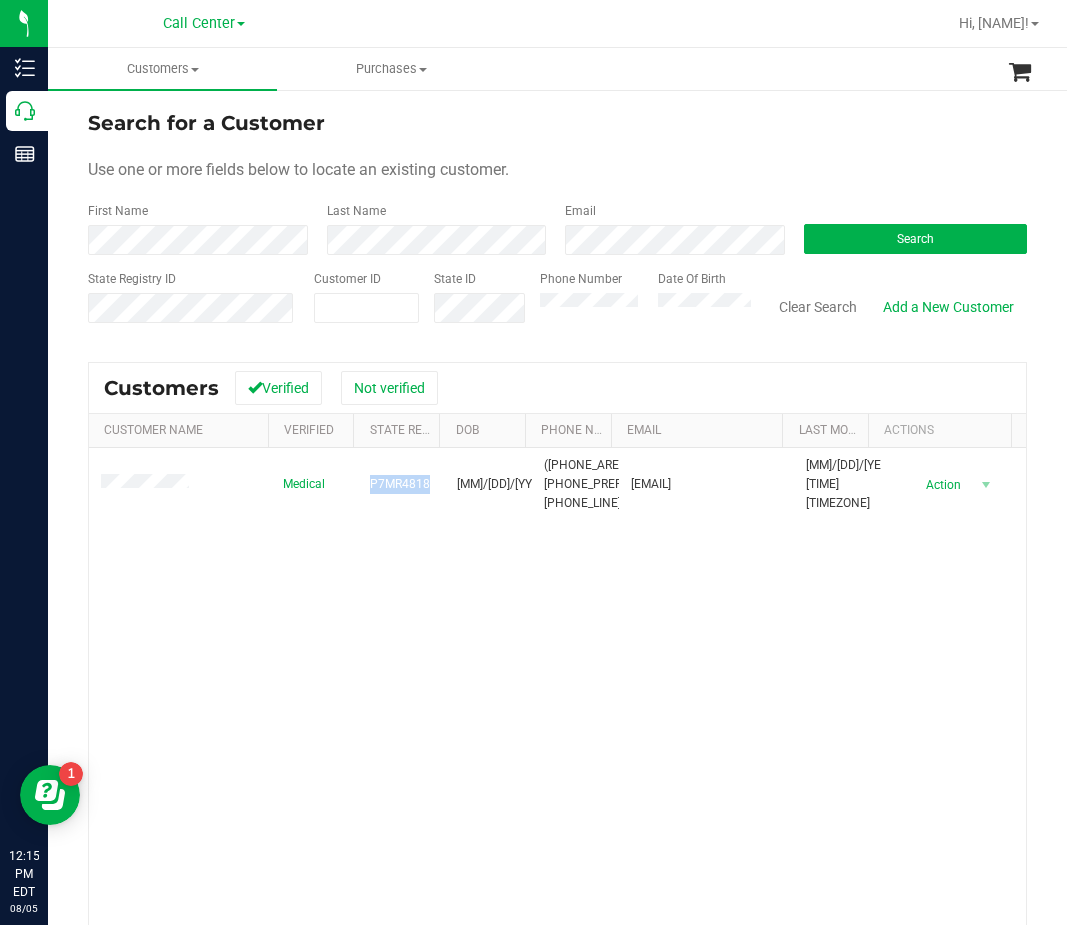 click on "Medical P7MR4818 02/11/1962 (904) 386-8958 mainerinjax@icloud.com 1/3/2024 4:25 PM EST
Delete Profile
Action Action Create new purchase View profile View purchases" at bounding box center [557, 739] 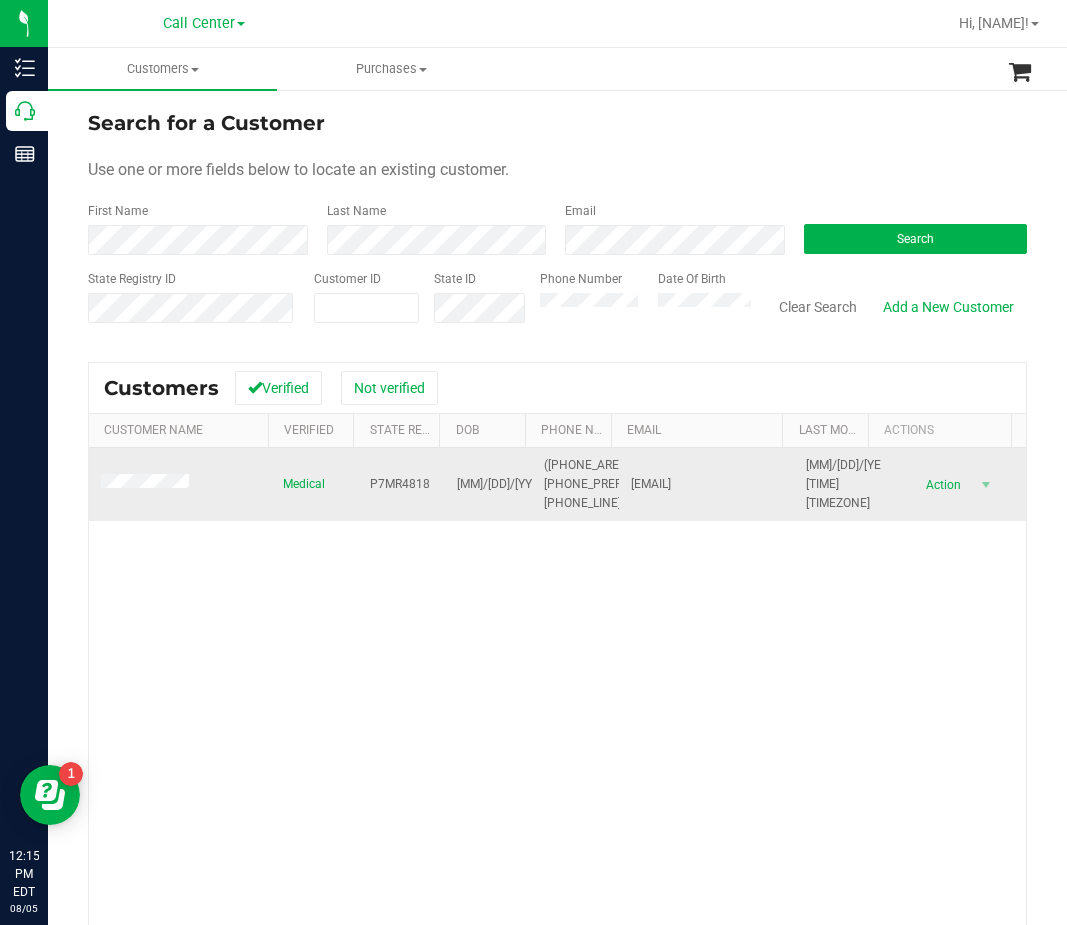 click on "02/11/1962" at bounding box center [488, 485] 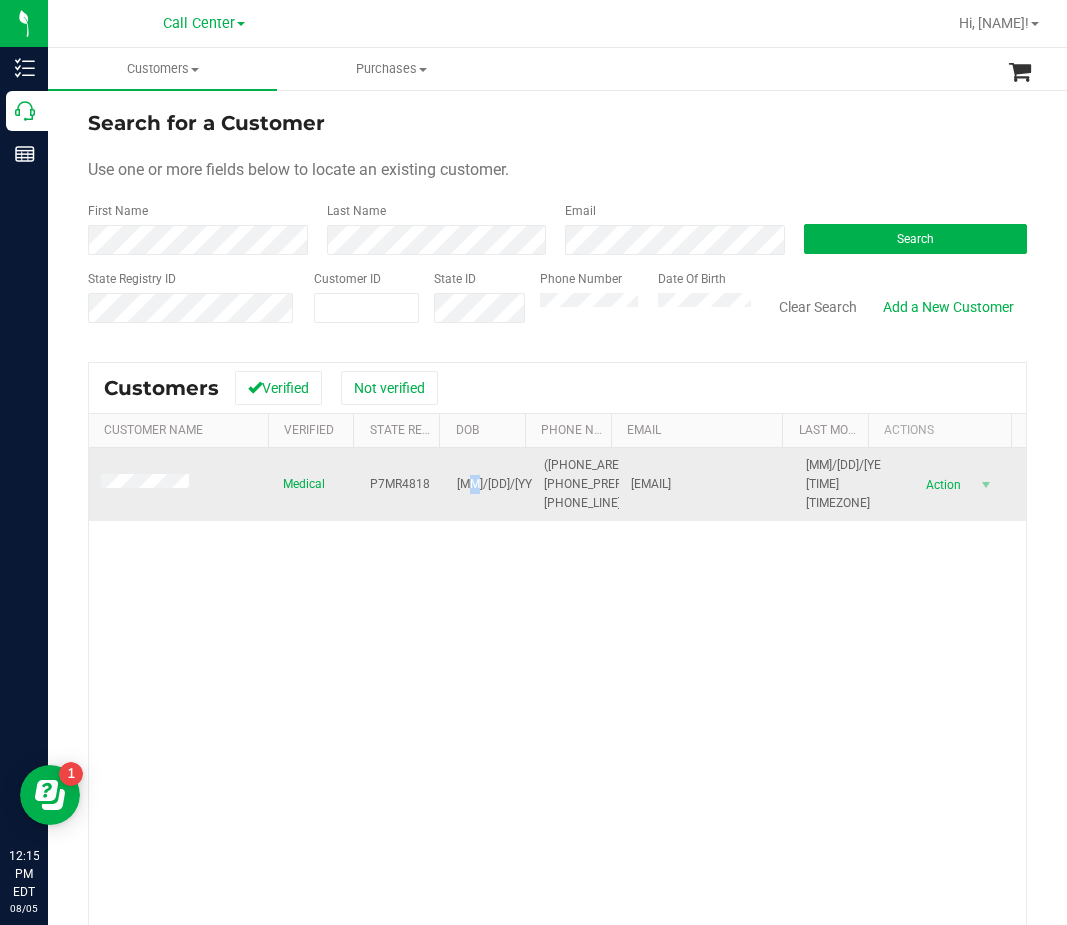 click on "02/11/1962" at bounding box center (503, 484) 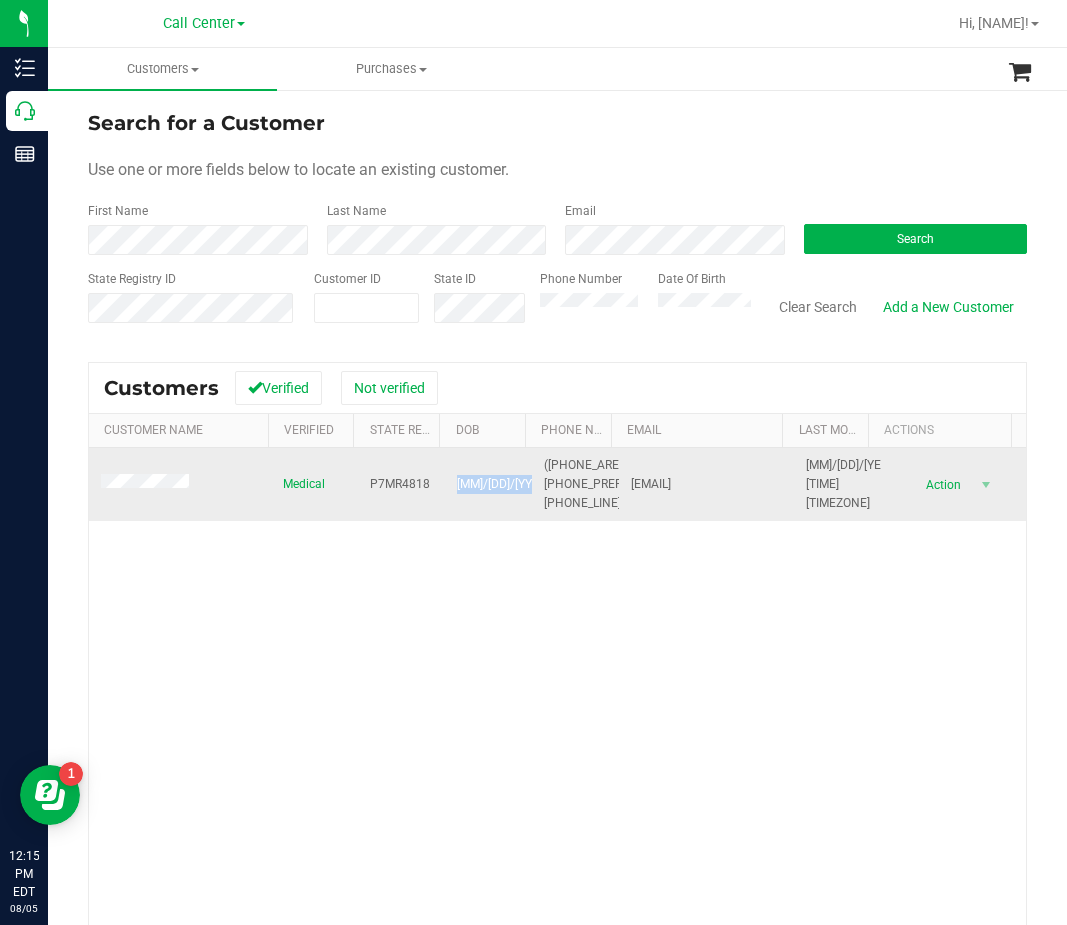click on "02/11/1962" at bounding box center [503, 484] 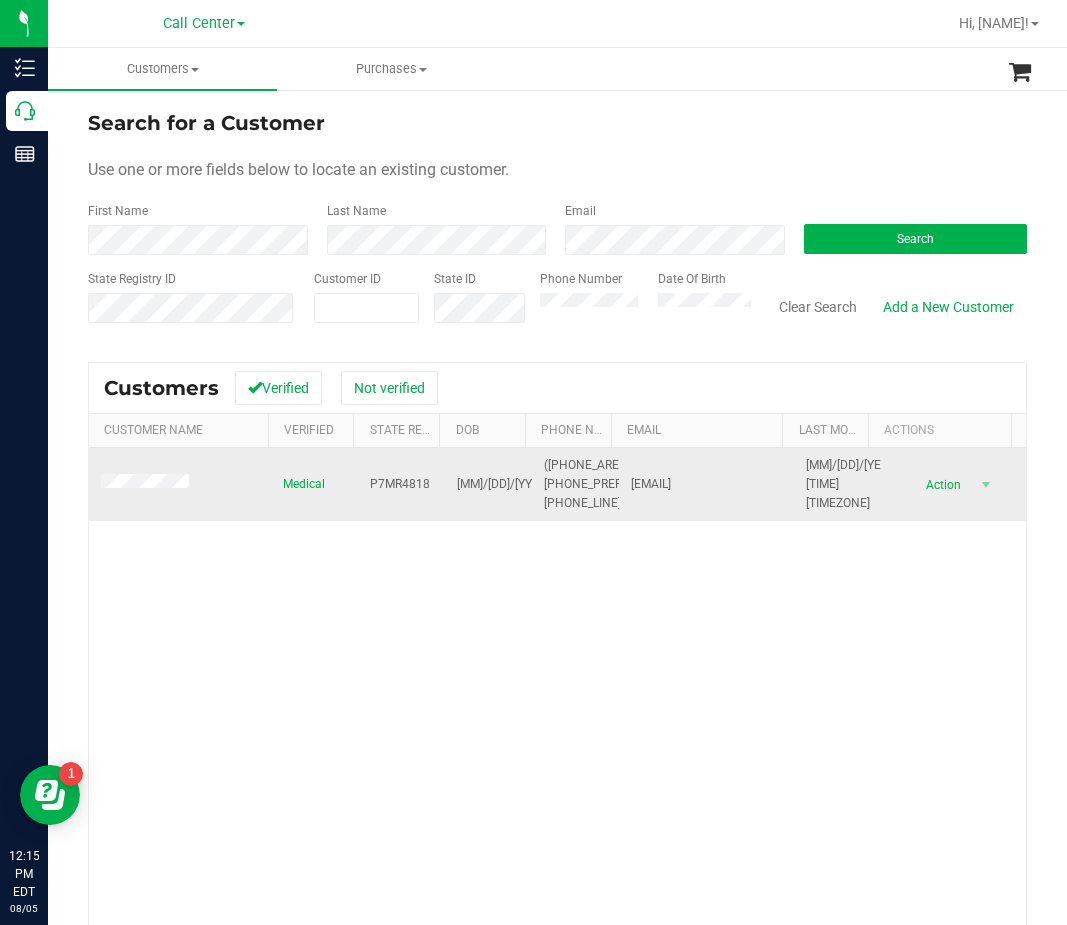 click on "P7MR4818" at bounding box center (401, 485) 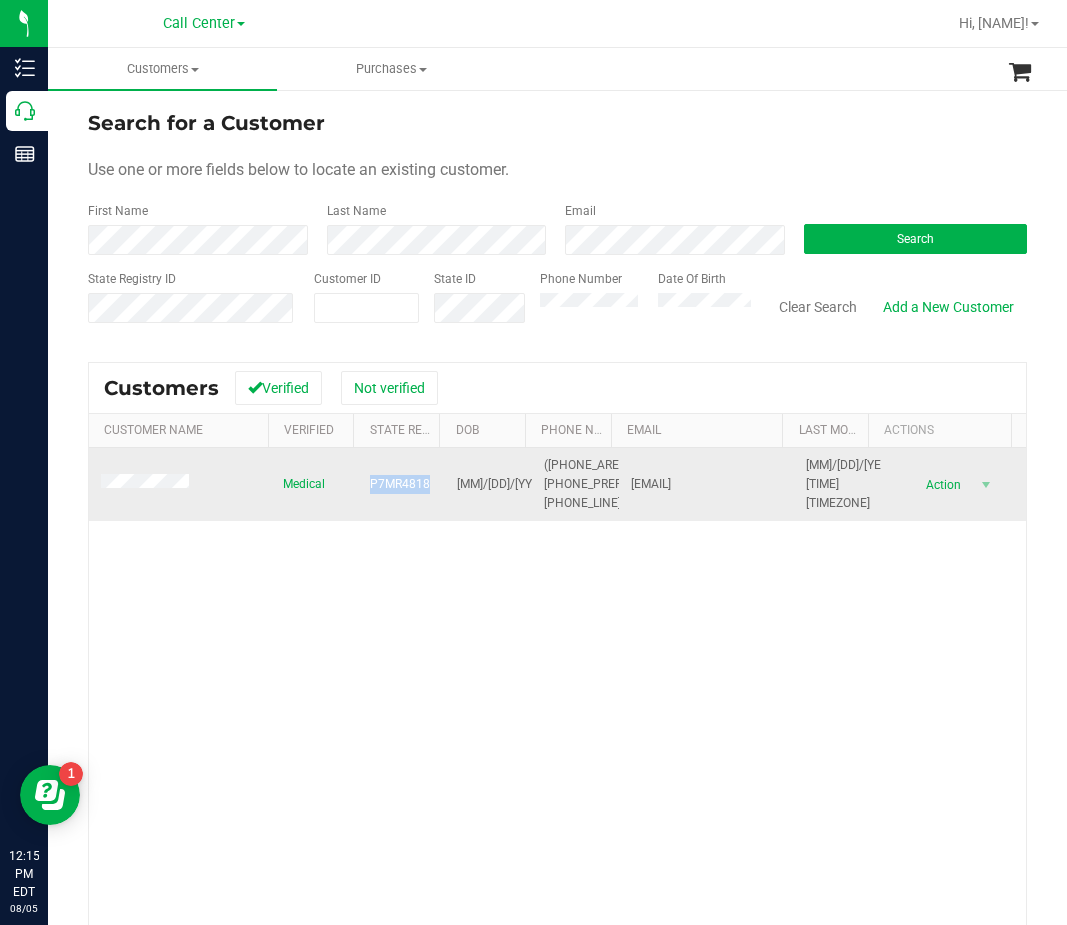 click on "P7MR4818" at bounding box center [400, 484] 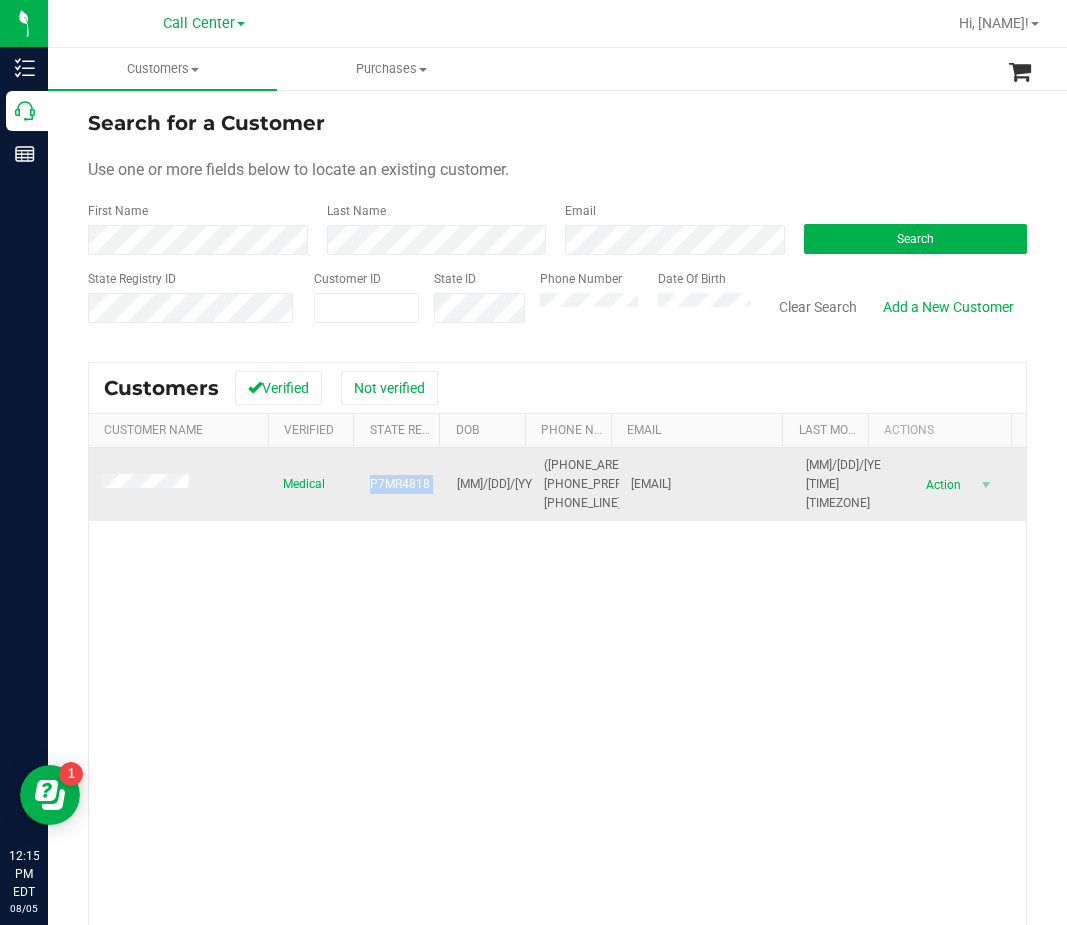click on "P7MR4818" at bounding box center (400, 484) 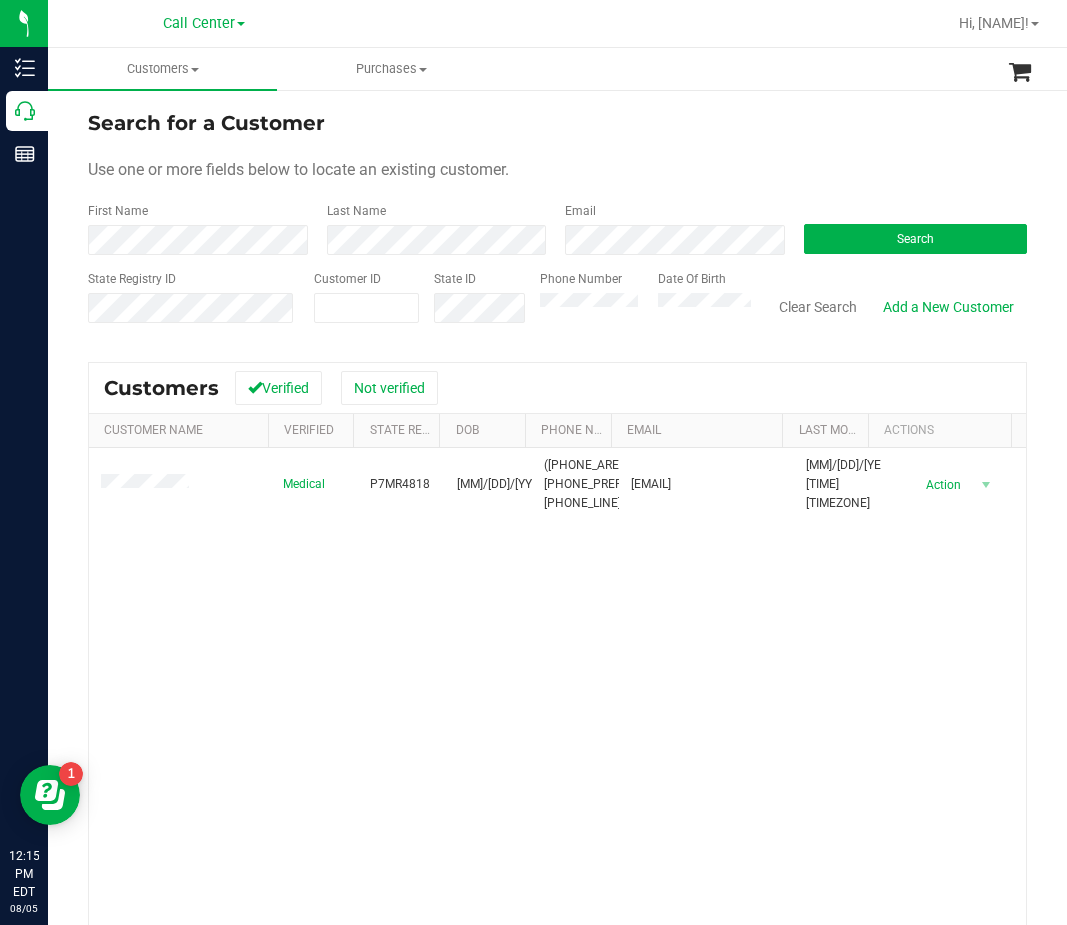 drag, startPoint x: 683, startPoint y: 657, endPoint x: 481, endPoint y: 556, distance: 225.84286 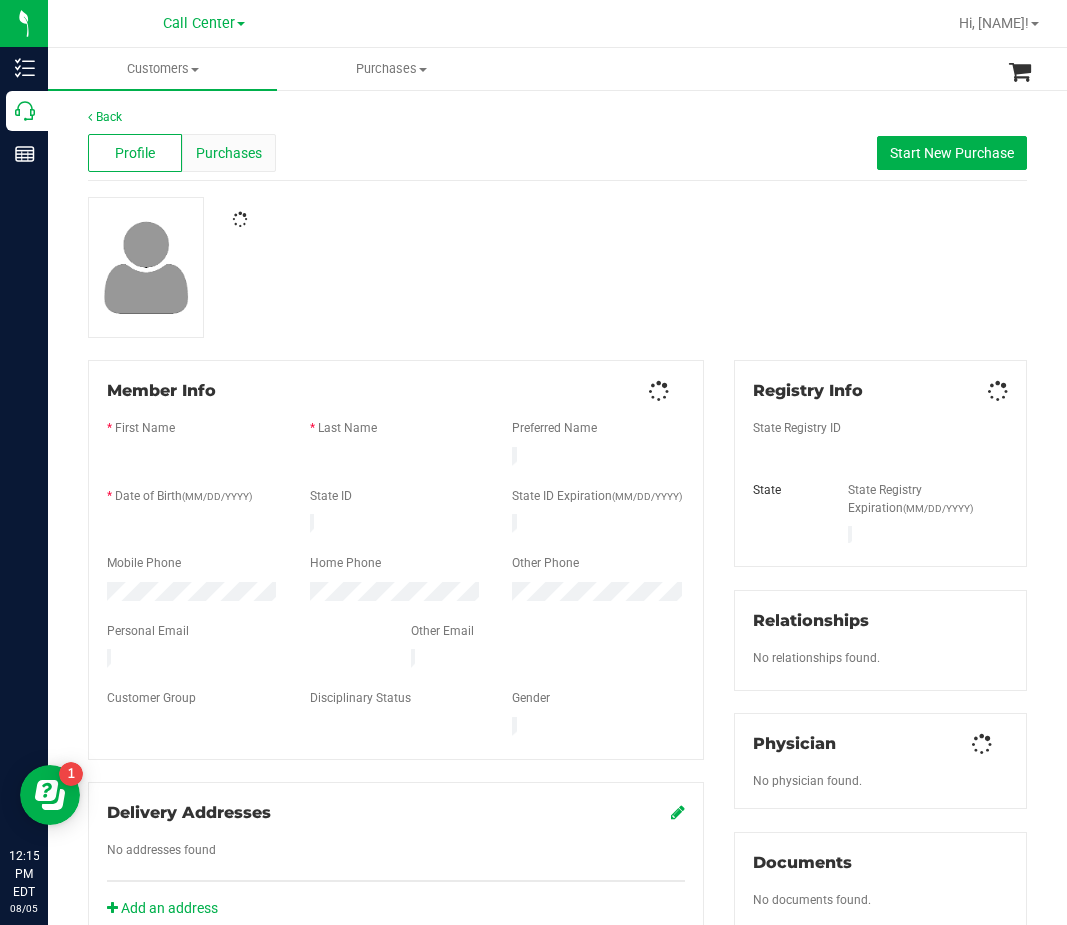 click on "Purchases" at bounding box center [229, 153] 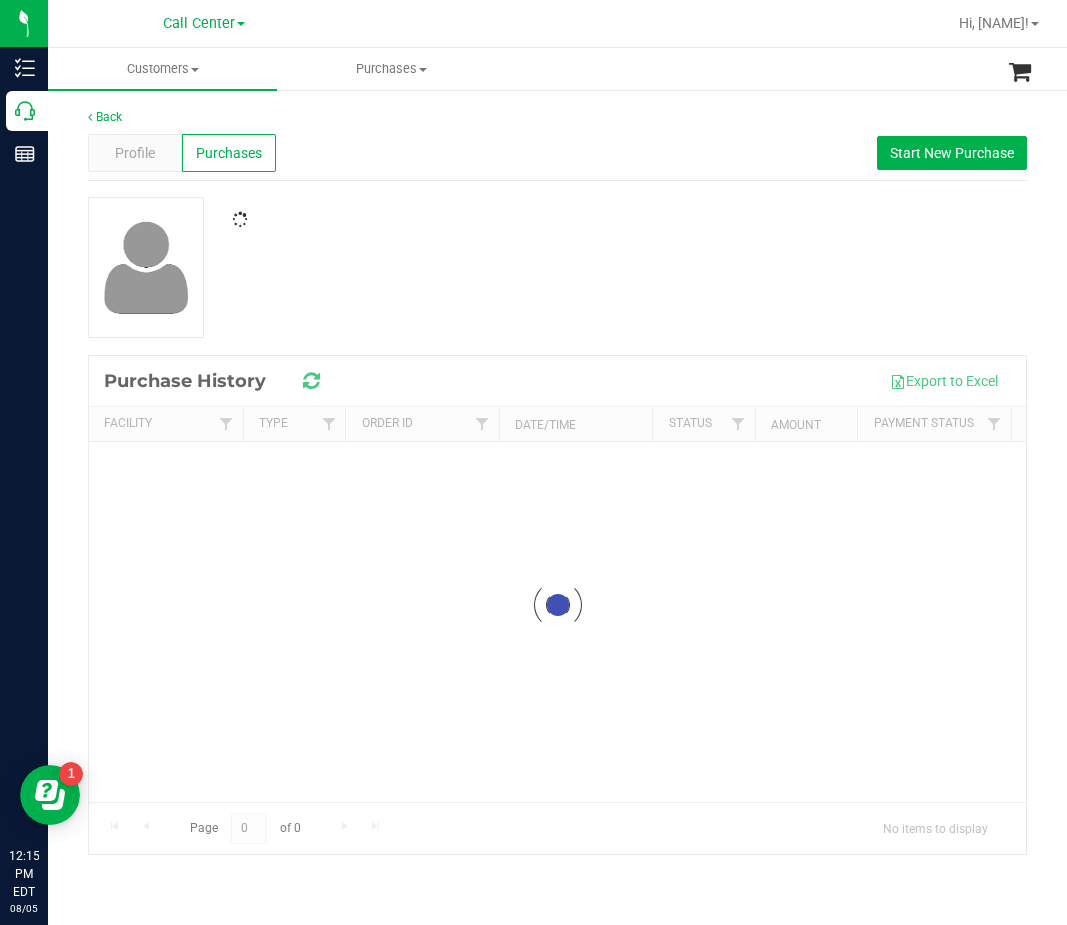 click at bounding box center (557, 267) 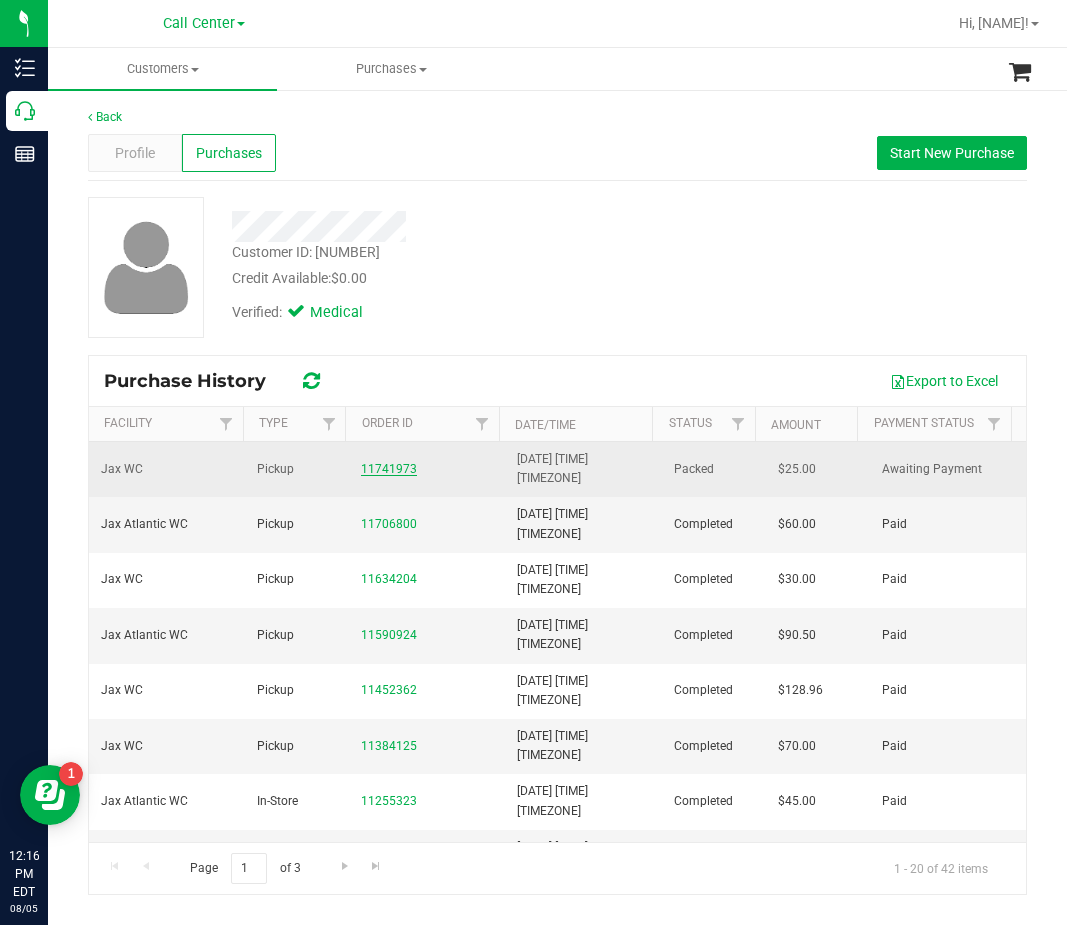 click on "11741973" at bounding box center [389, 469] 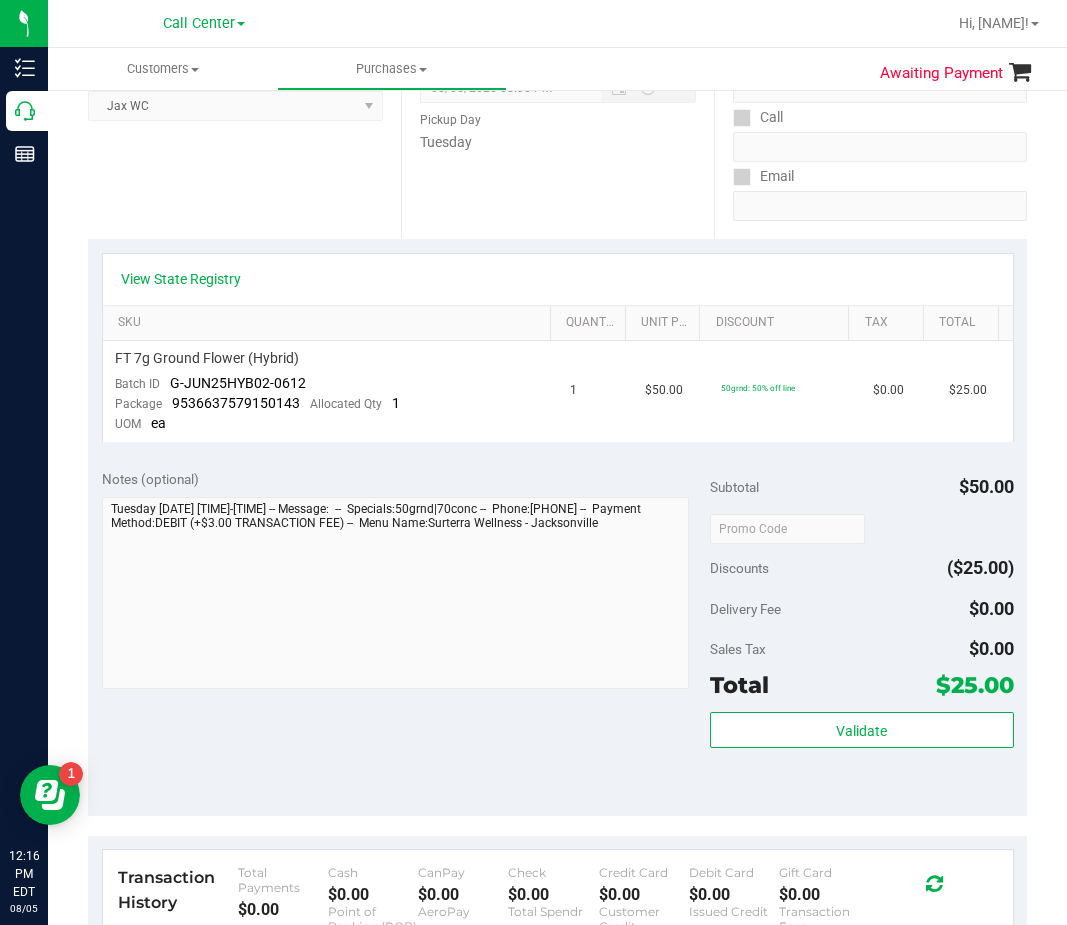 scroll, scrollTop: 0, scrollLeft: 0, axis: both 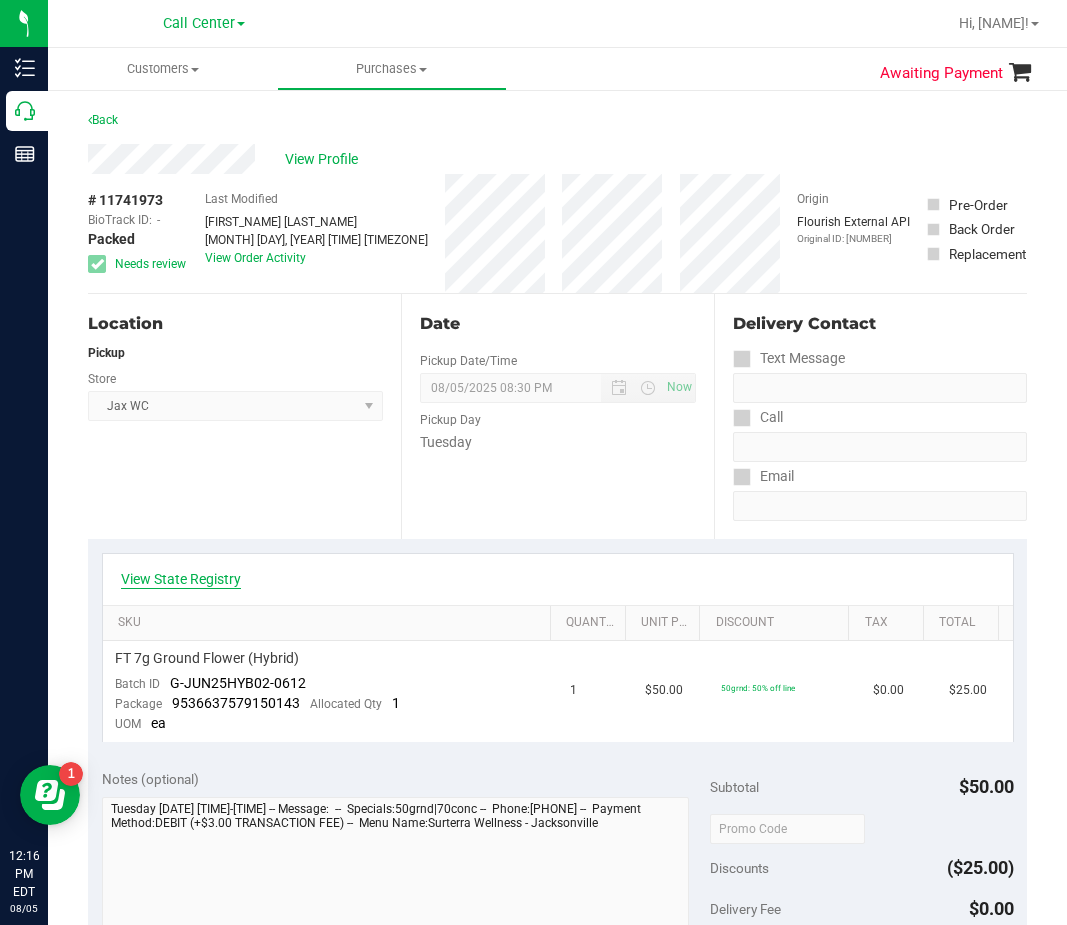 click on "View State Registry" at bounding box center (181, 579) 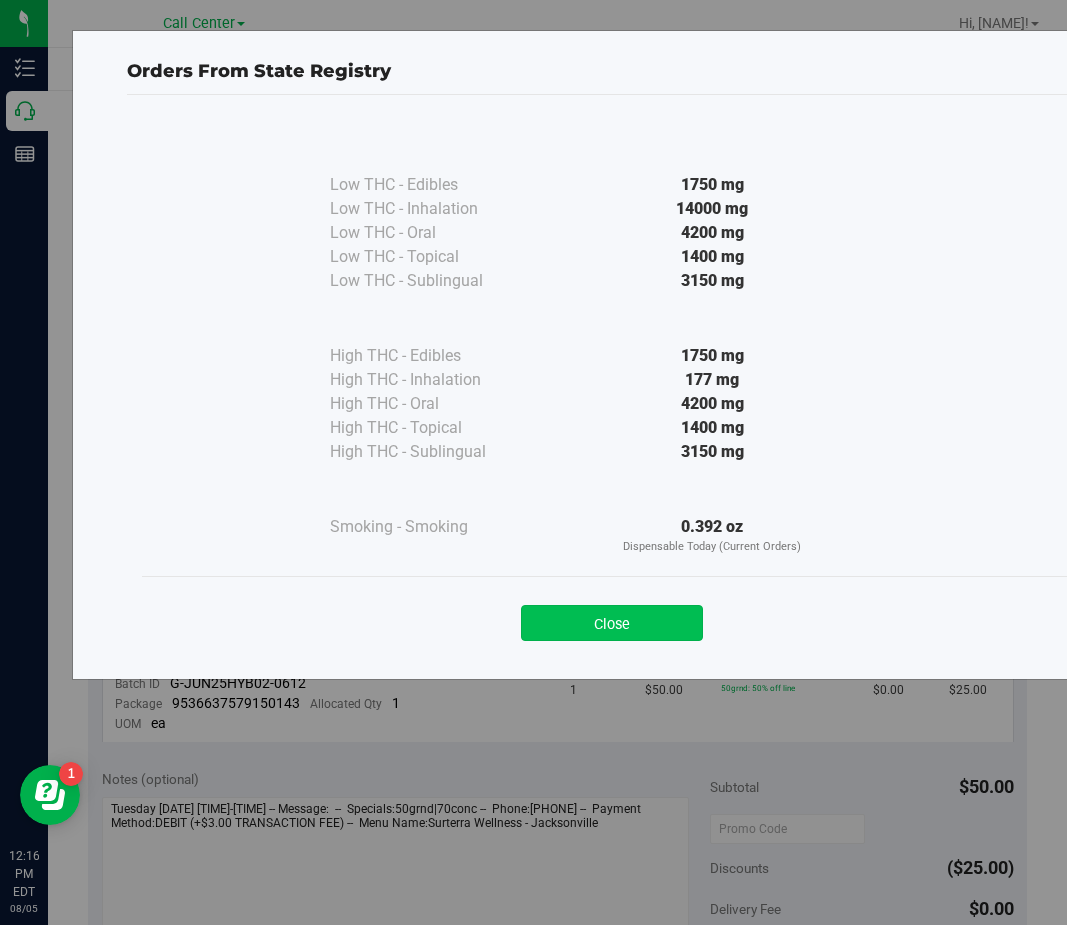 click on "Close" at bounding box center [612, 623] 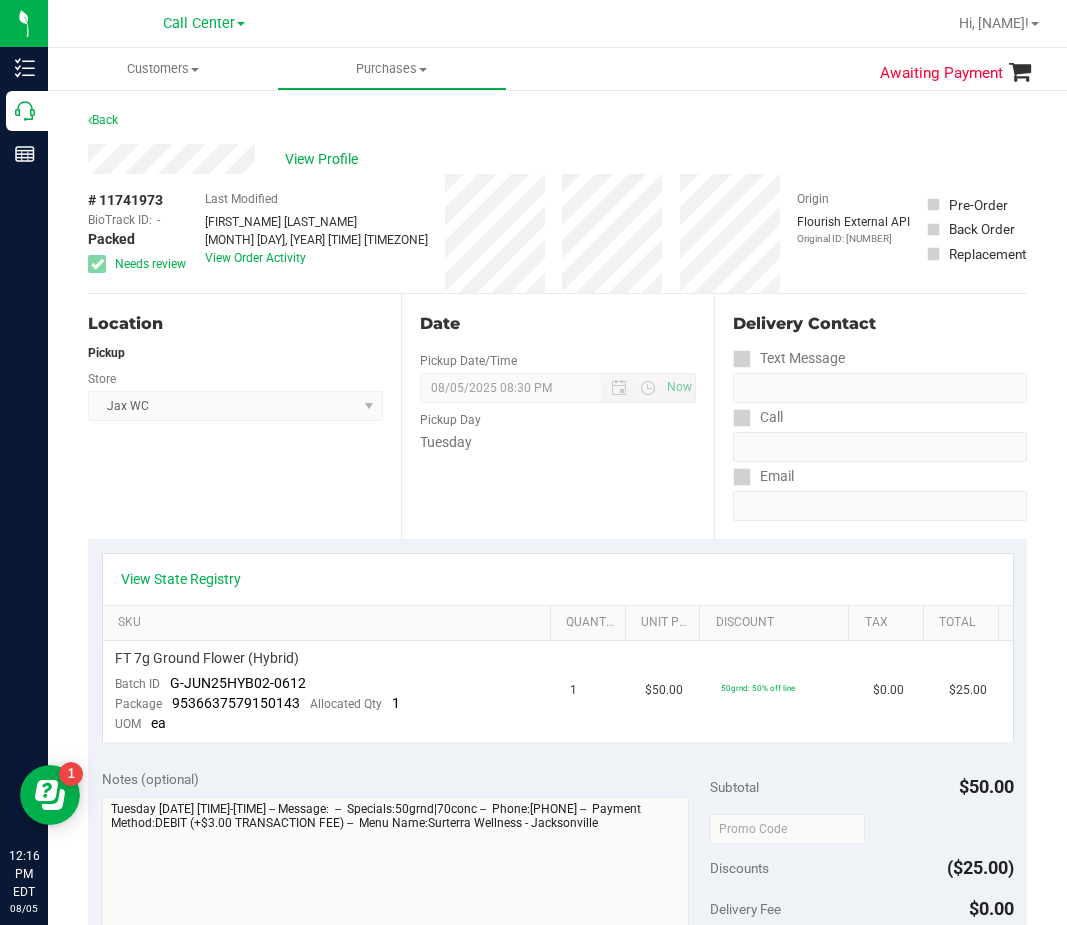 drag, startPoint x: 304, startPoint y: 472, endPoint x: 288, endPoint y: 477, distance: 16.763054 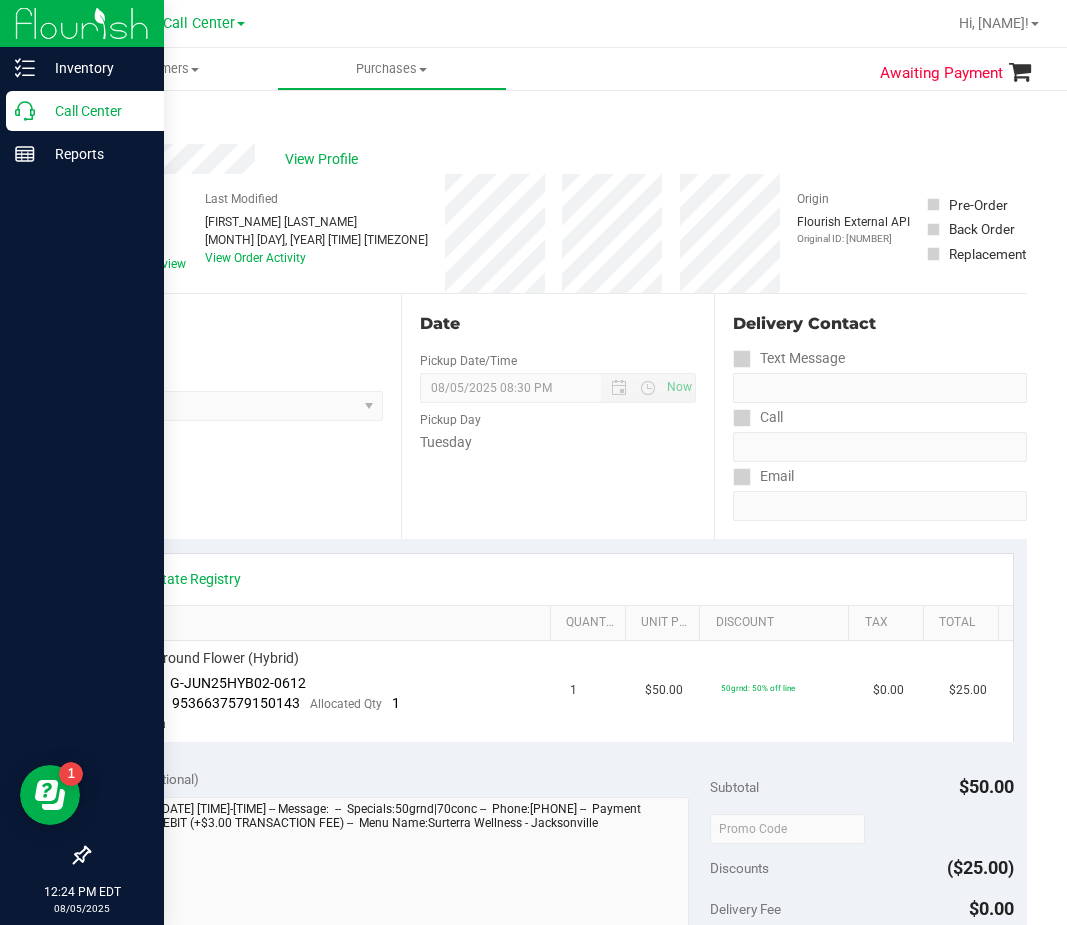 click 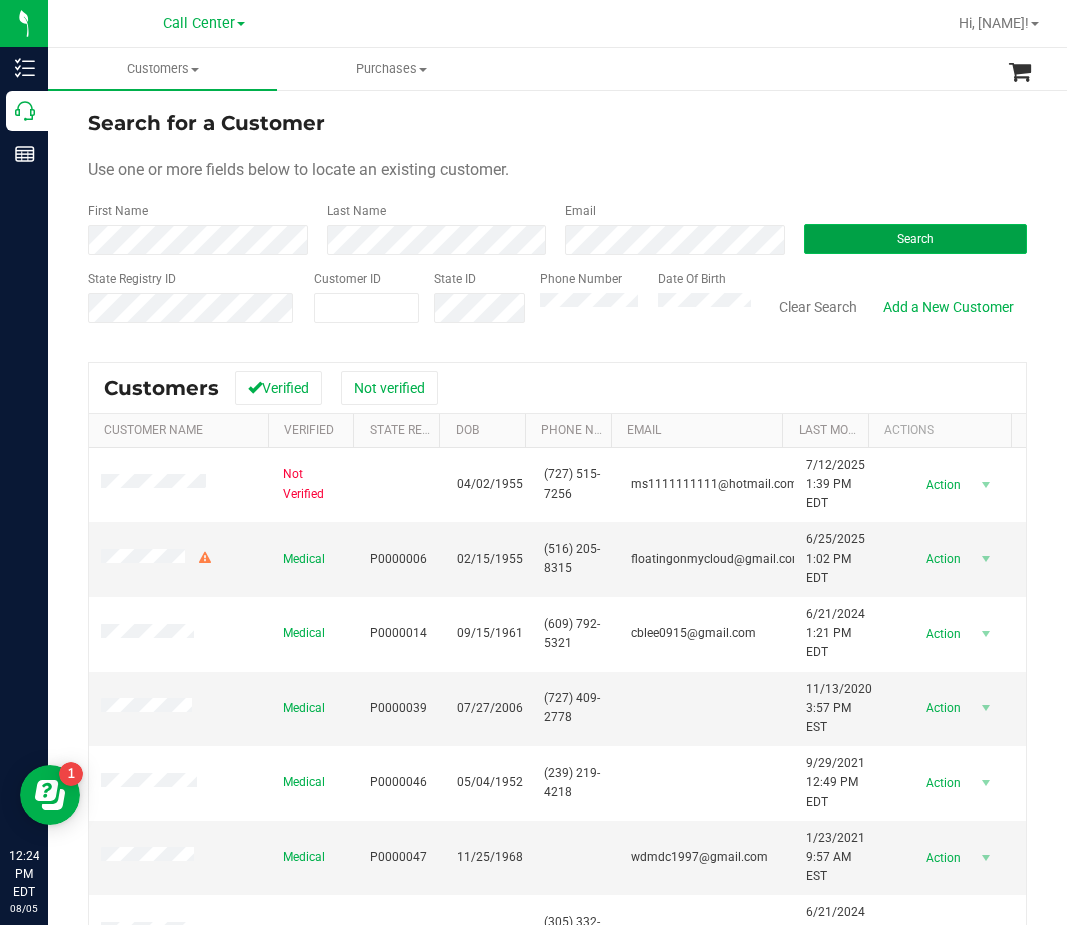 click on "Search" at bounding box center [915, 239] 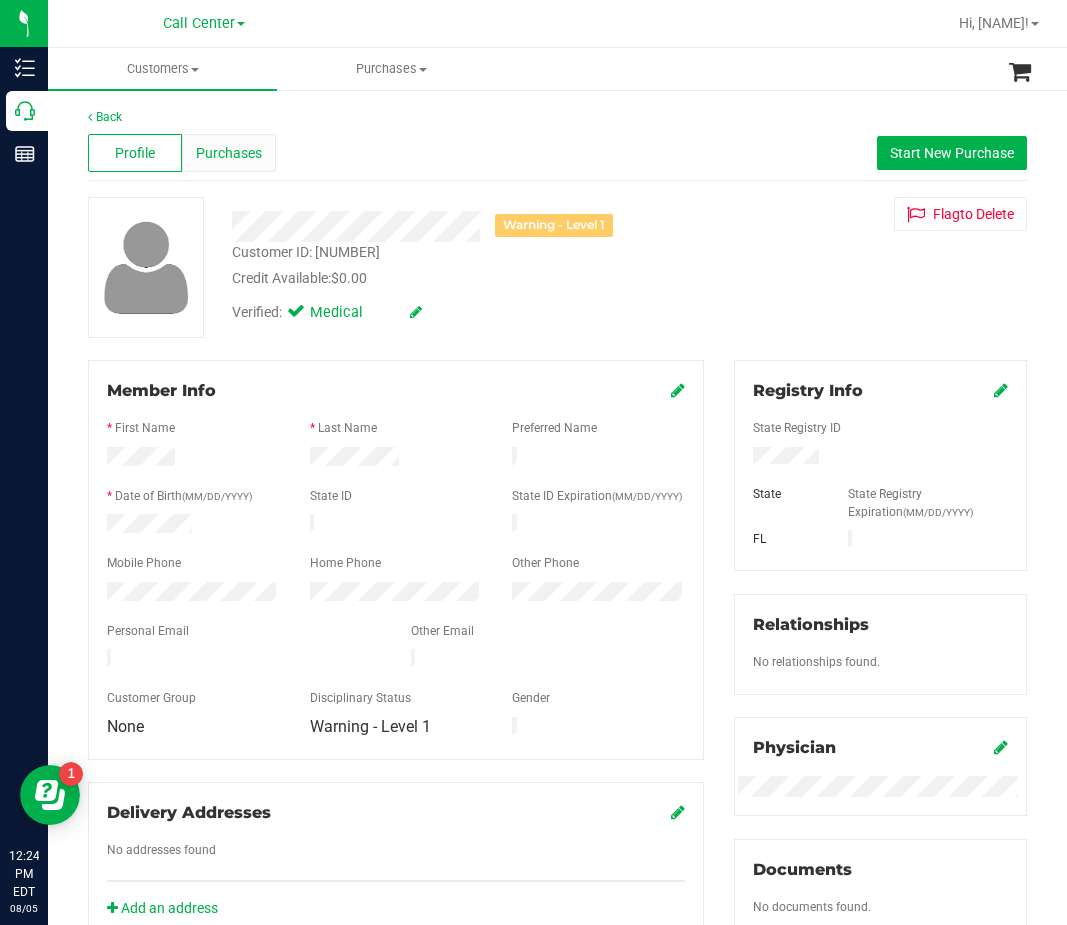 click on "Purchases" at bounding box center [229, 153] 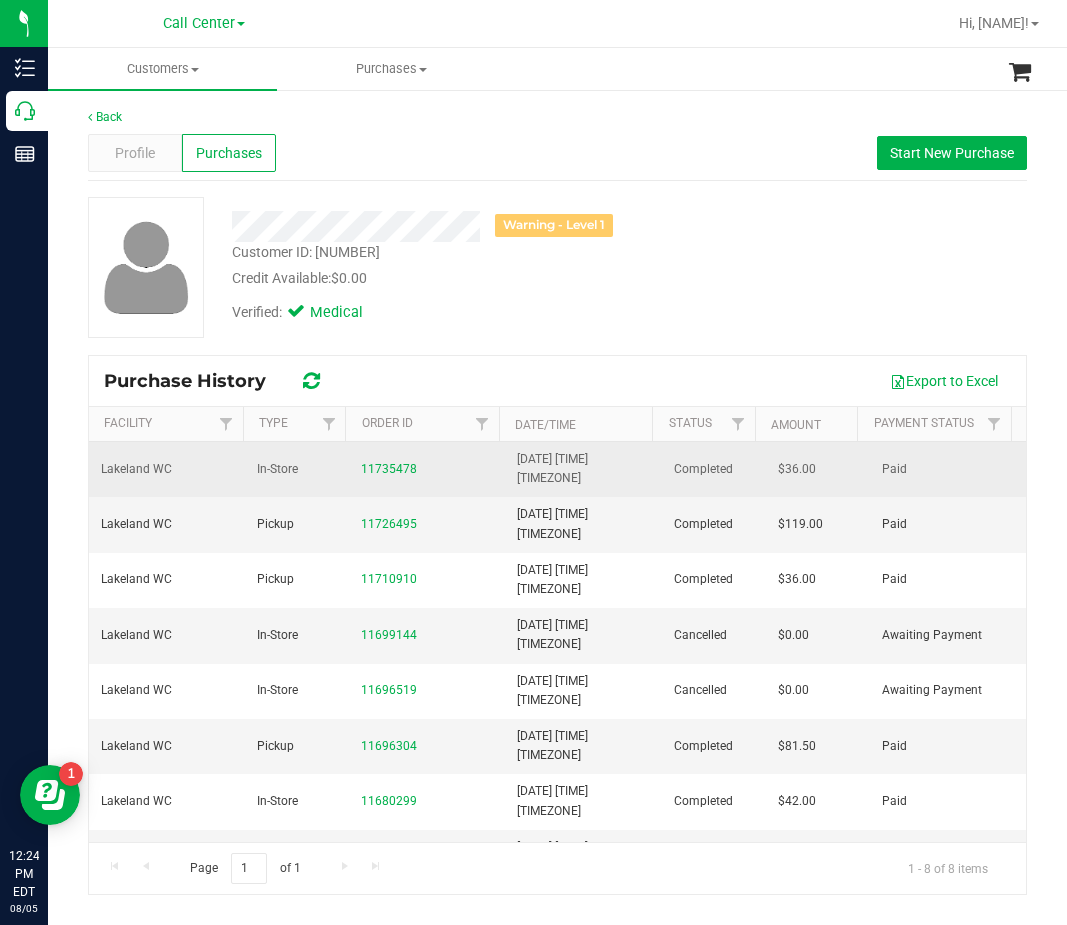 click on "11735478" at bounding box center (427, 469) 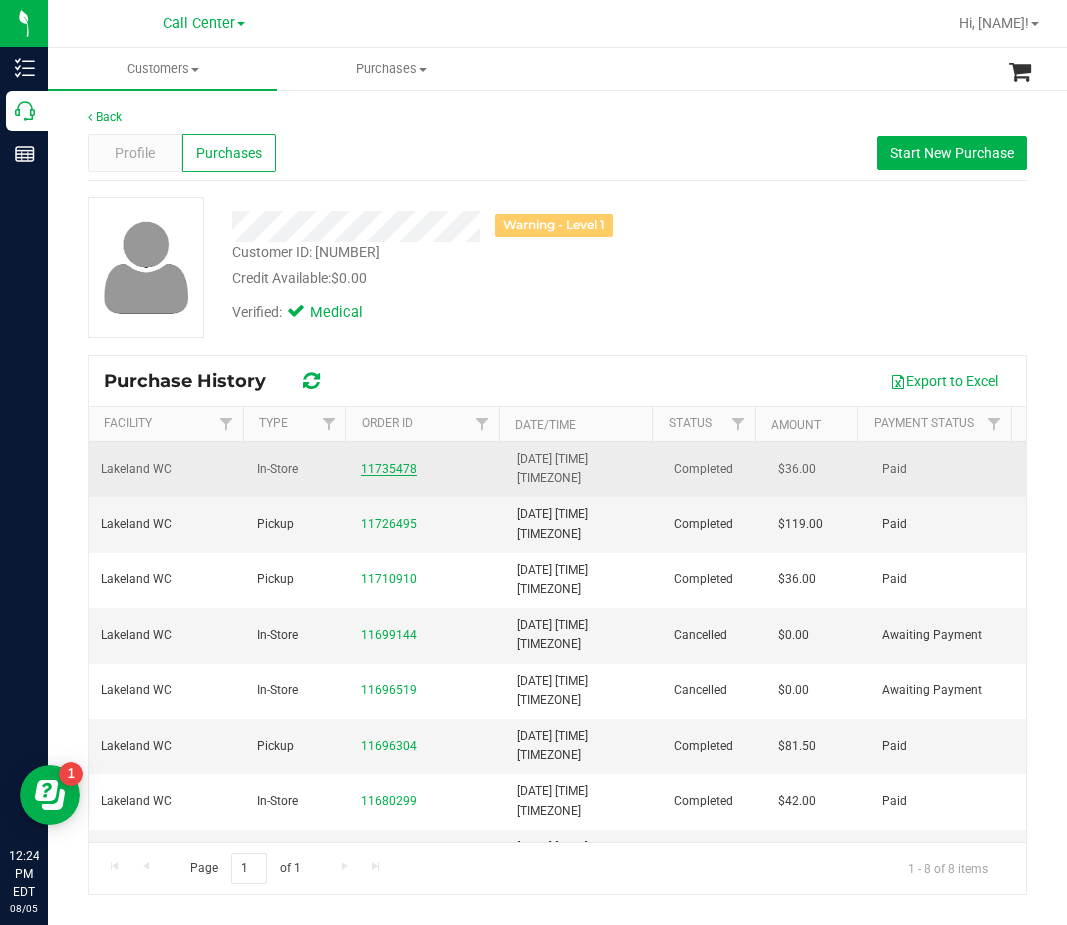 click on "11735478" at bounding box center [389, 469] 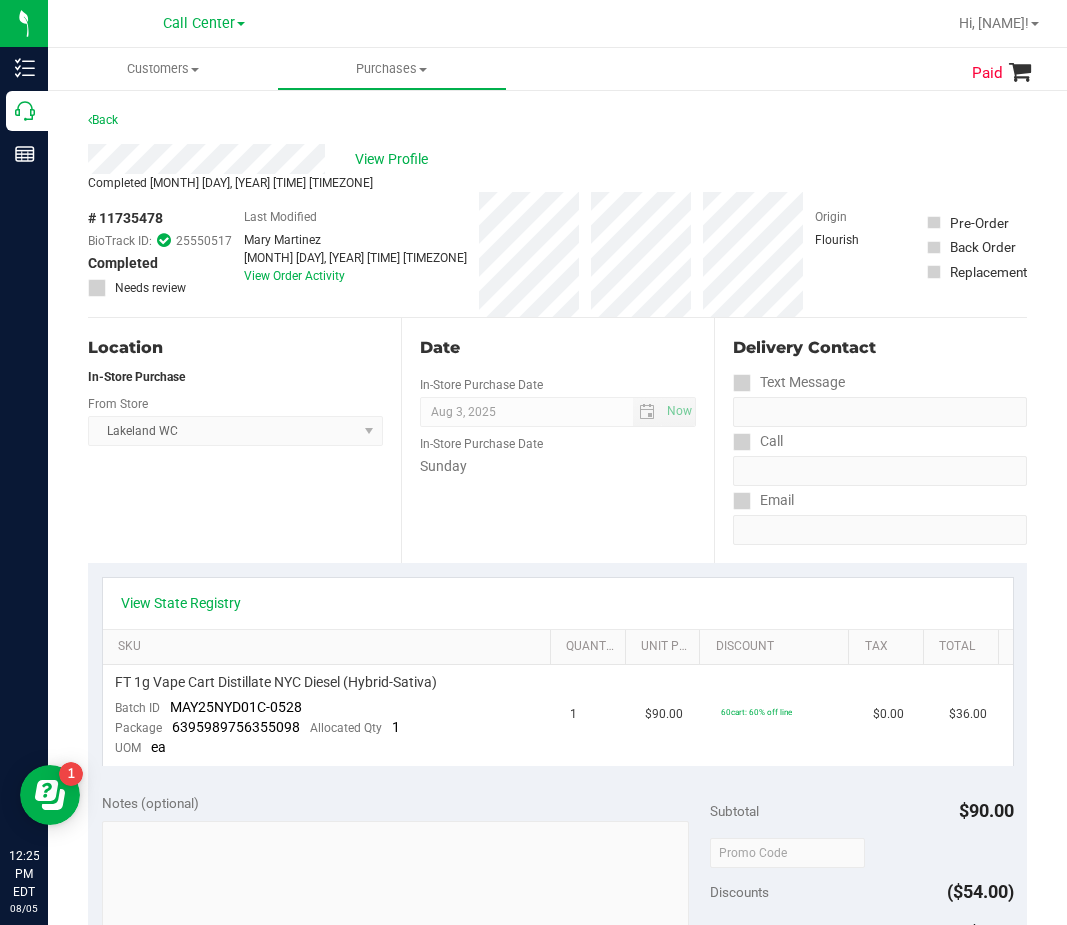 click on "View State Registry
SKU Quantity Unit Price Discount Tax Total
FT 1g Vape Cart Distillate NYC Diesel (Hybrid-Sativa)
Batch ID
MAY25NYD01C-0528
Package
6395989756355098
Allocated Qty
1
UOM
ea
1
$90.00
60cart:
60%
off
line
$0.00
$36.00" at bounding box center [557, 671] 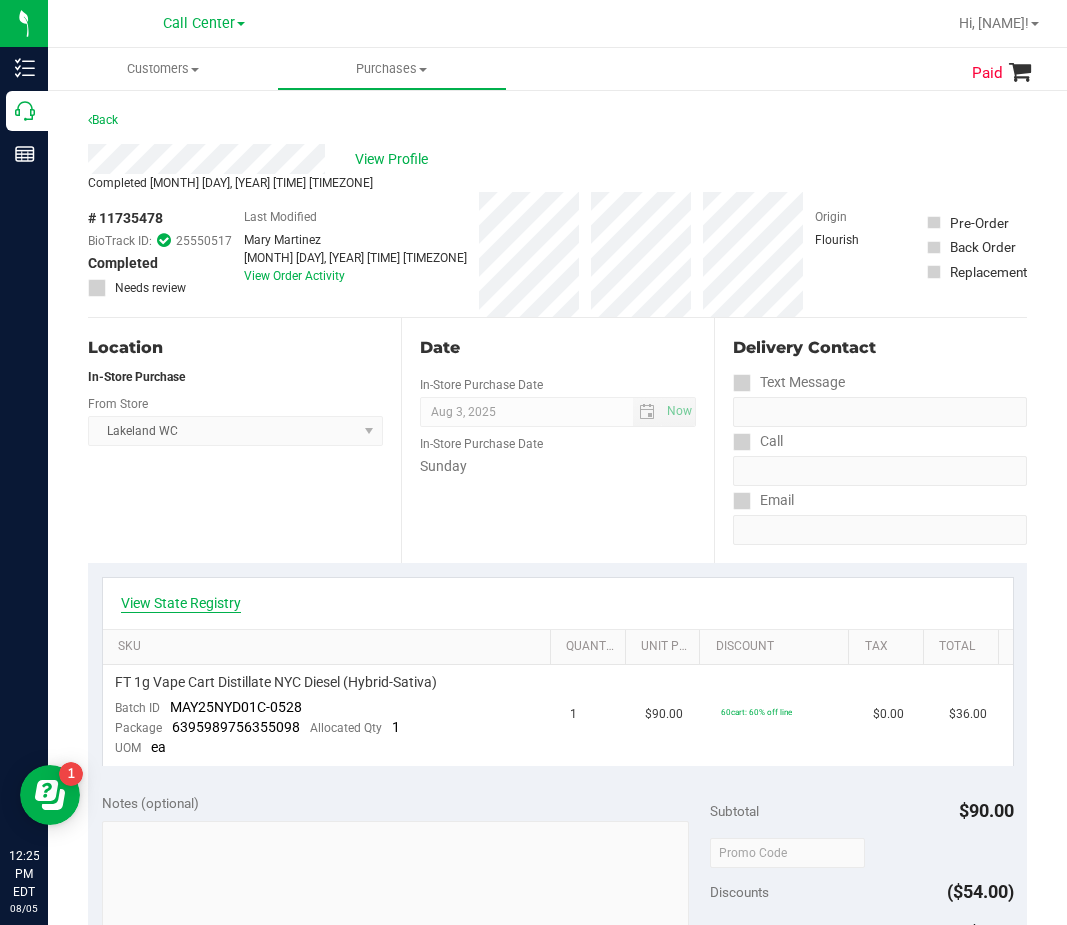 click on "View State Registry" at bounding box center [181, 603] 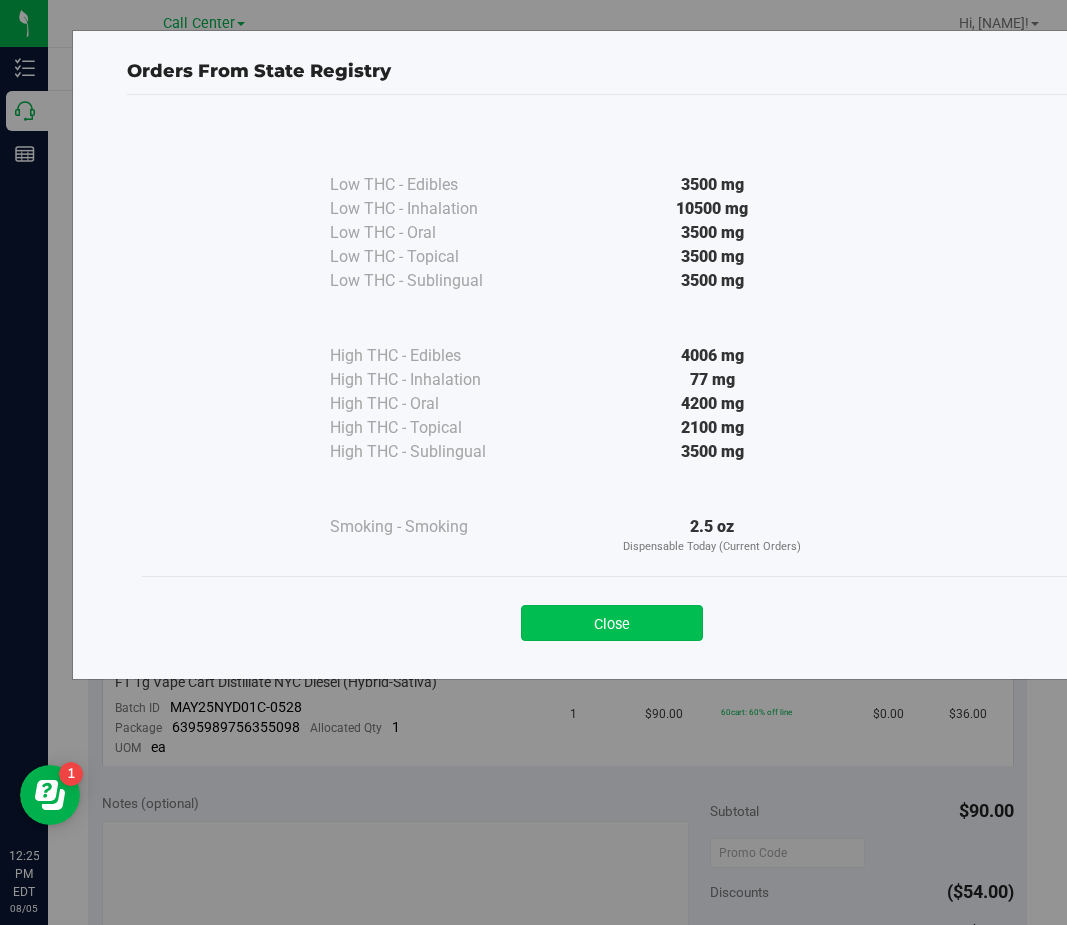 click on "Close" at bounding box center [612, 623] 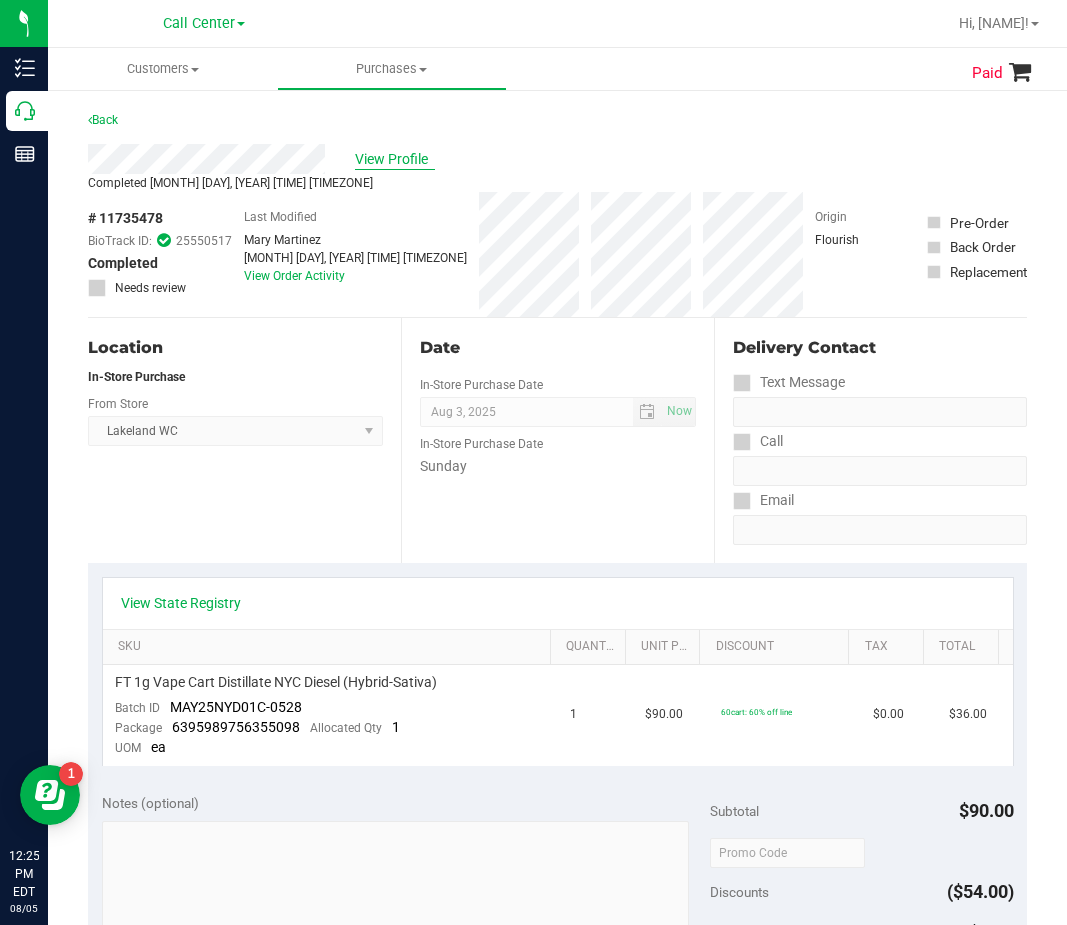 click on "View Profile" at bounding box center [395, 159] 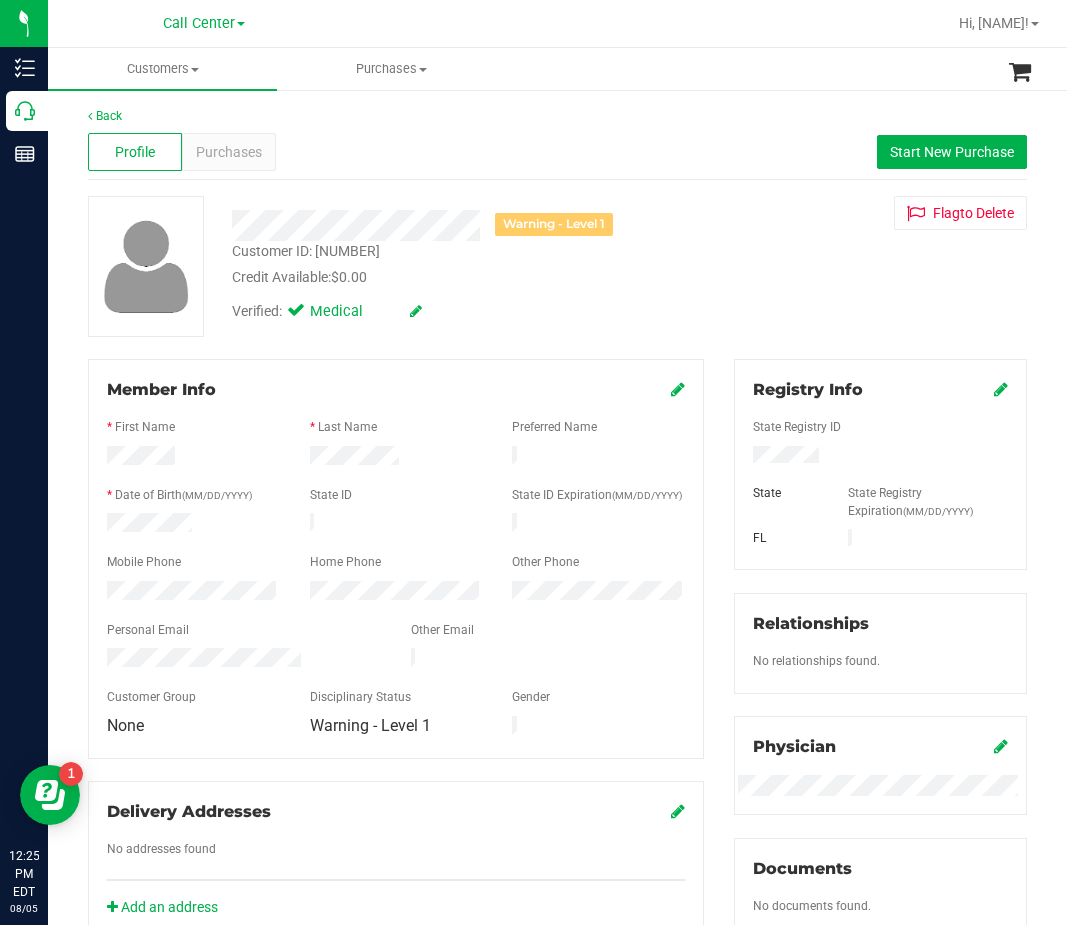 scroll, scrollTop: 0, scrollLeft: 0, axis: both 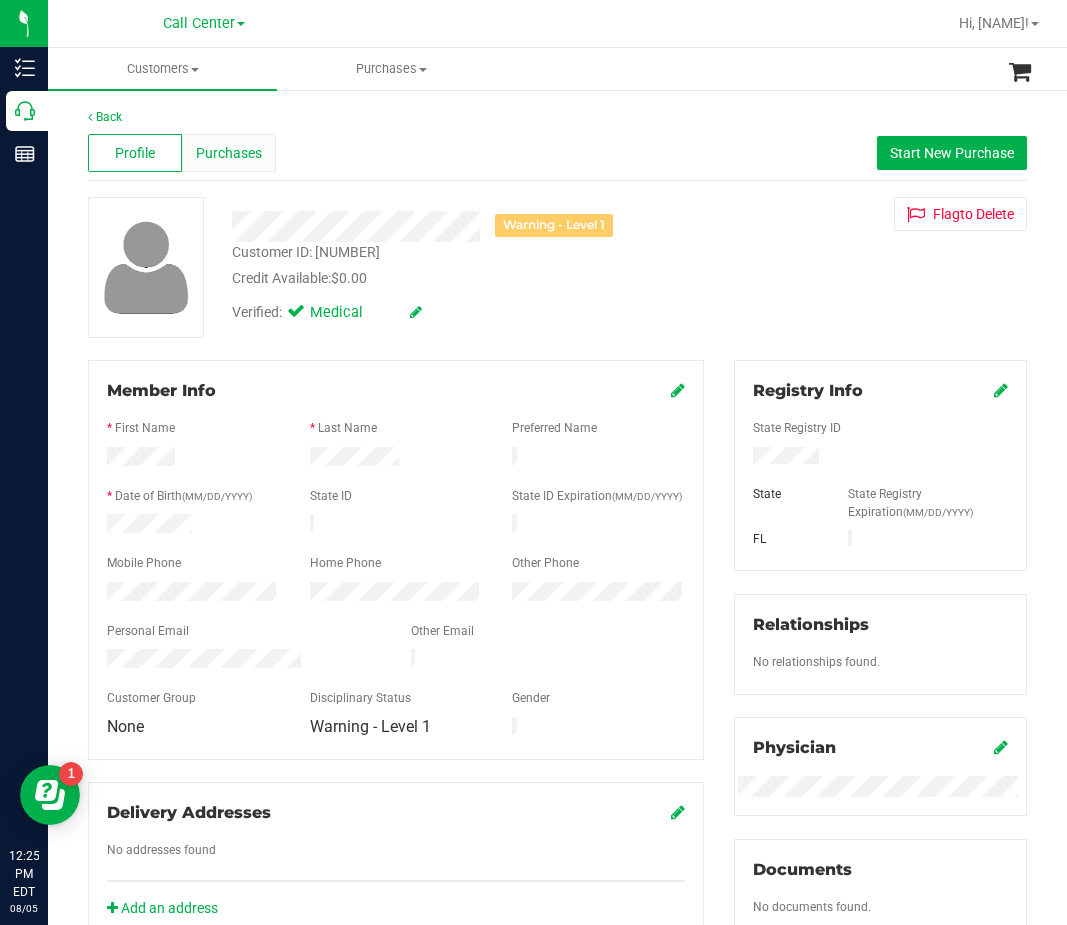 click on "Purchases" at bounding box center [229, 153] 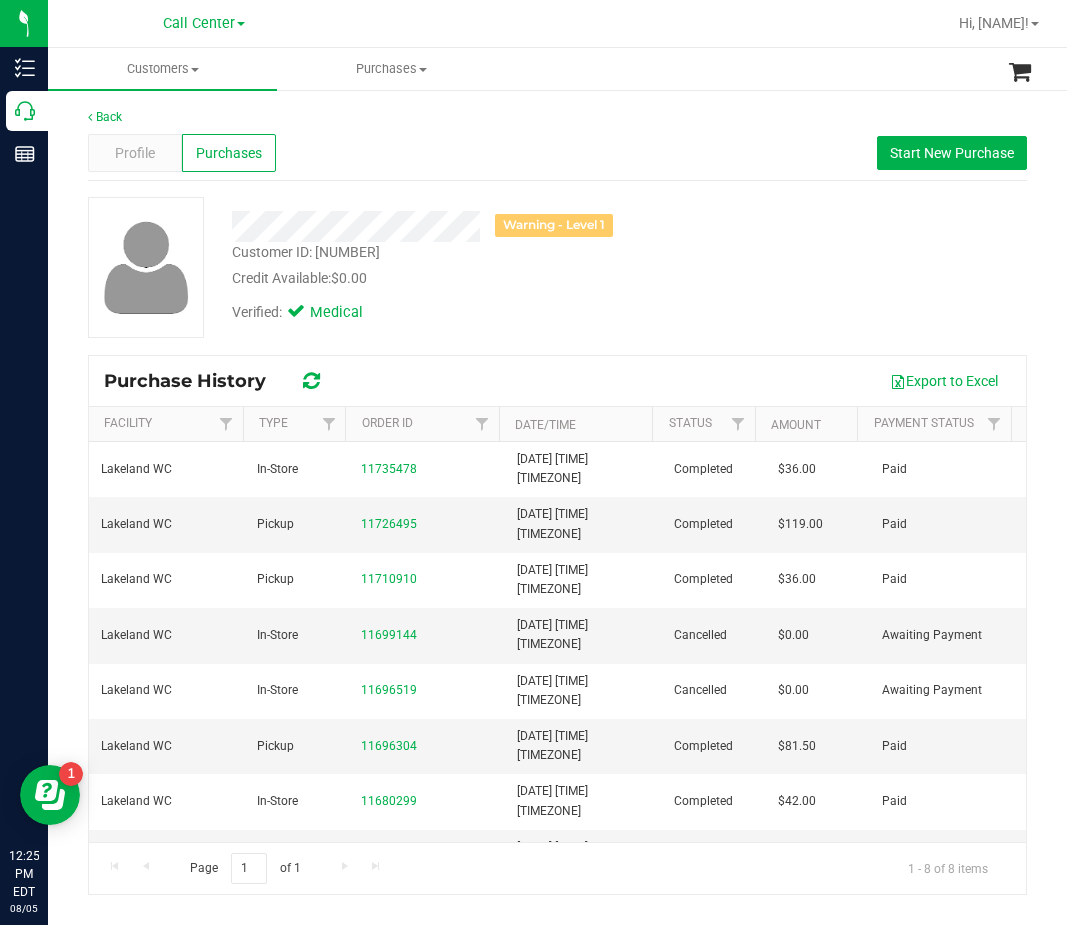 click on "Purchase History
Export to Excel" at bounding box center [557, 381] 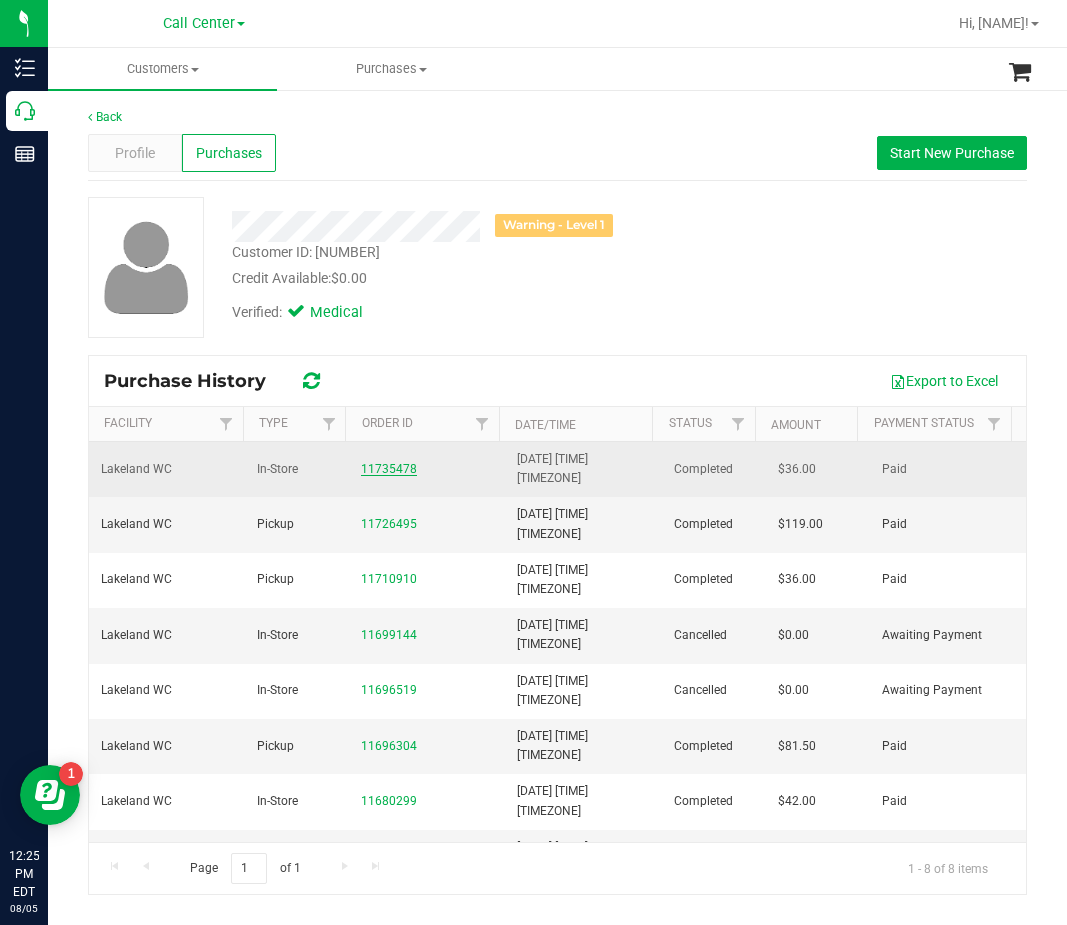 click on "11735478" at bounding box center (389, 469) 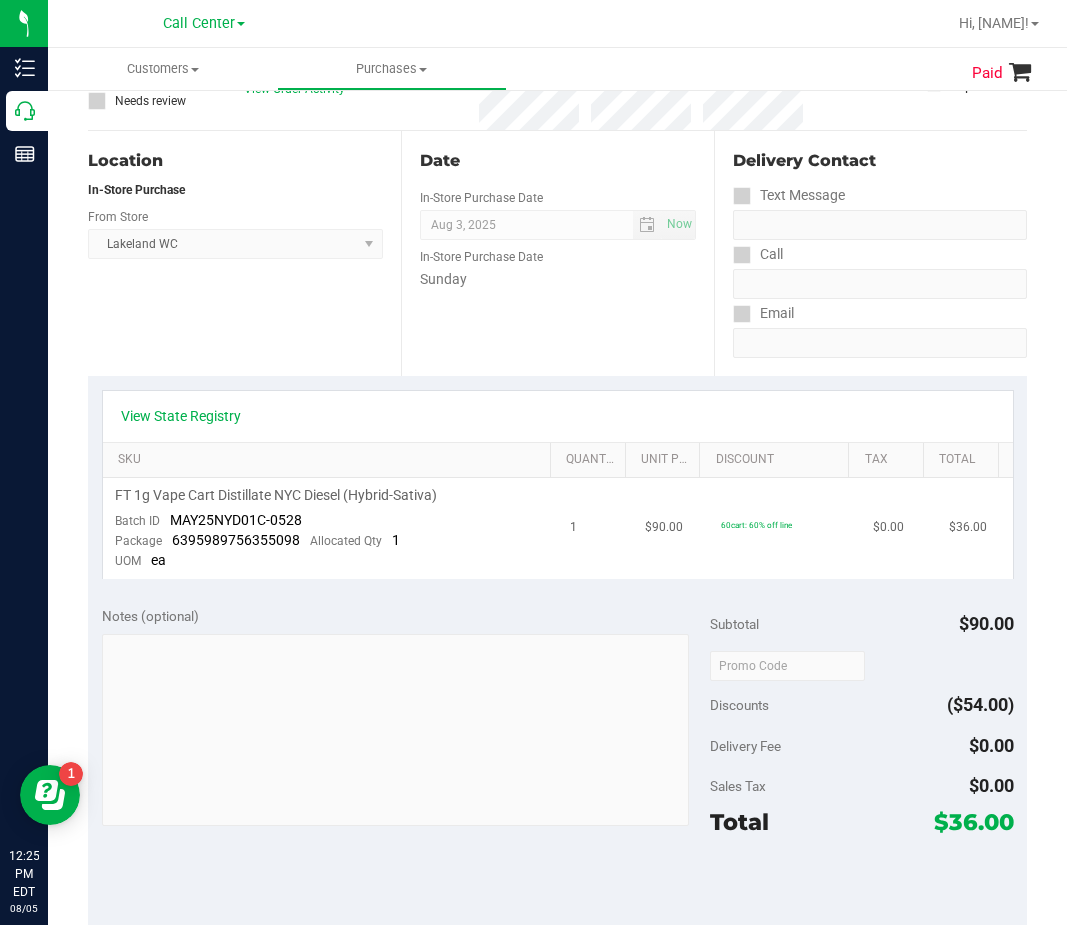 scroll, scrollTop: 200, scrollLeft: 0, axis: vertical 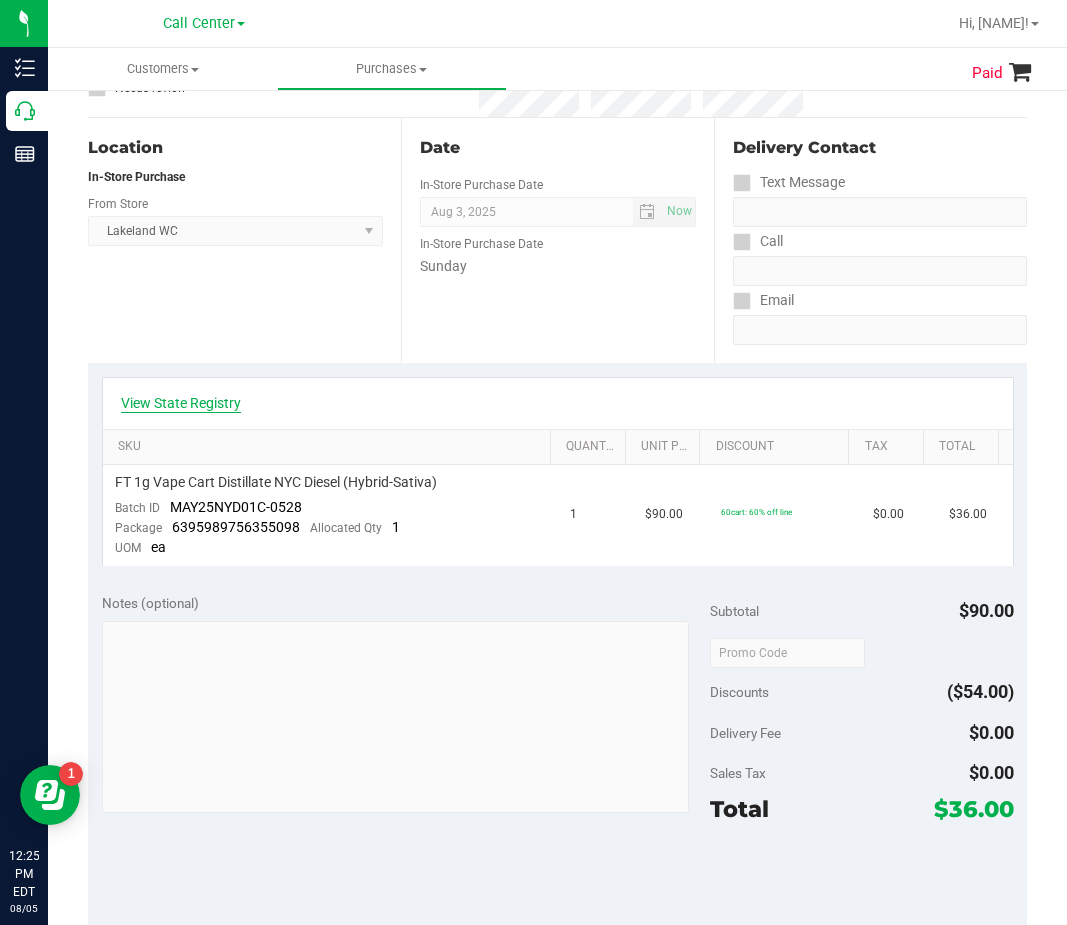 click on "View State Registry" at bounding box center [181, 403] 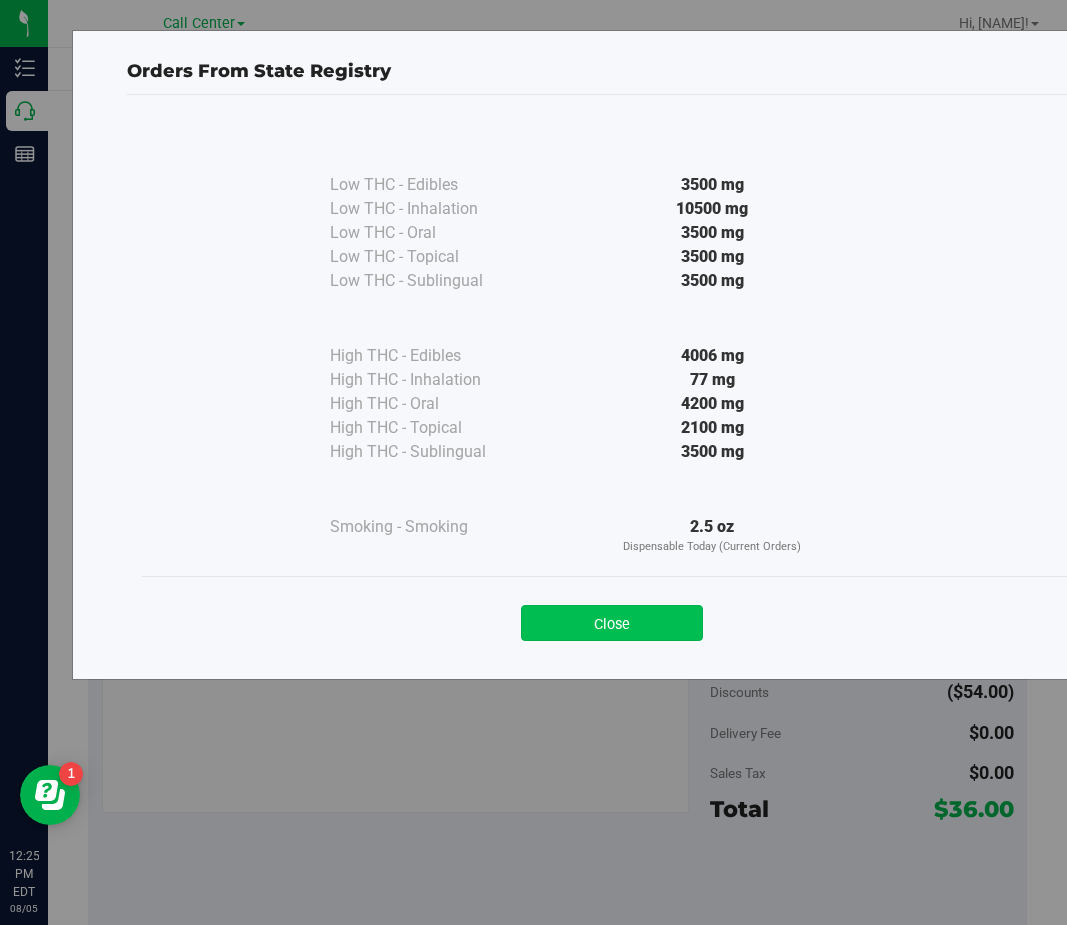 click on "Close" at bounding box center [612, 623] 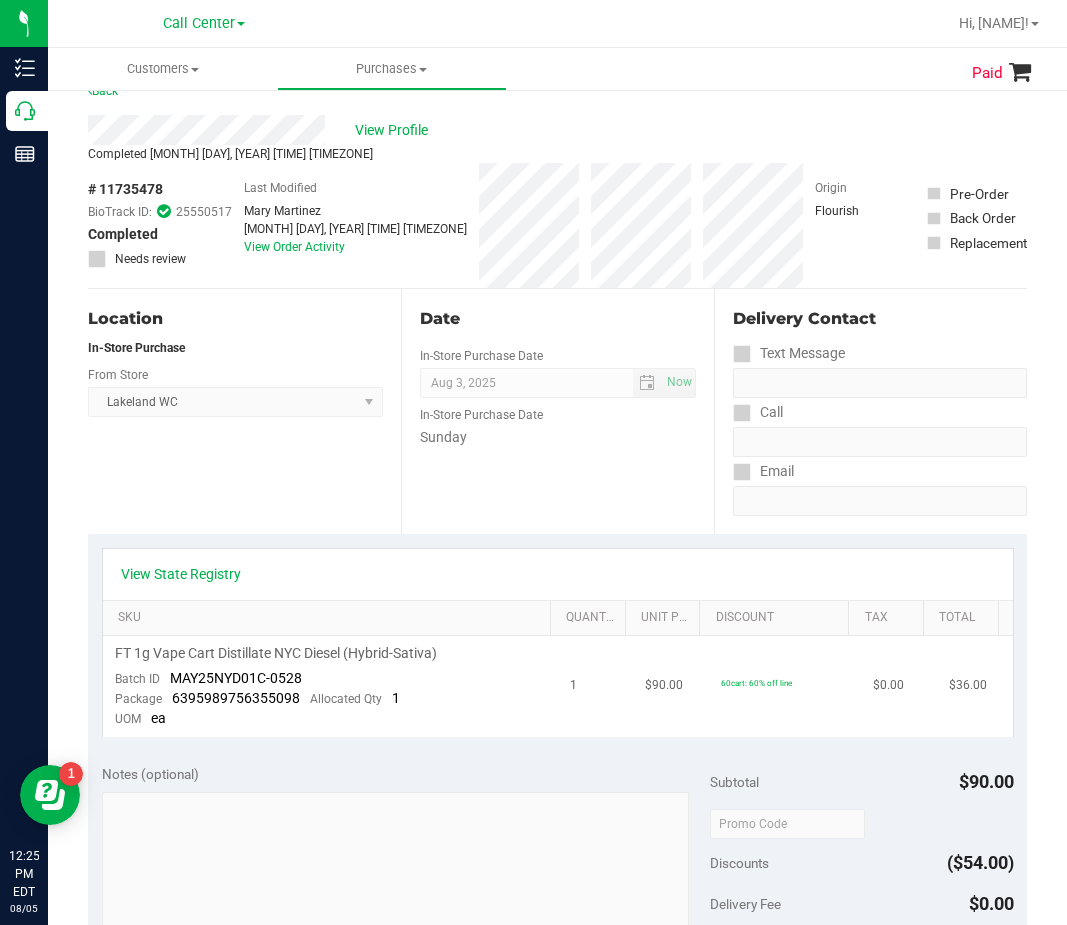 scroll, scrollTop: 0, scrollLeft: 0, axis: both 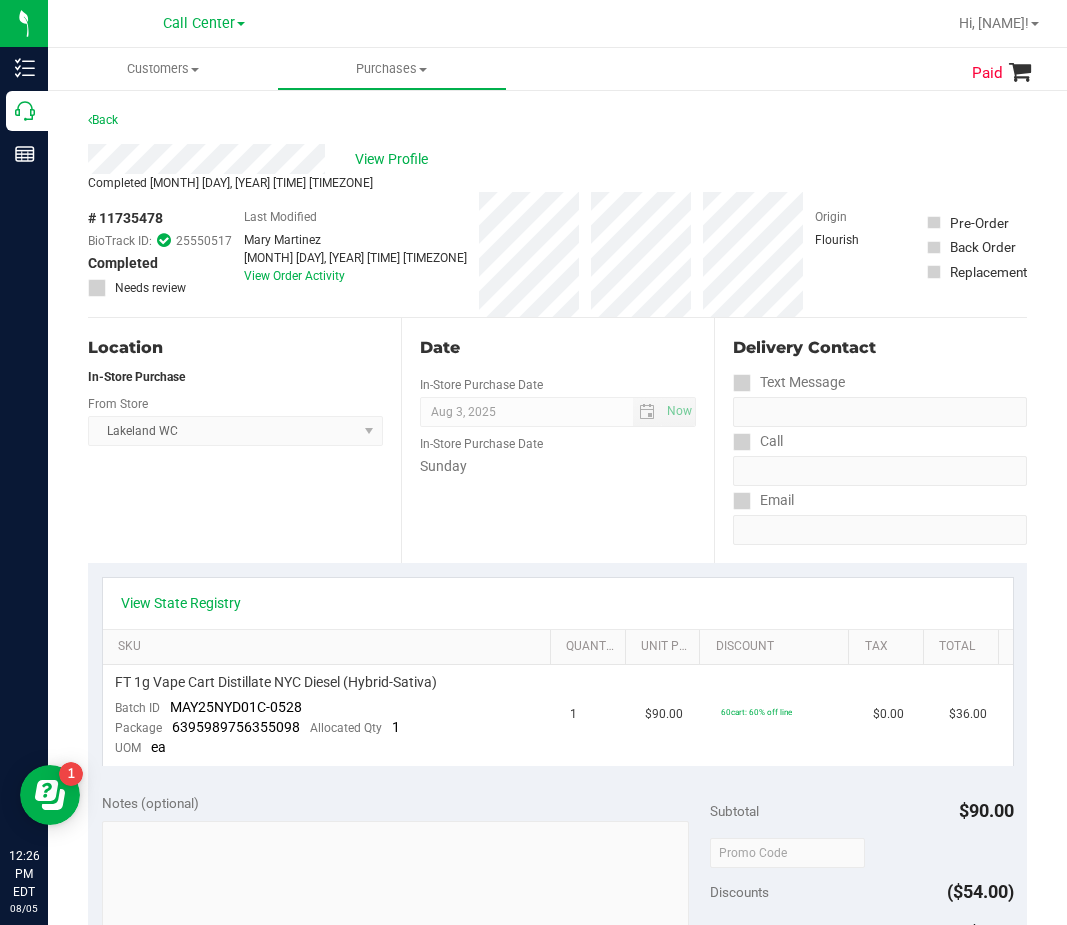 drag, startPoint x: 1004, startPoint y: 488, endPoint x: 910, endPoint y: 478, distance: 94.53042 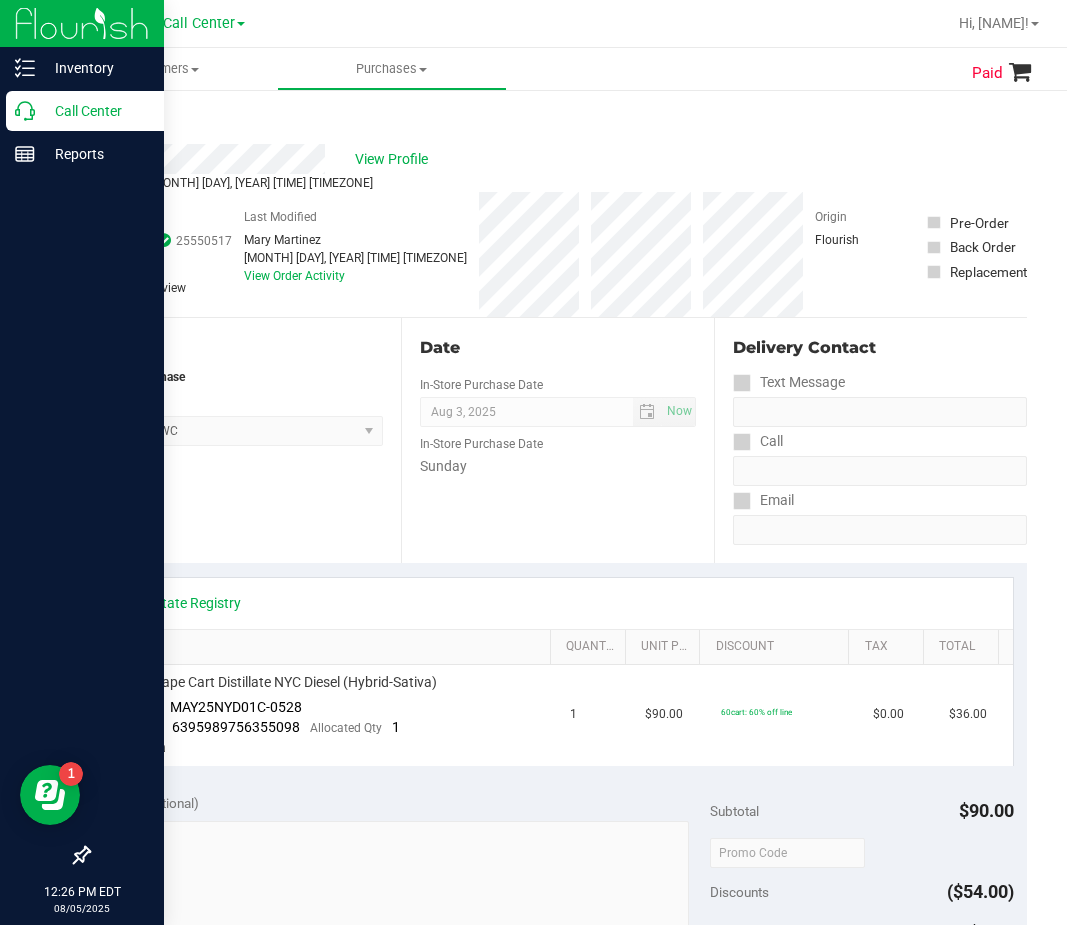 click on "Call Center" at bounding box center (95, 111) 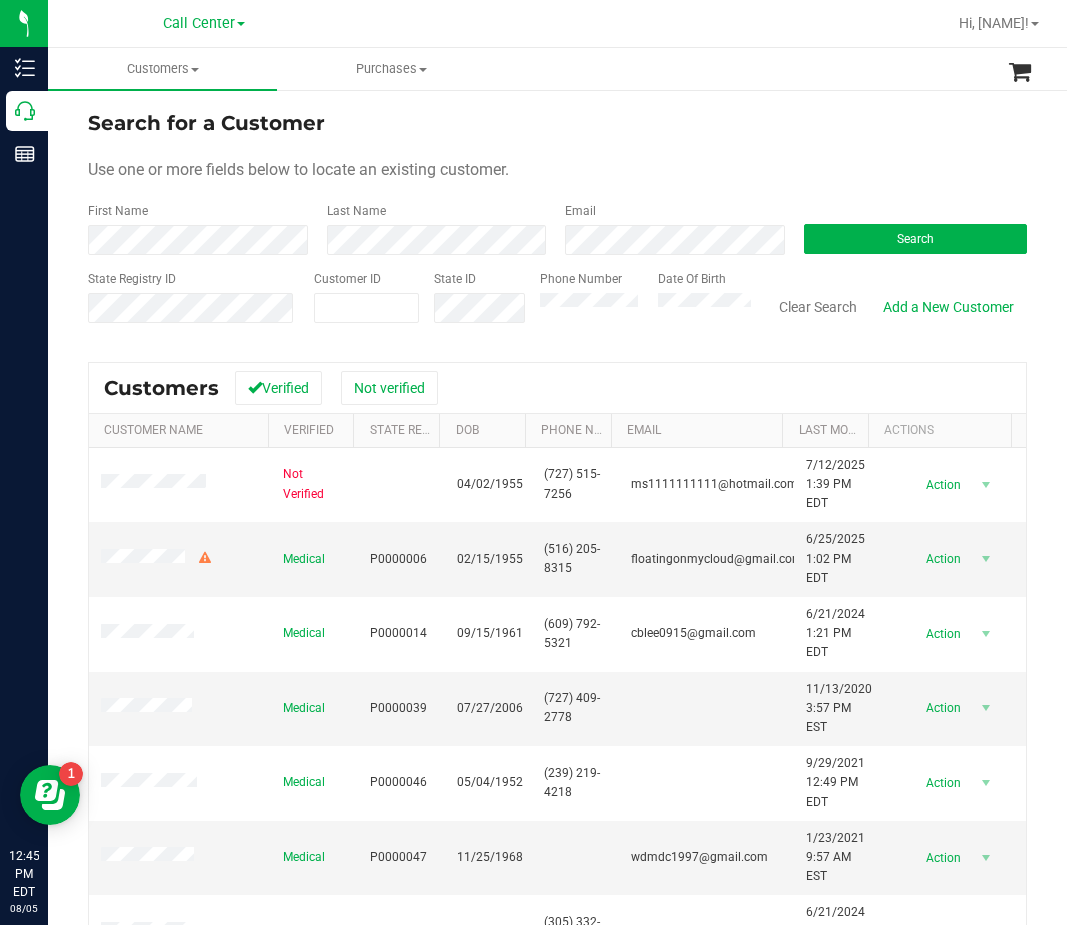 click on "Search" at bounding box center (908, 228) 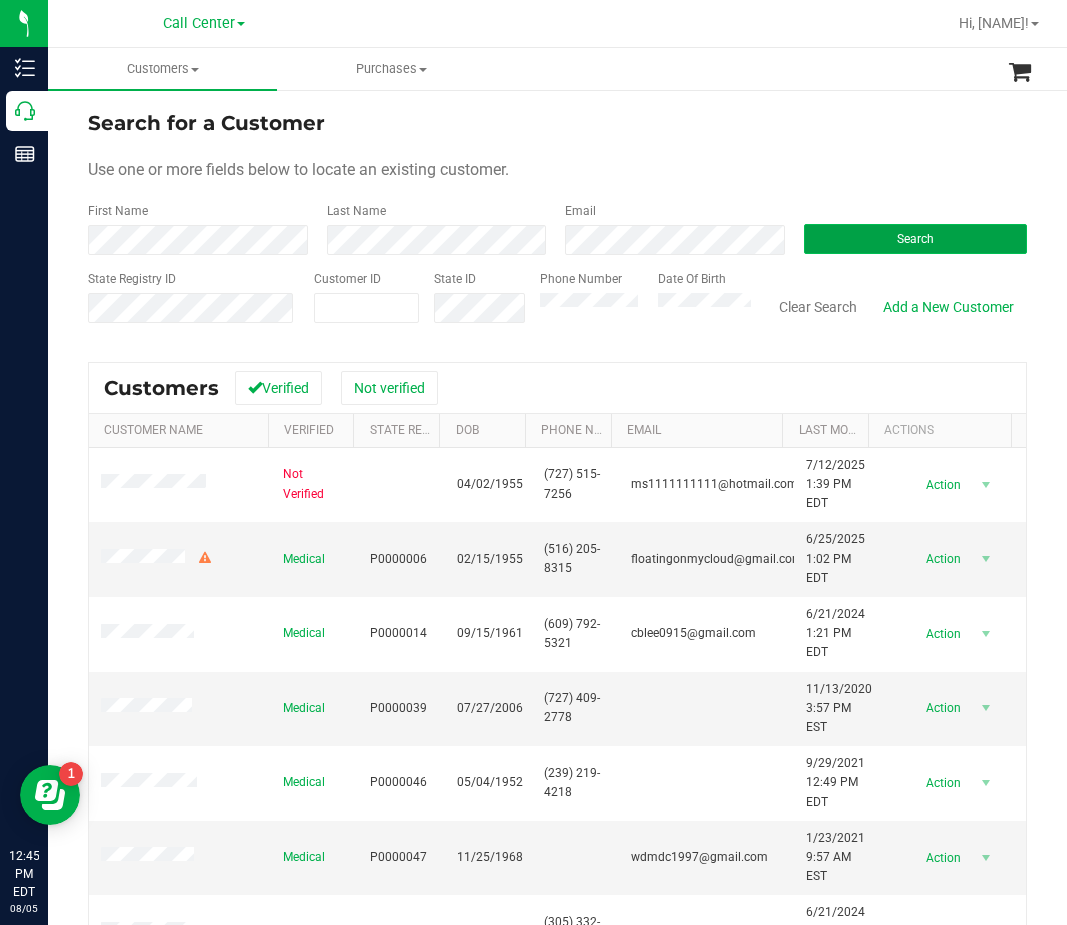 click on "Search" at bounding box center (916, 239) 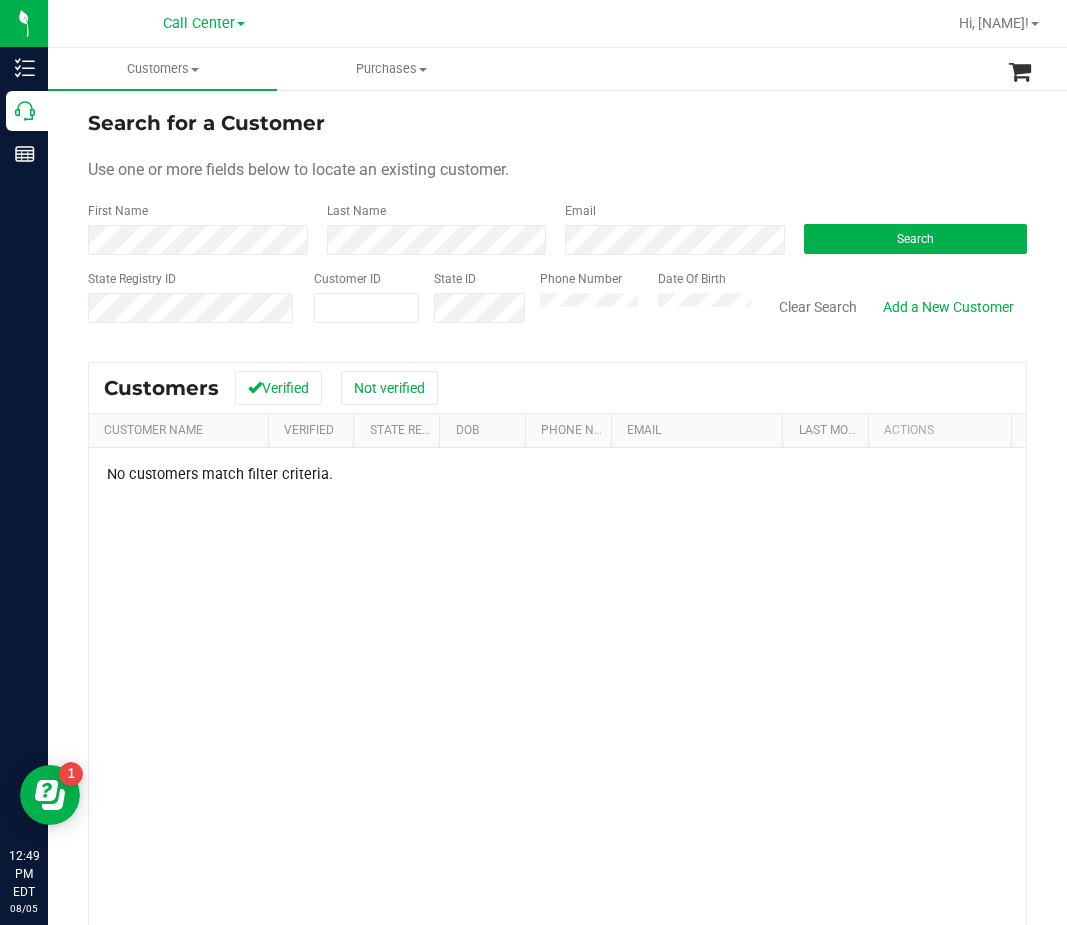 click on "Phone Number" at bounding box center [591, 305] 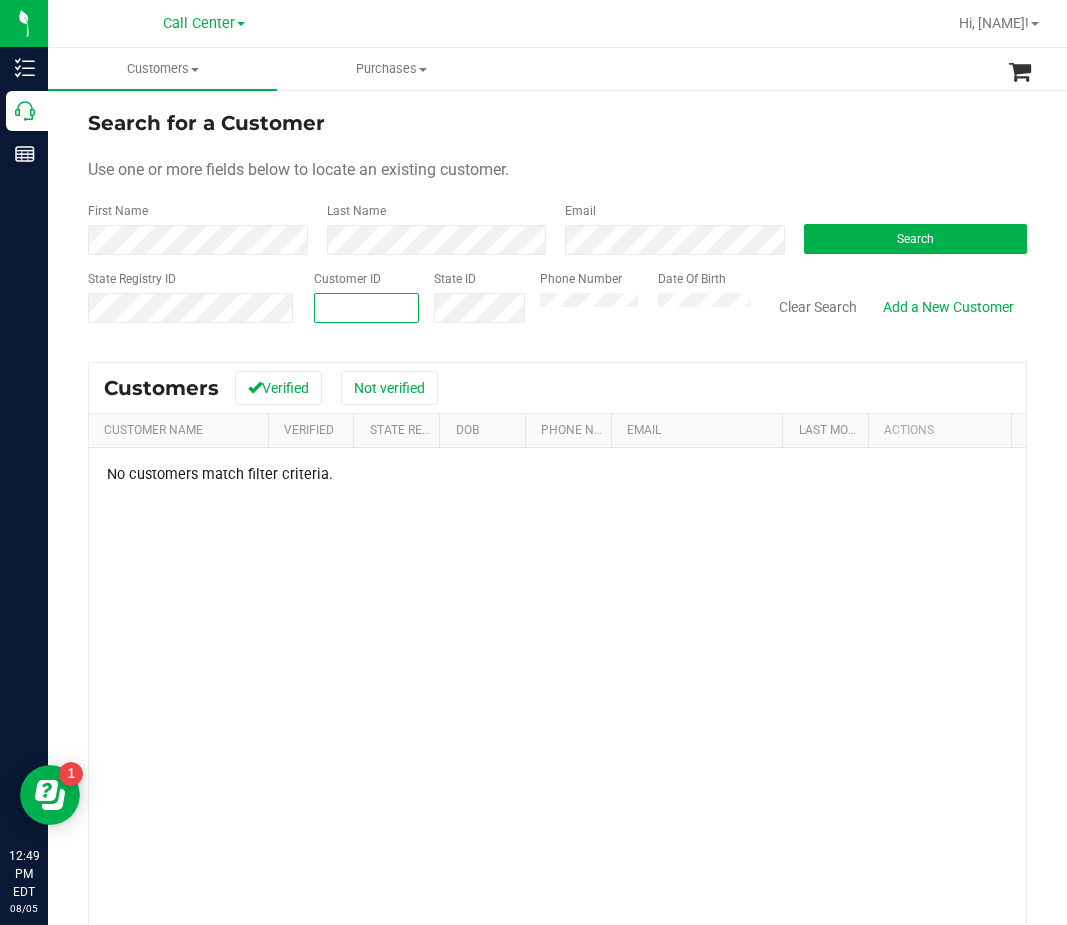 click at bounding box center [366, 308] 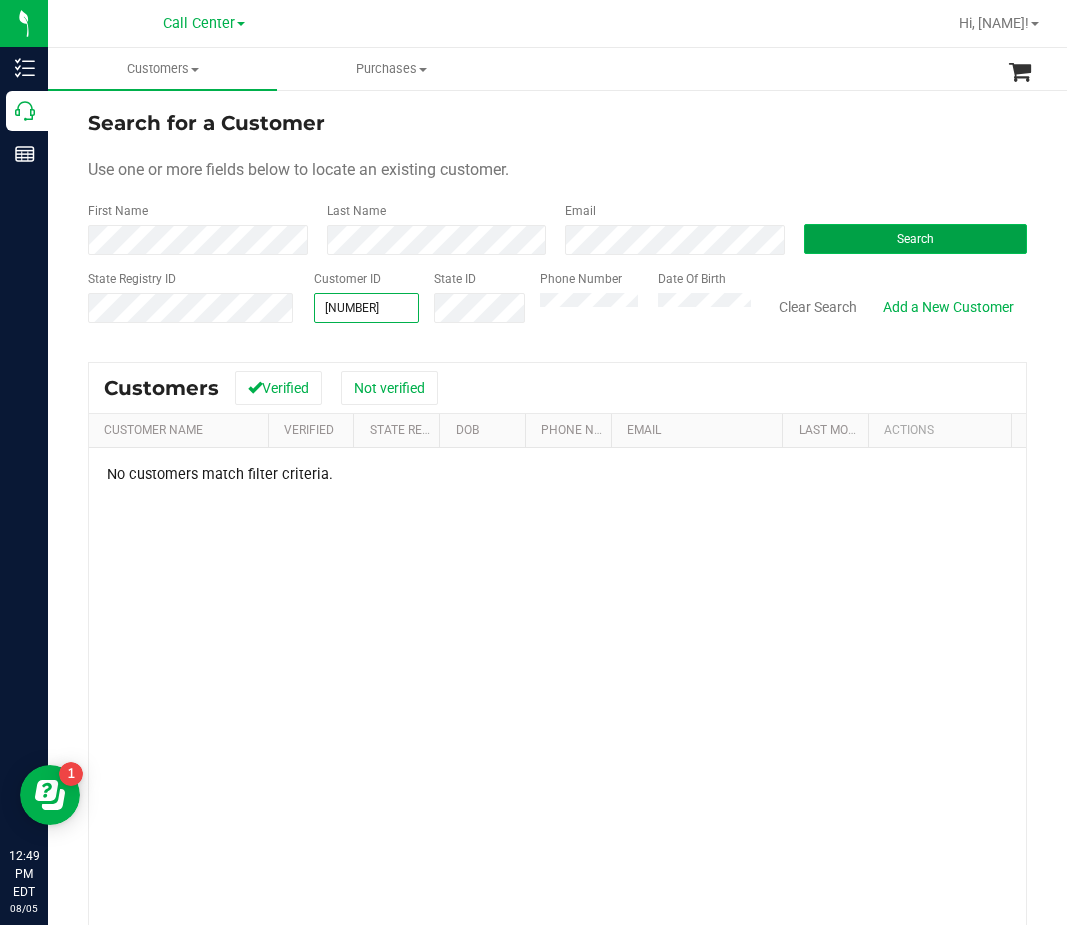 type on "39859" 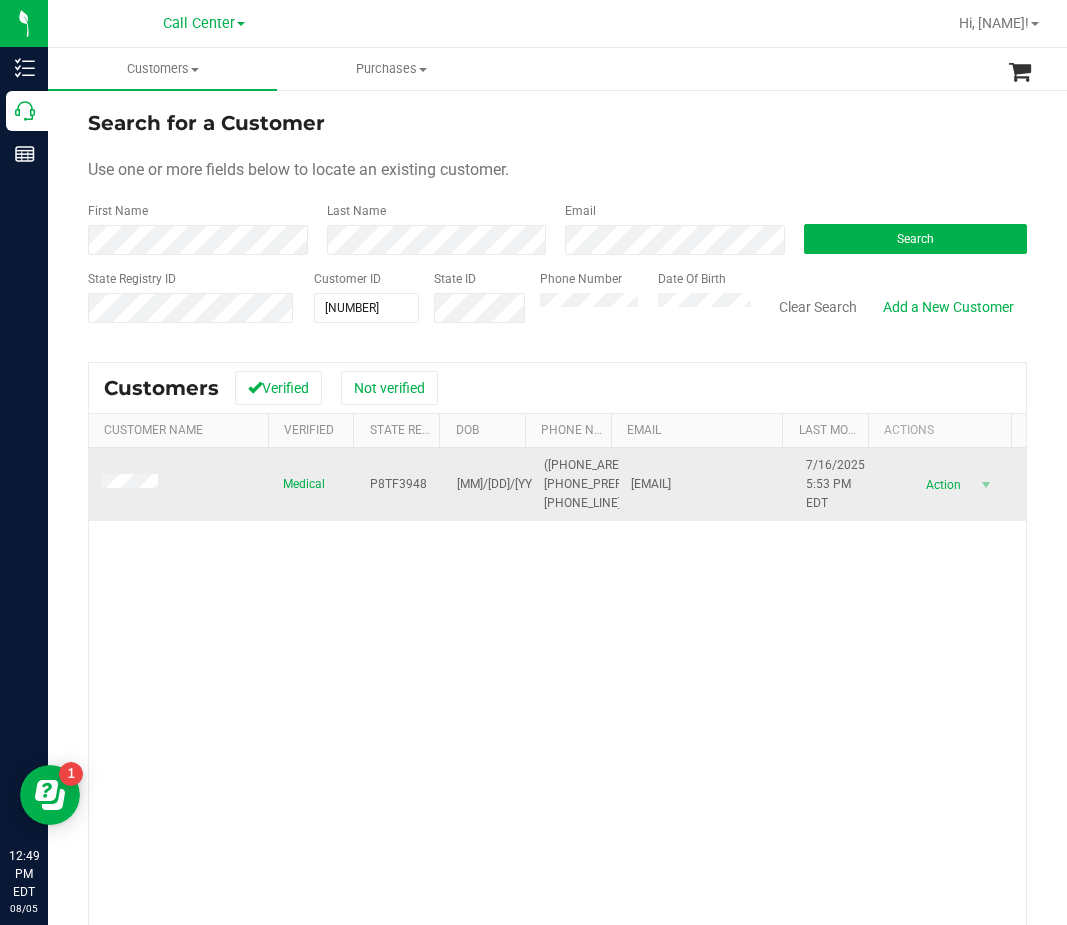 click on "P8TF3948" at bounding box center (398, 484) 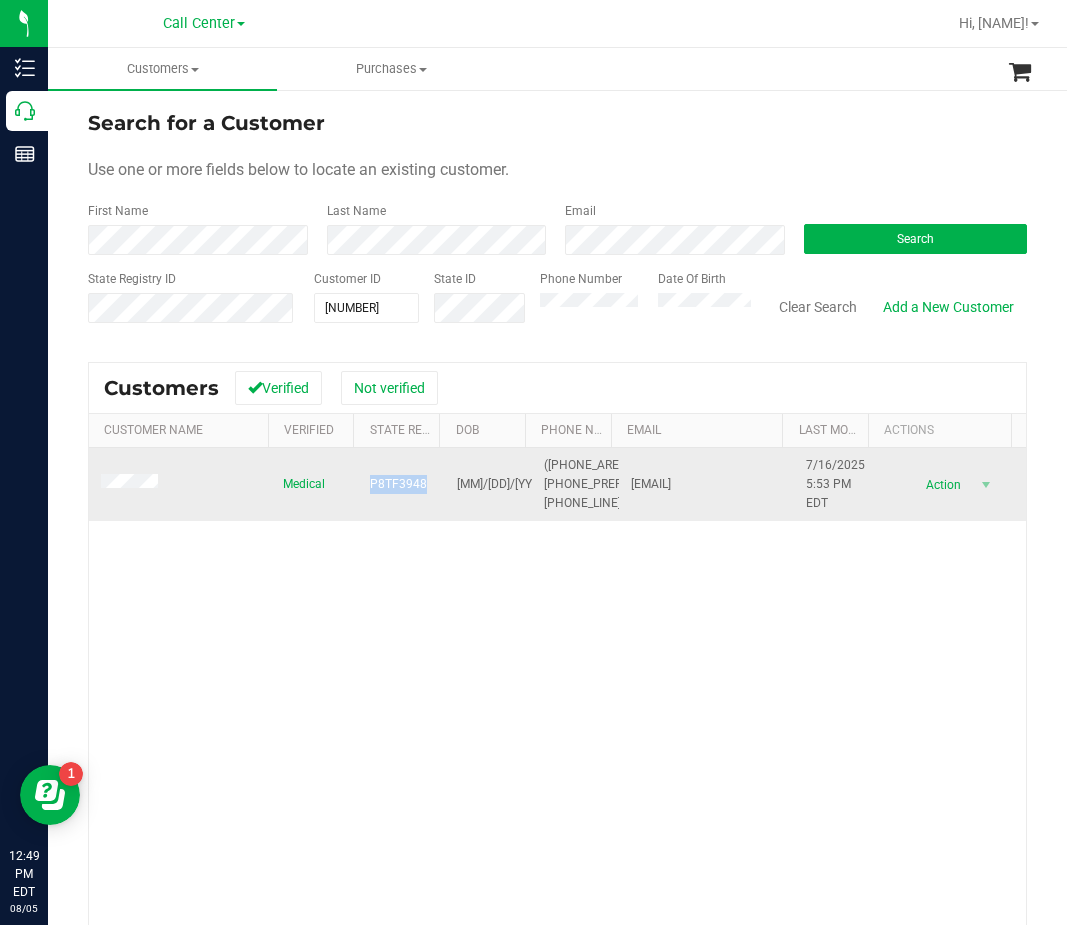 click on "P8TF3948" at bounding box center (398, 484) 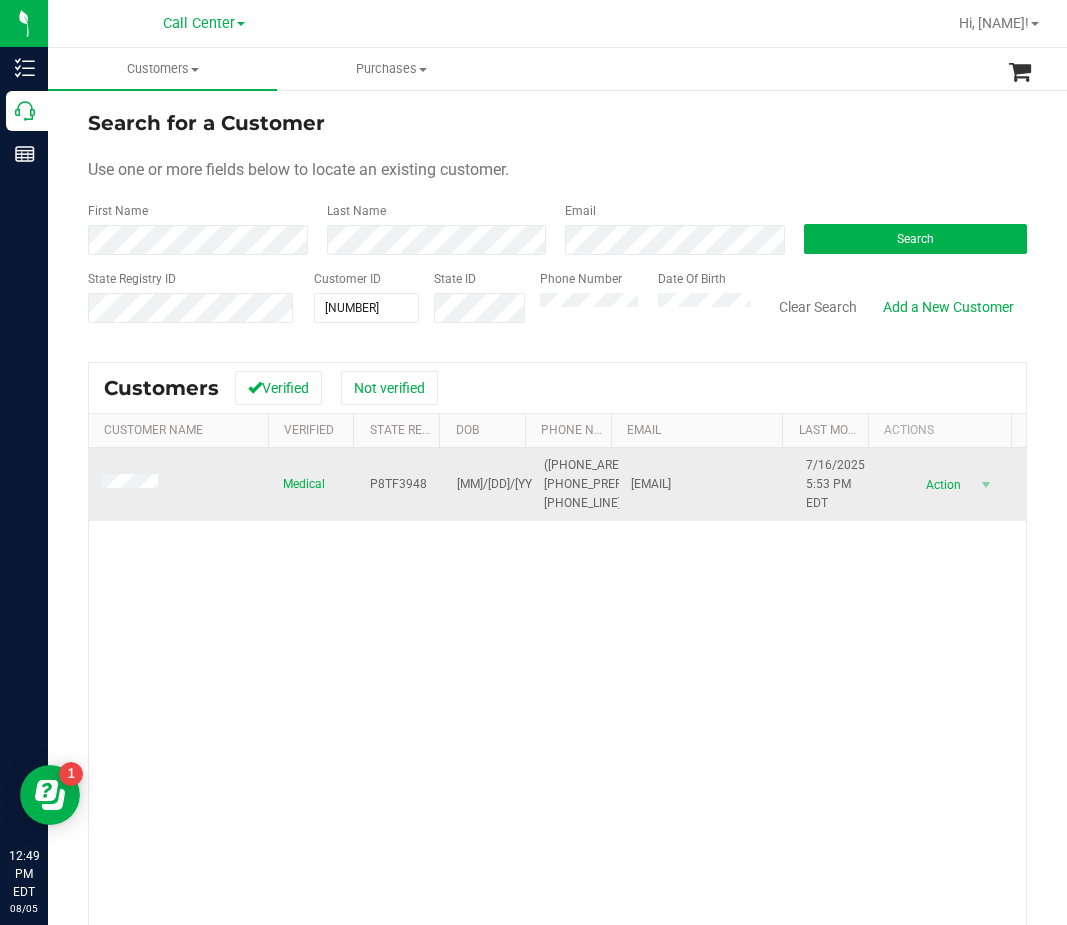 click on "11/21/1971" at bounding box center [503, 484] 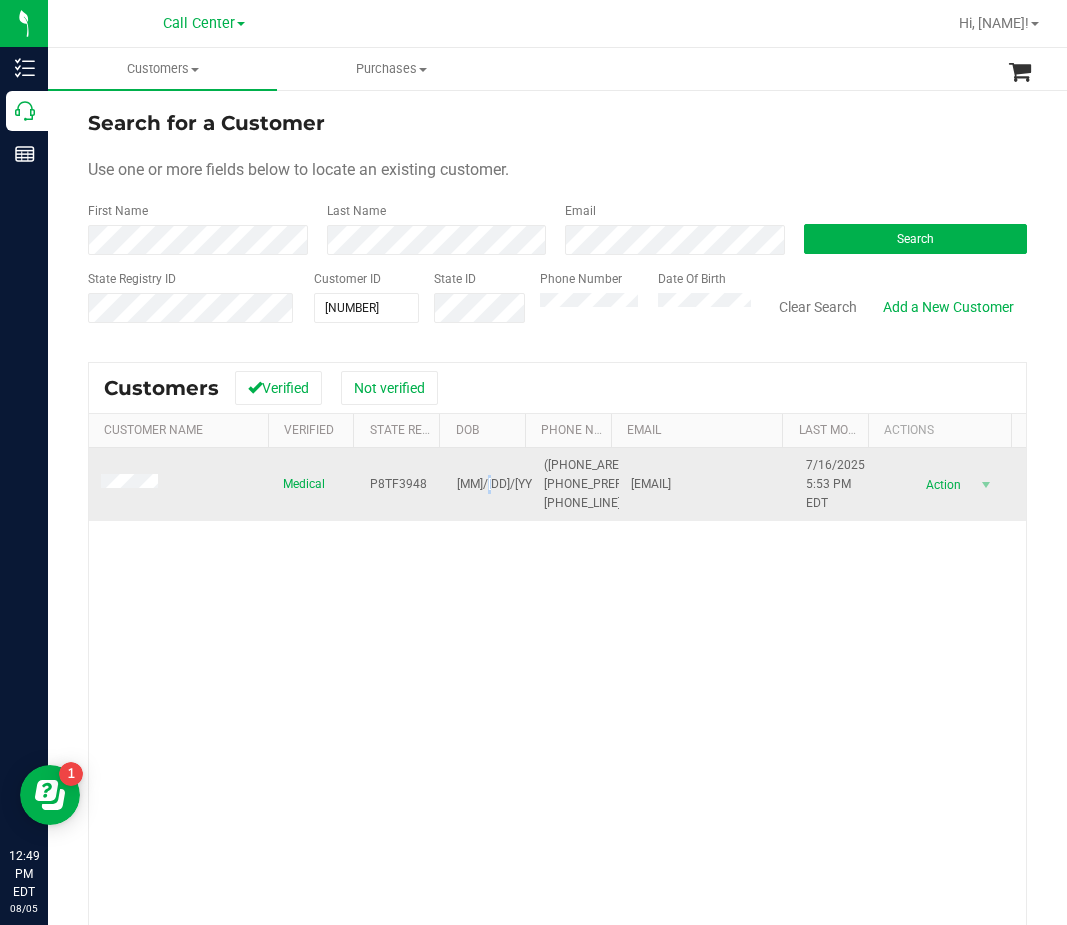 click on "11/21/1971" at bounding box center (503, 484) 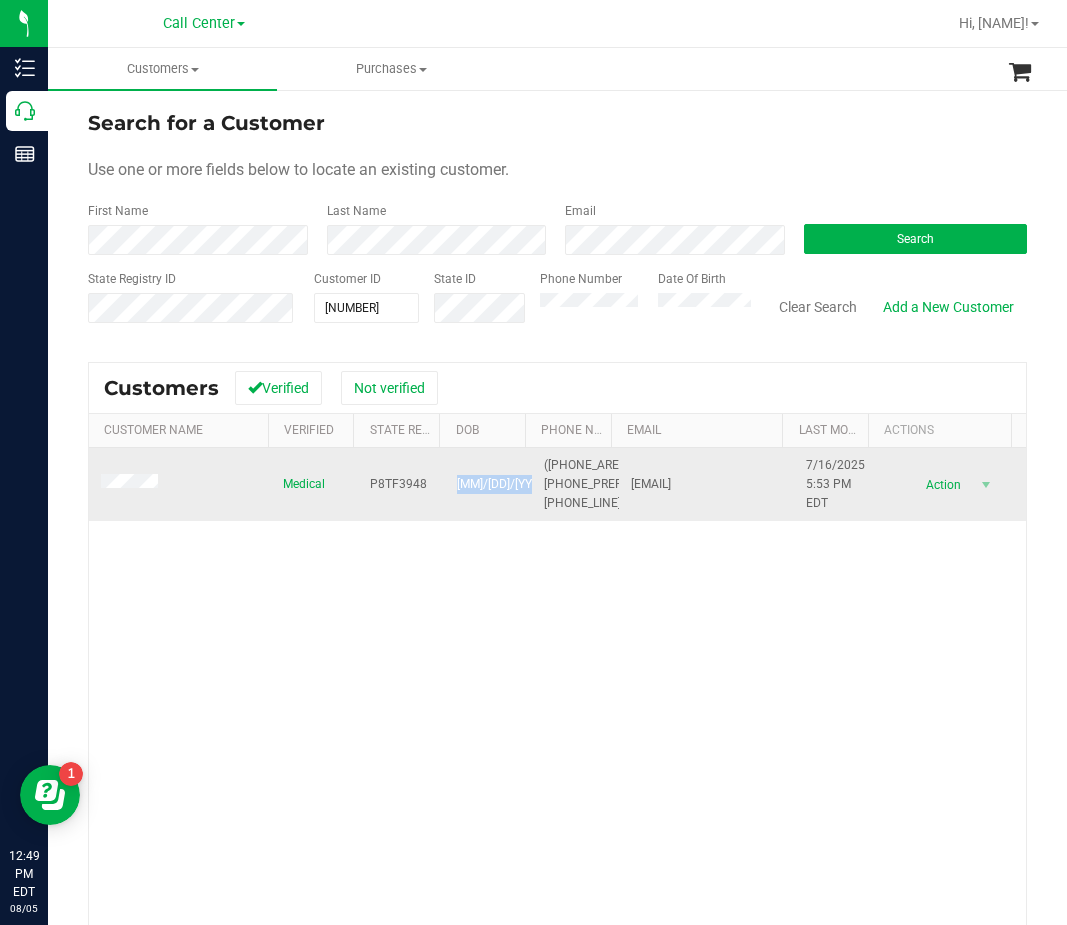 click on "11/21/1971" at bounding box center (503, 484) 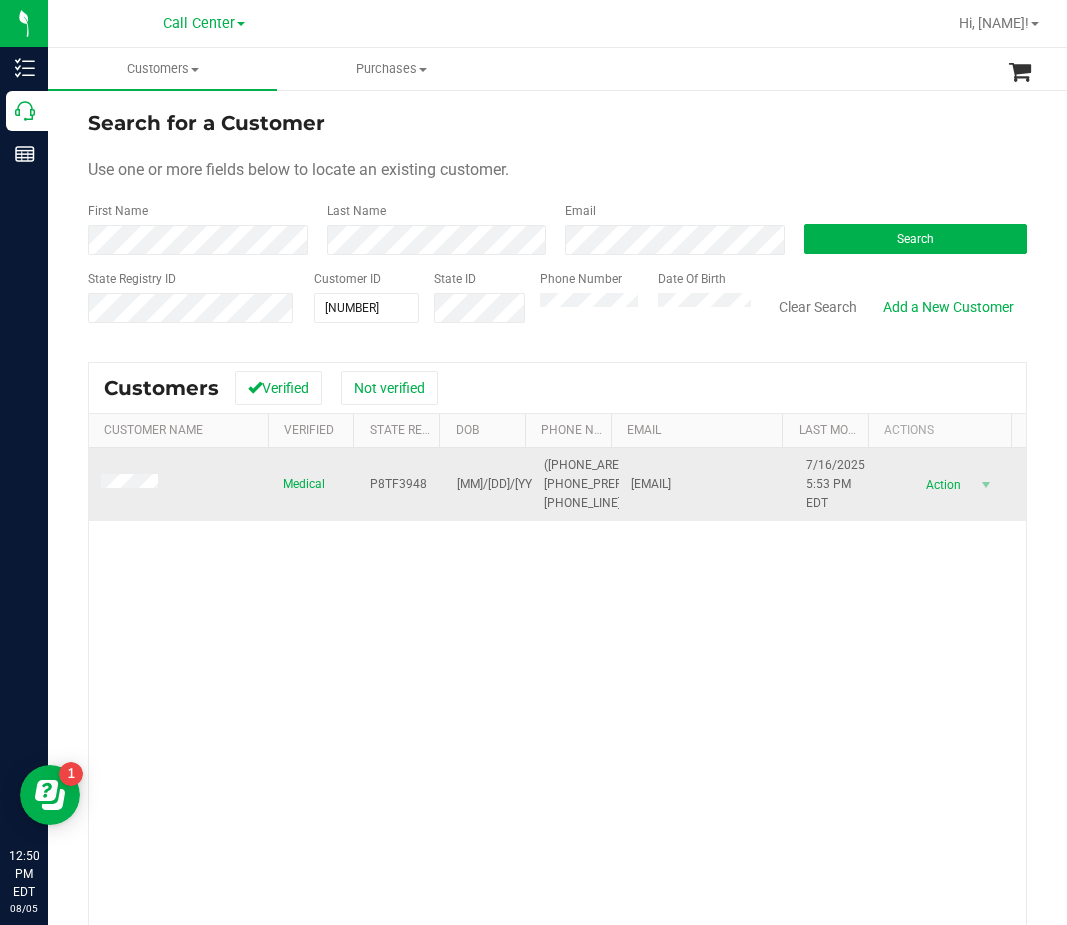 click on "(904) 866-9574" at bounding box center [591, 485] 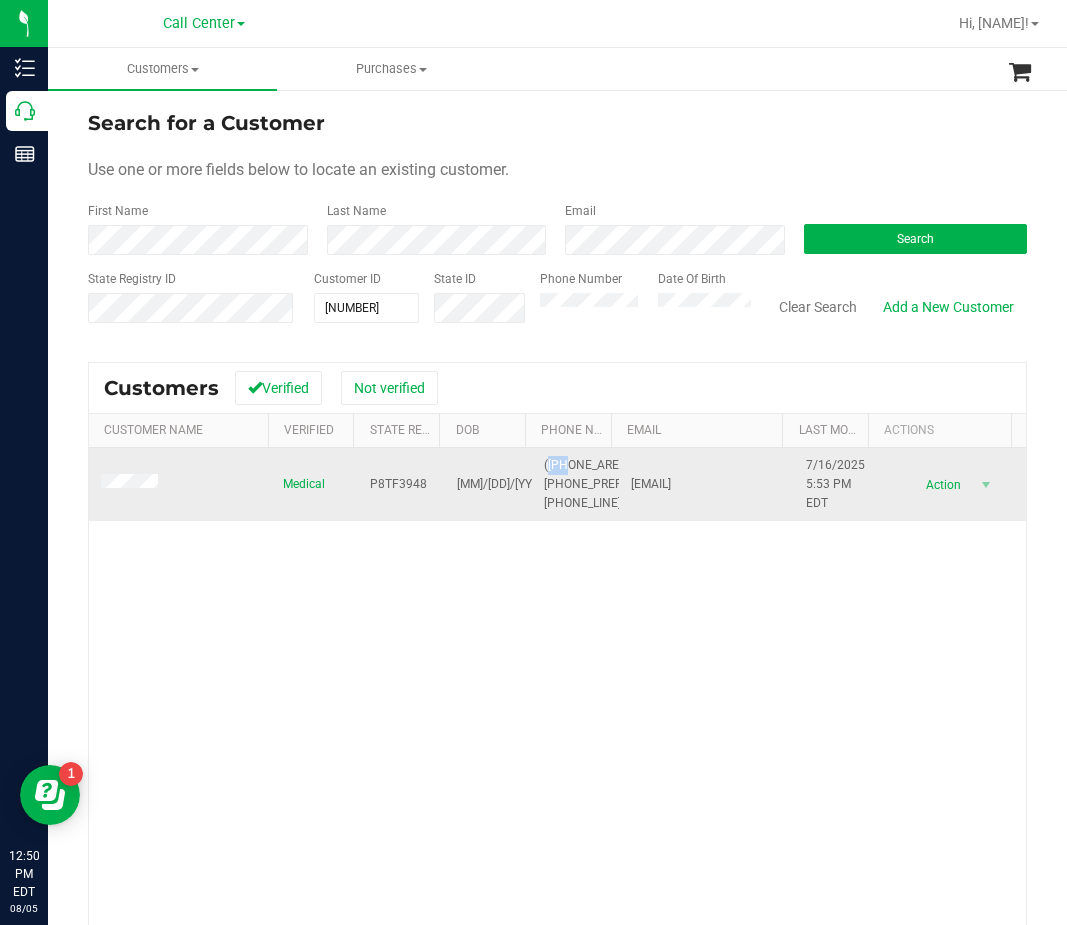 click on "(904) 866-9574" at bounding box center (591, 485) 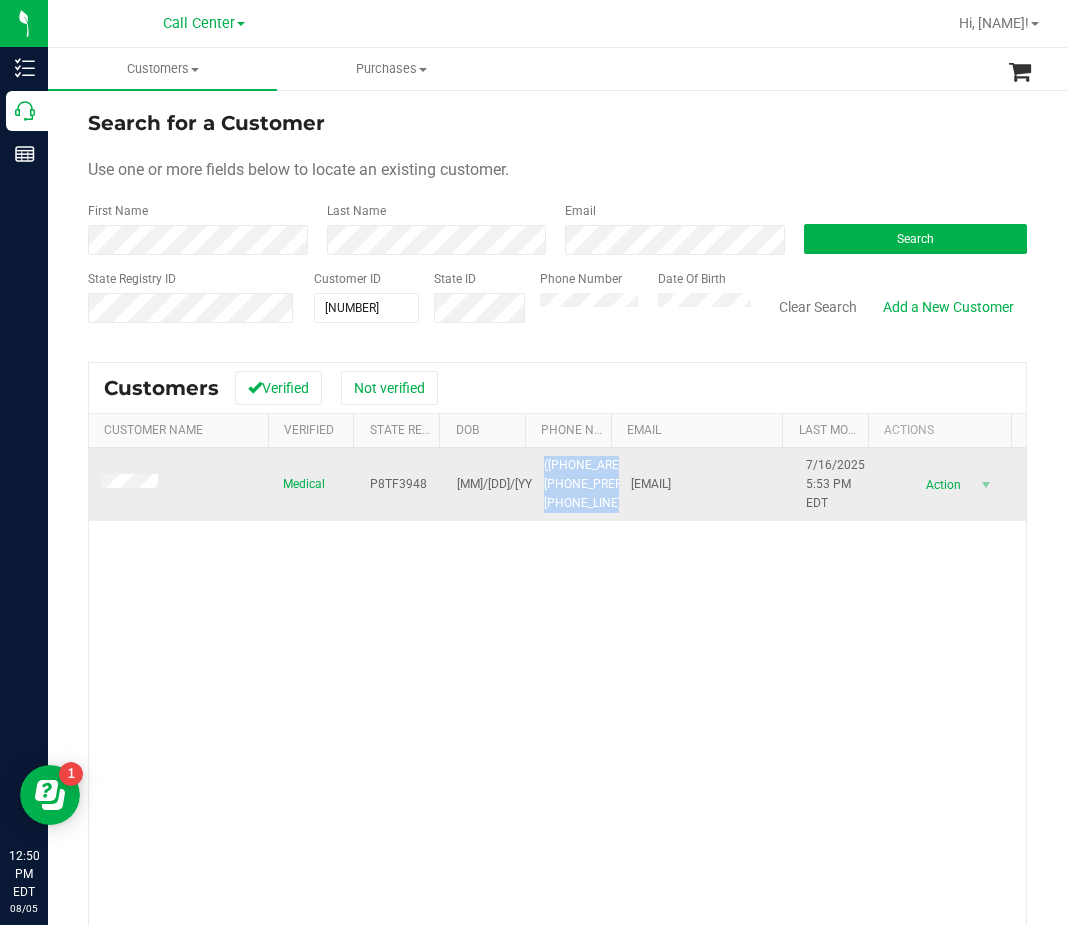 click on "(904) 866-9574" at bounding box center [591, 485] 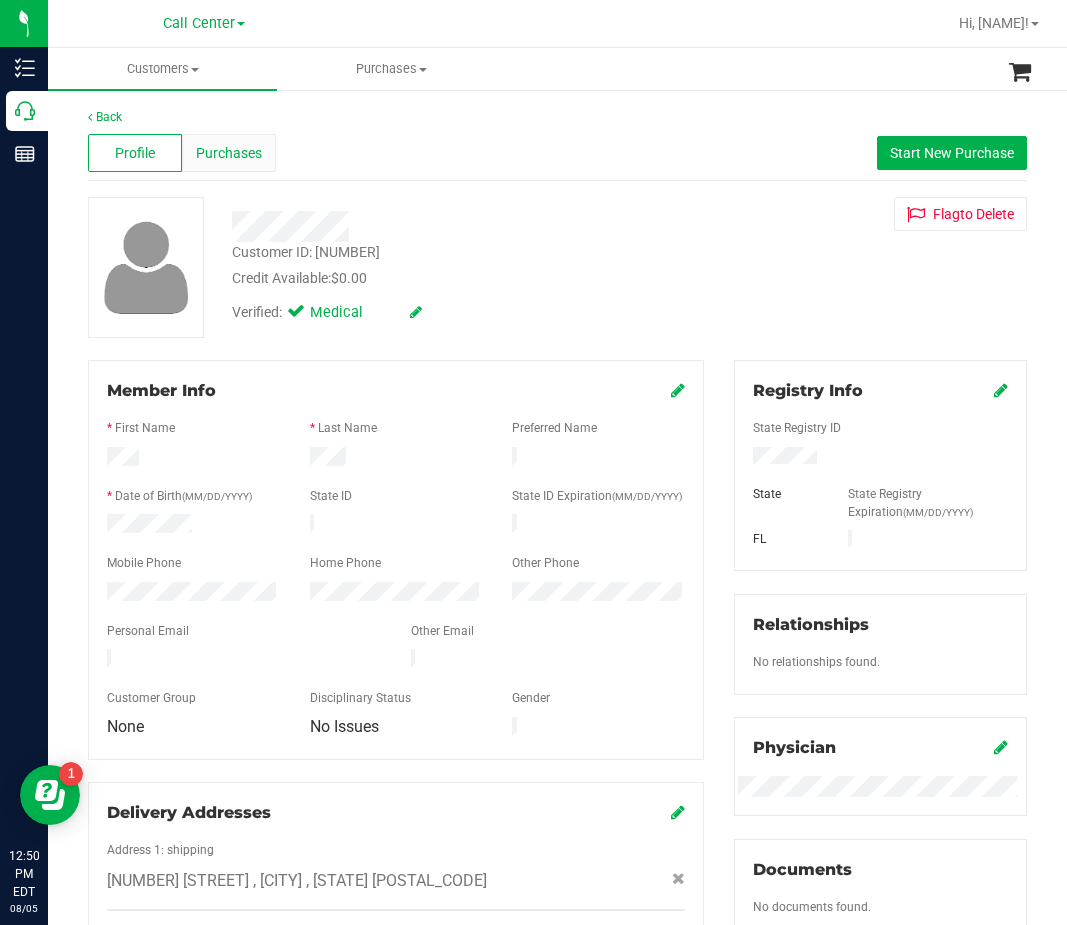 click on "Purchases" at bounding box center [229, 153] 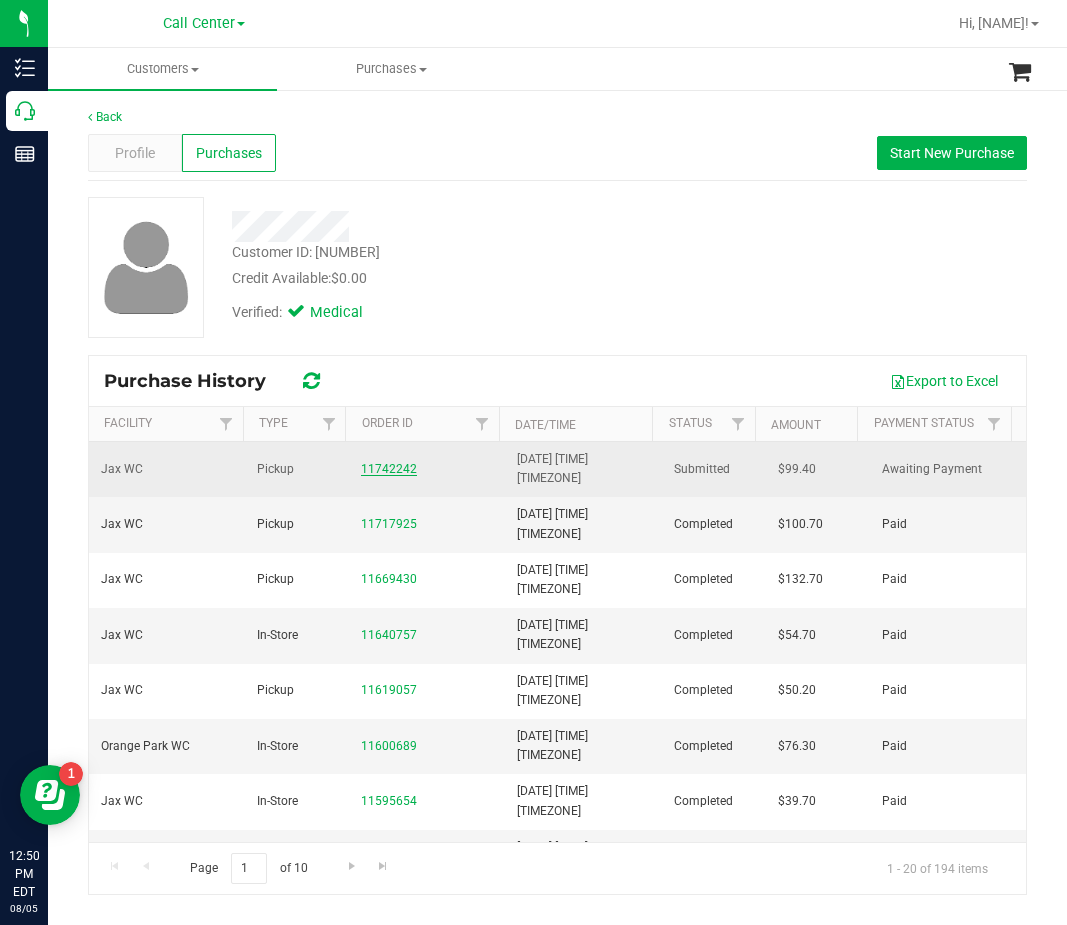 click on "11742242" at bounding box center (389, 469) 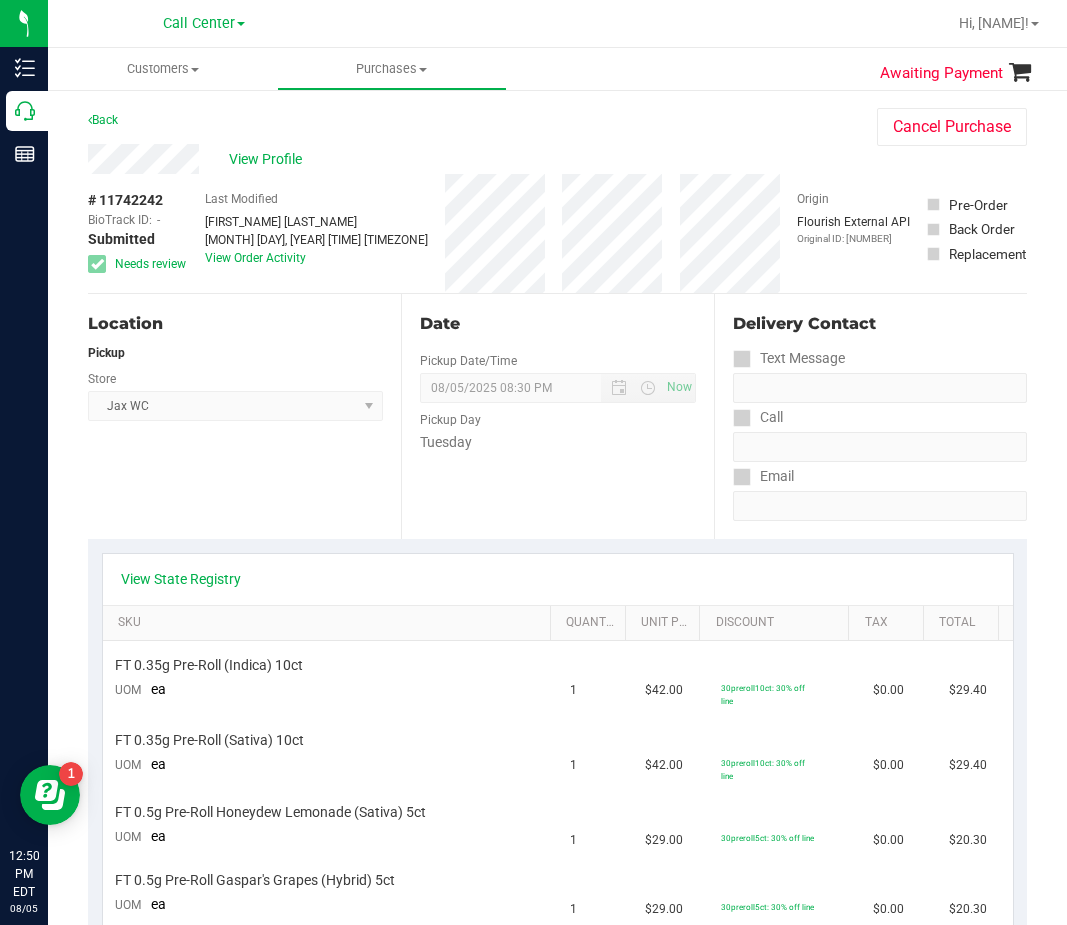 scroll, scrollTop: 200, scrollLeft: 0, axis: vertical 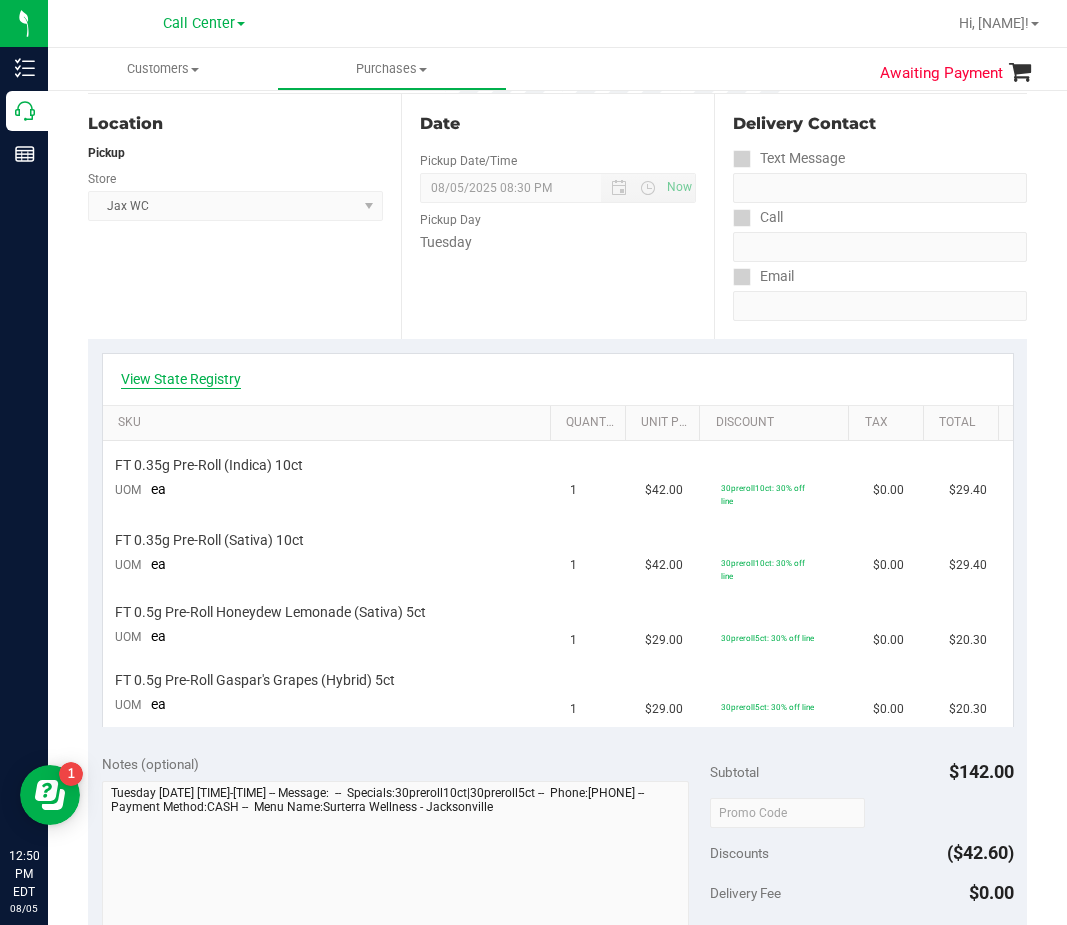 click on "View State Registry" at bounding box center (558, 379) 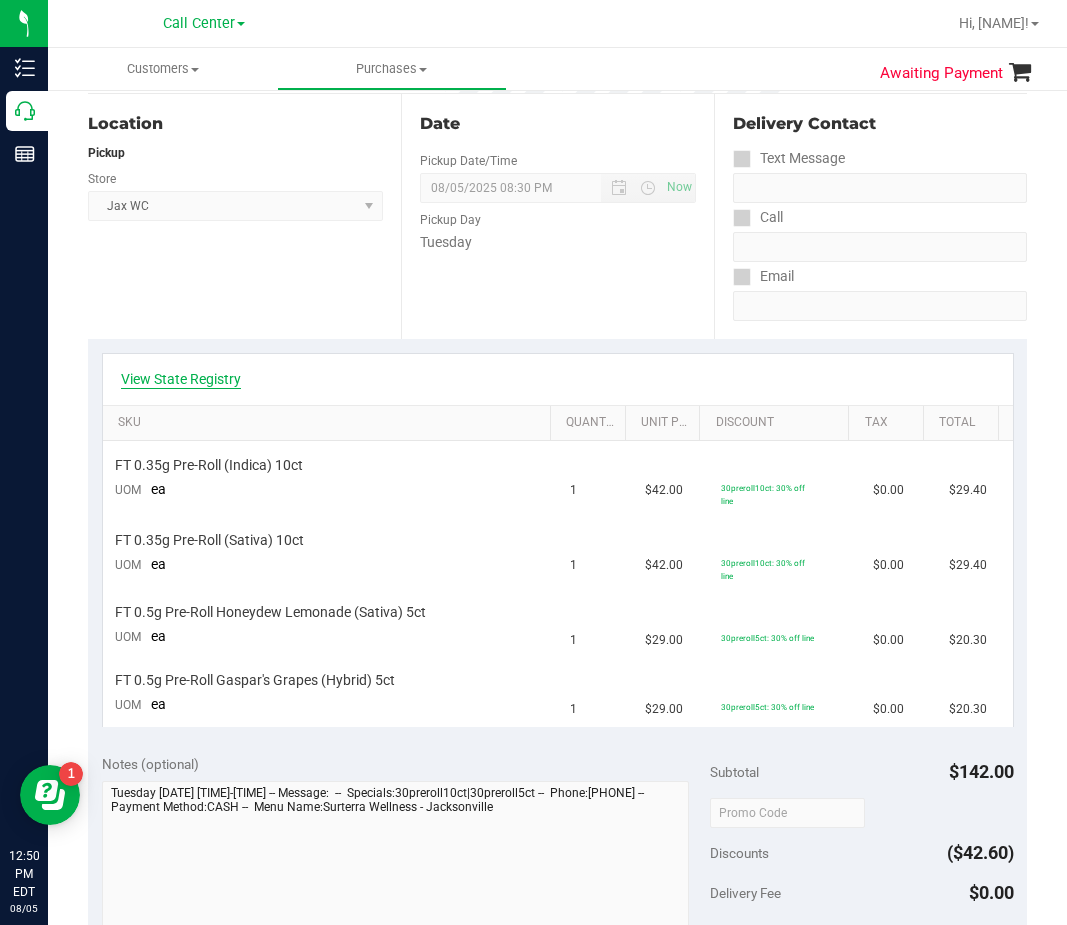 click on "View State Registry" at bounding box center [181, 379] 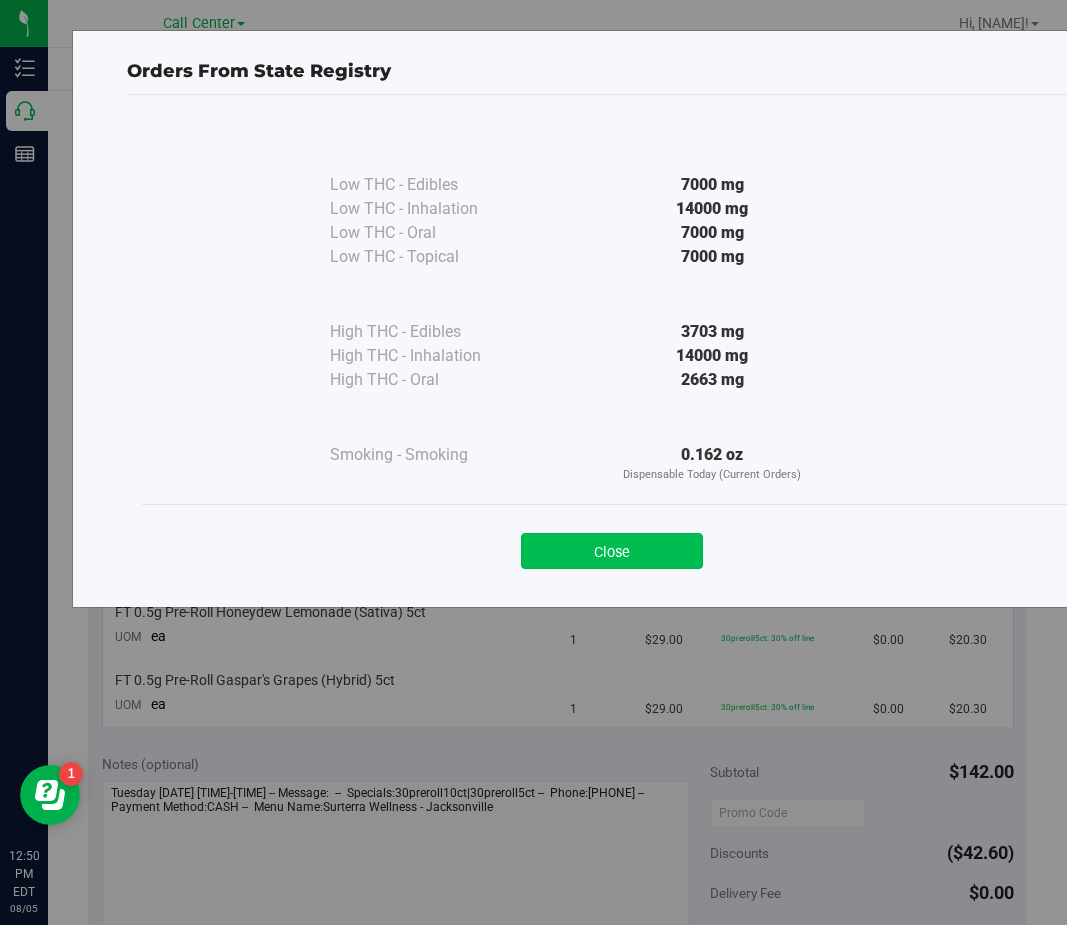 click on "Close" at bounding box center (612, 551) 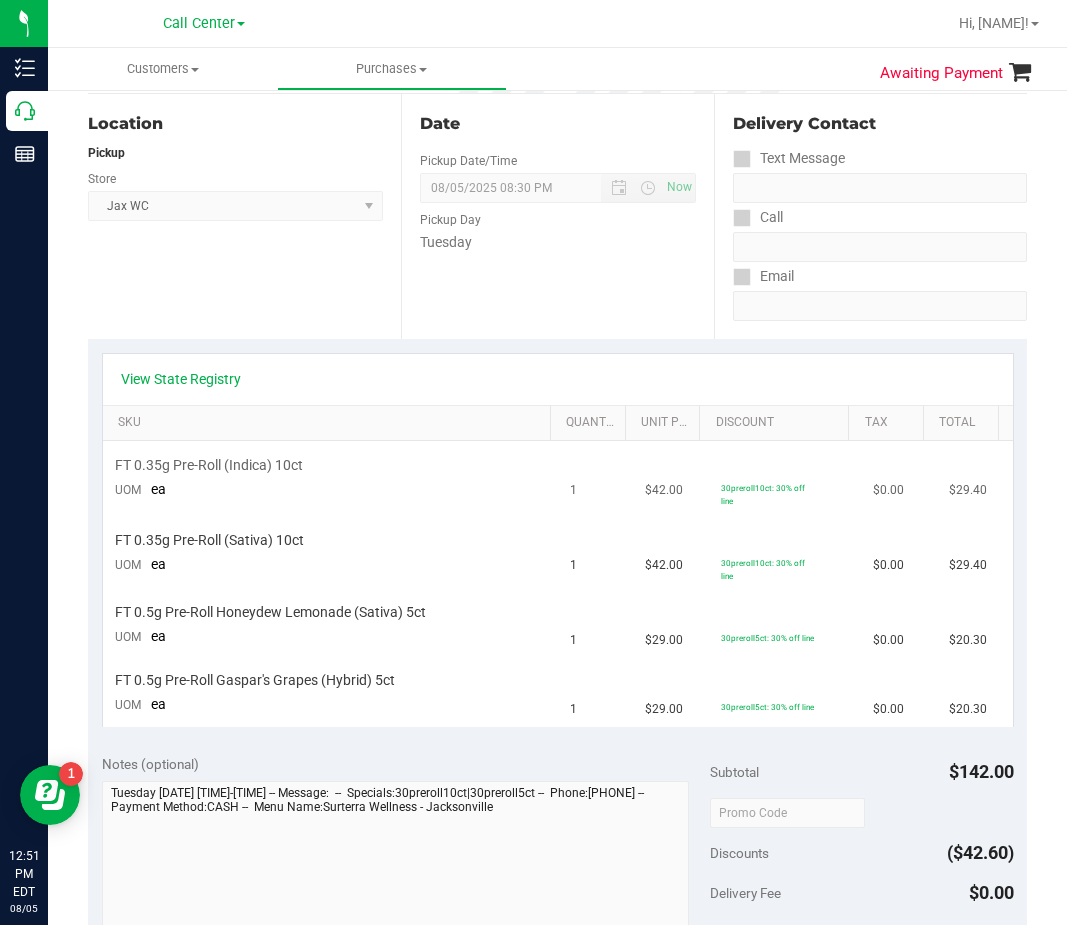 click on "$42.00" at bounding box center (671, 478) 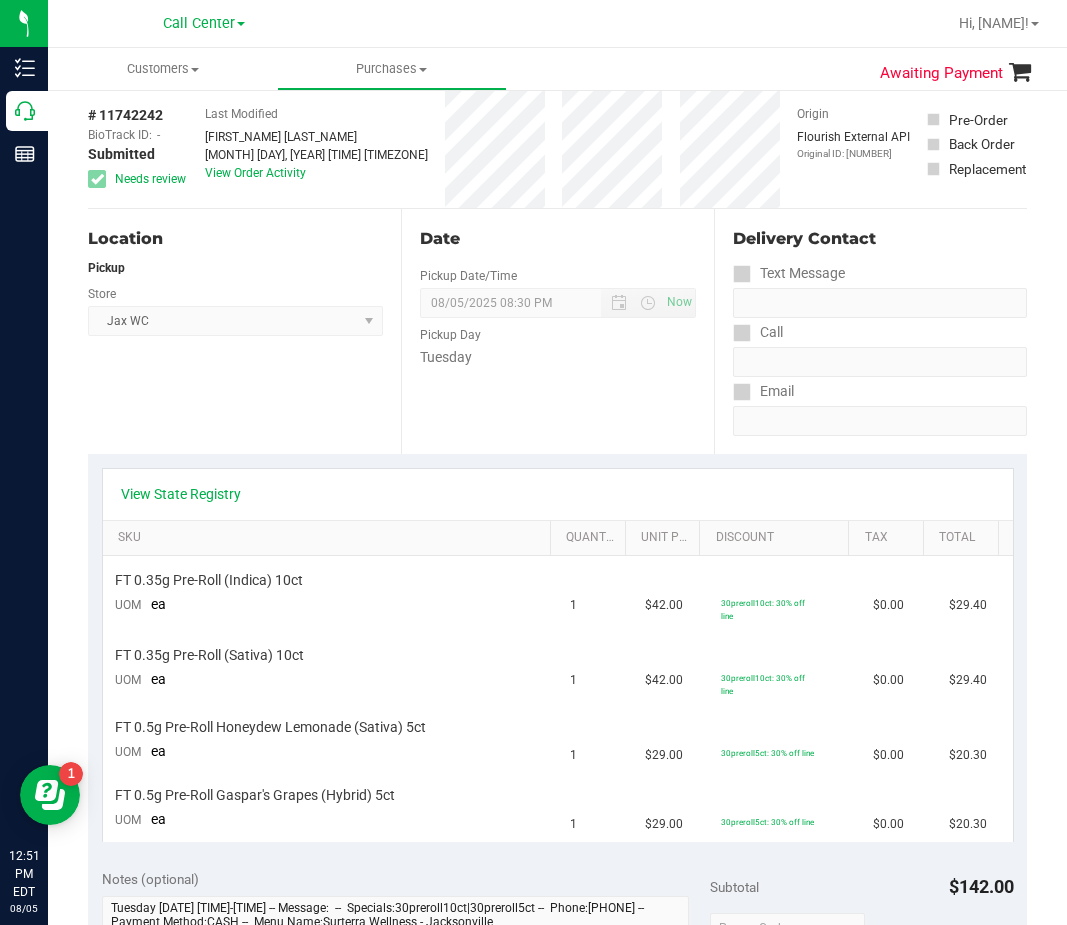 scroll, scrollTop: 0, scrollLeft: 0, axis: both 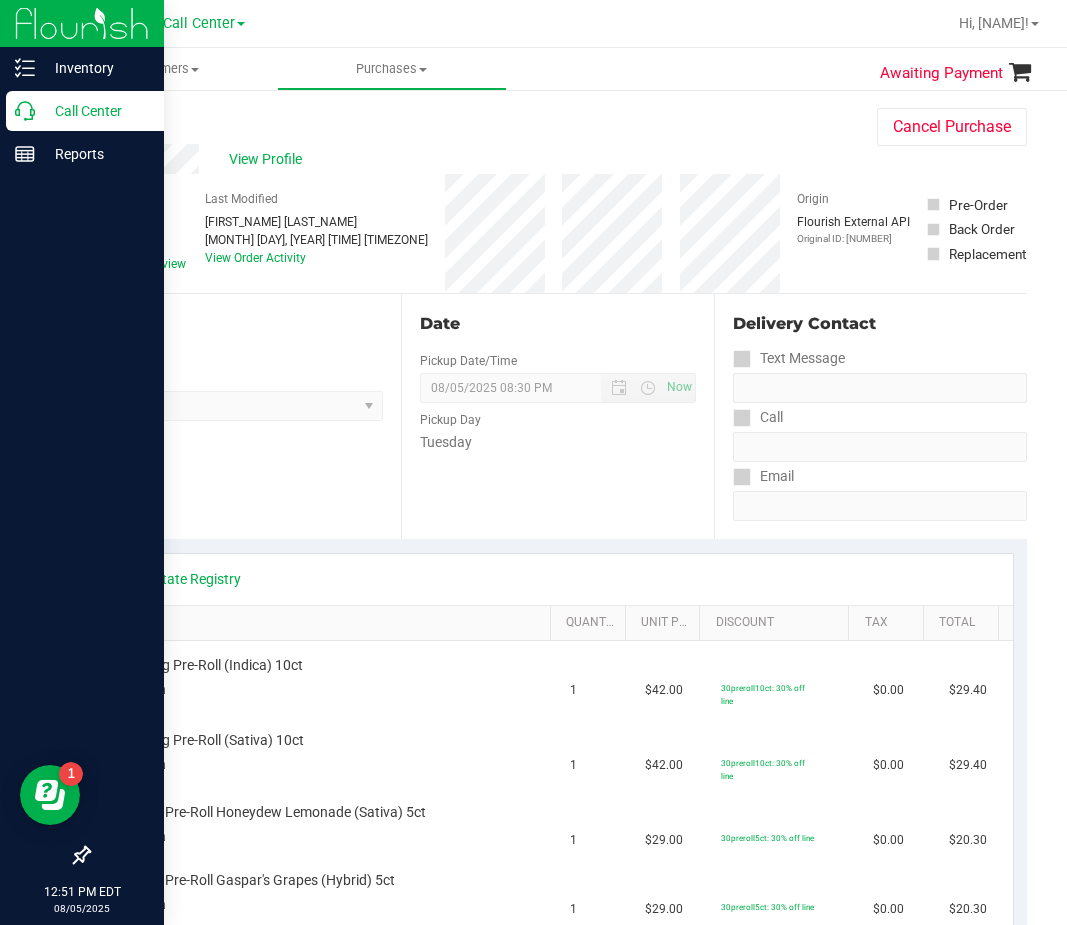 click on "Call Center" at bounding box center [95, 111] 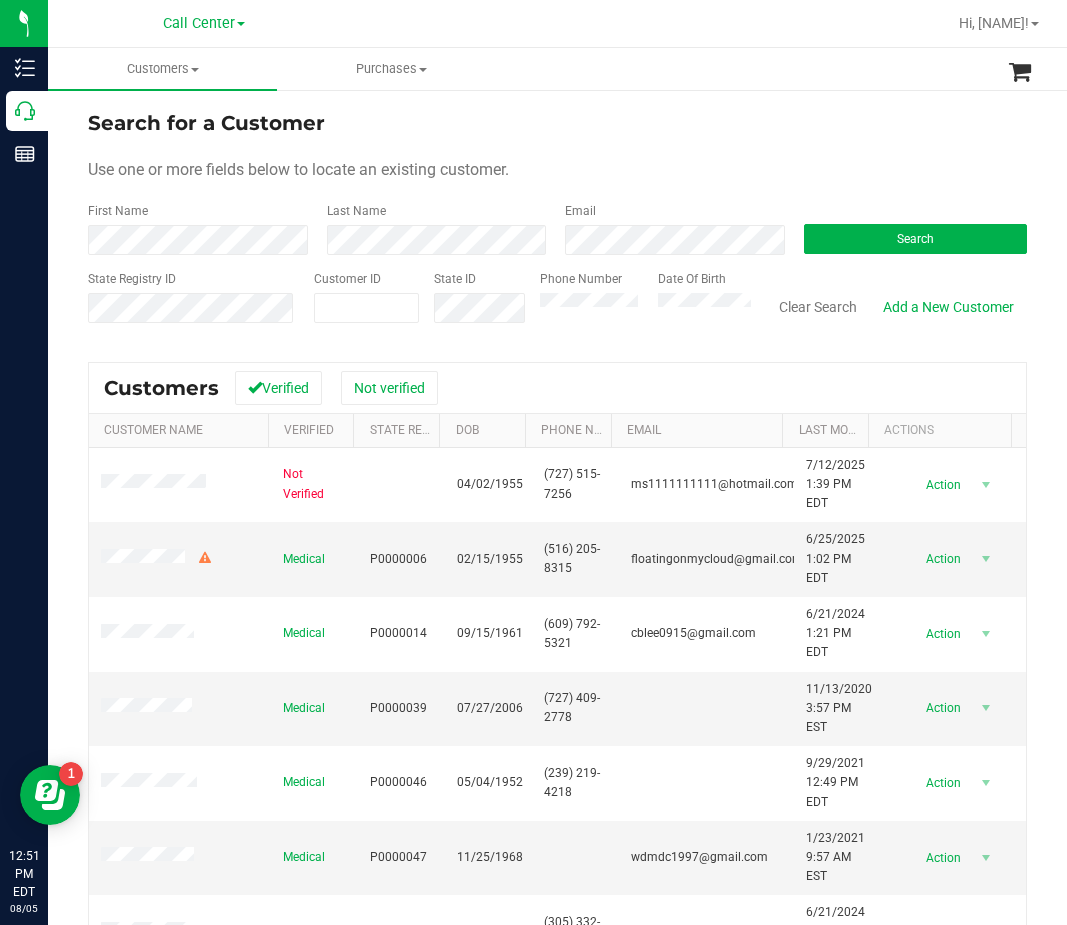 click on "Email" at bounding box center (669, 228) 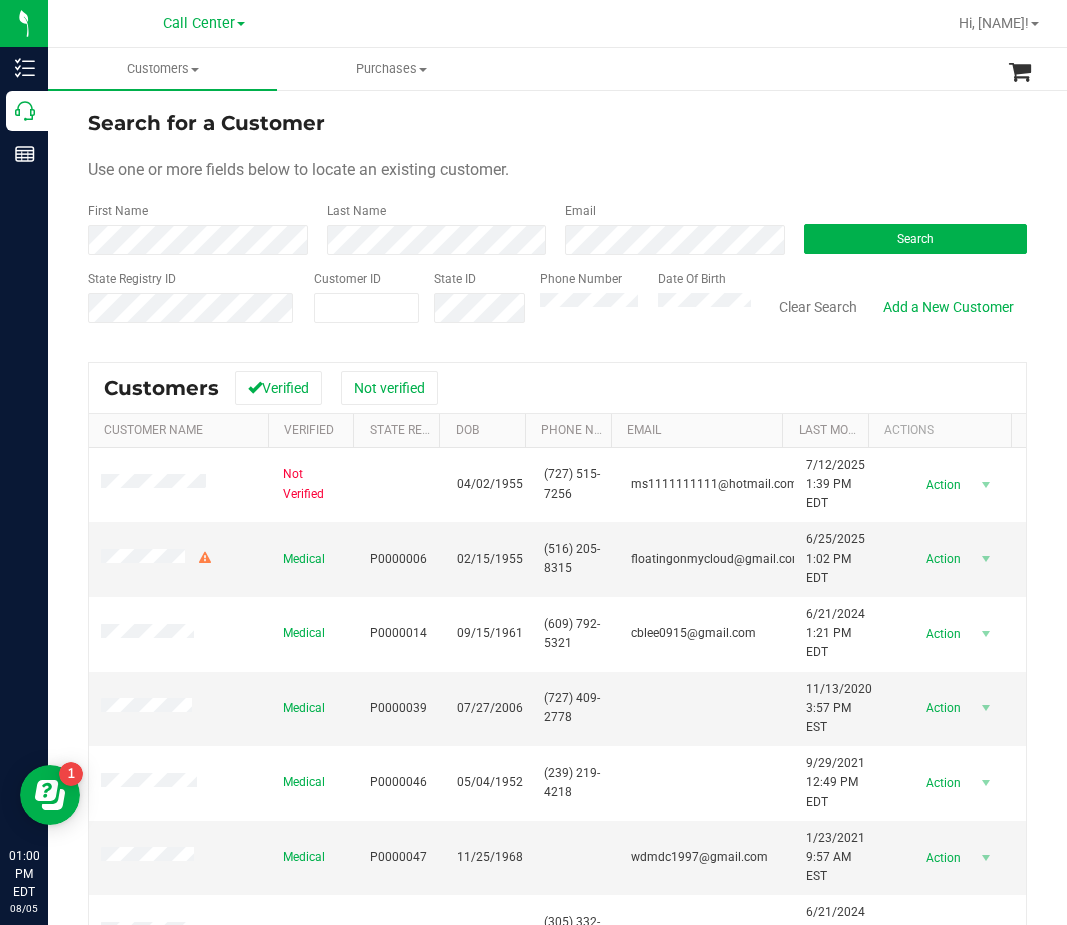 click on "Search for a Customer
Use one or more fields below to locate an existing customer.
First Name
Last Name
Email
Search
State Registry ID
Customer ID
State ID
Phone Number
Date Of Birth" at bounding box center (557, 224) 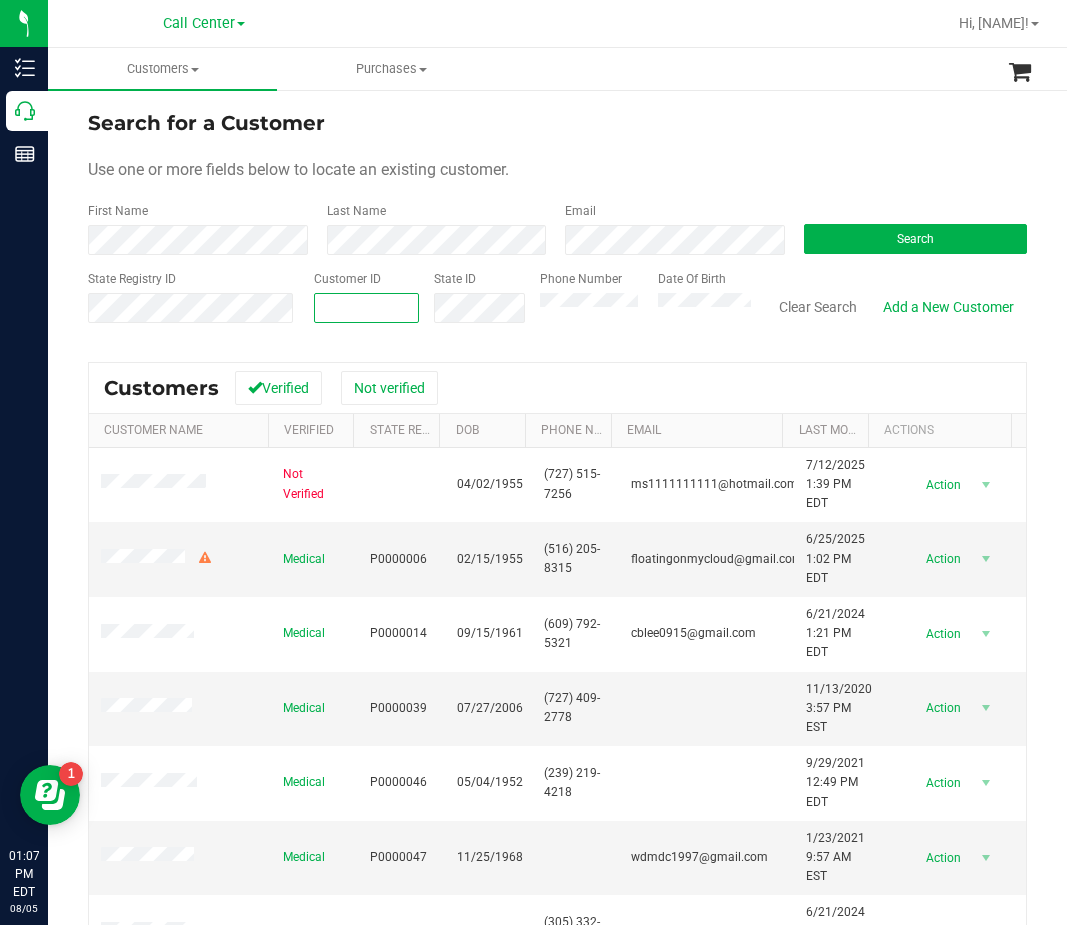 paste on "12559" 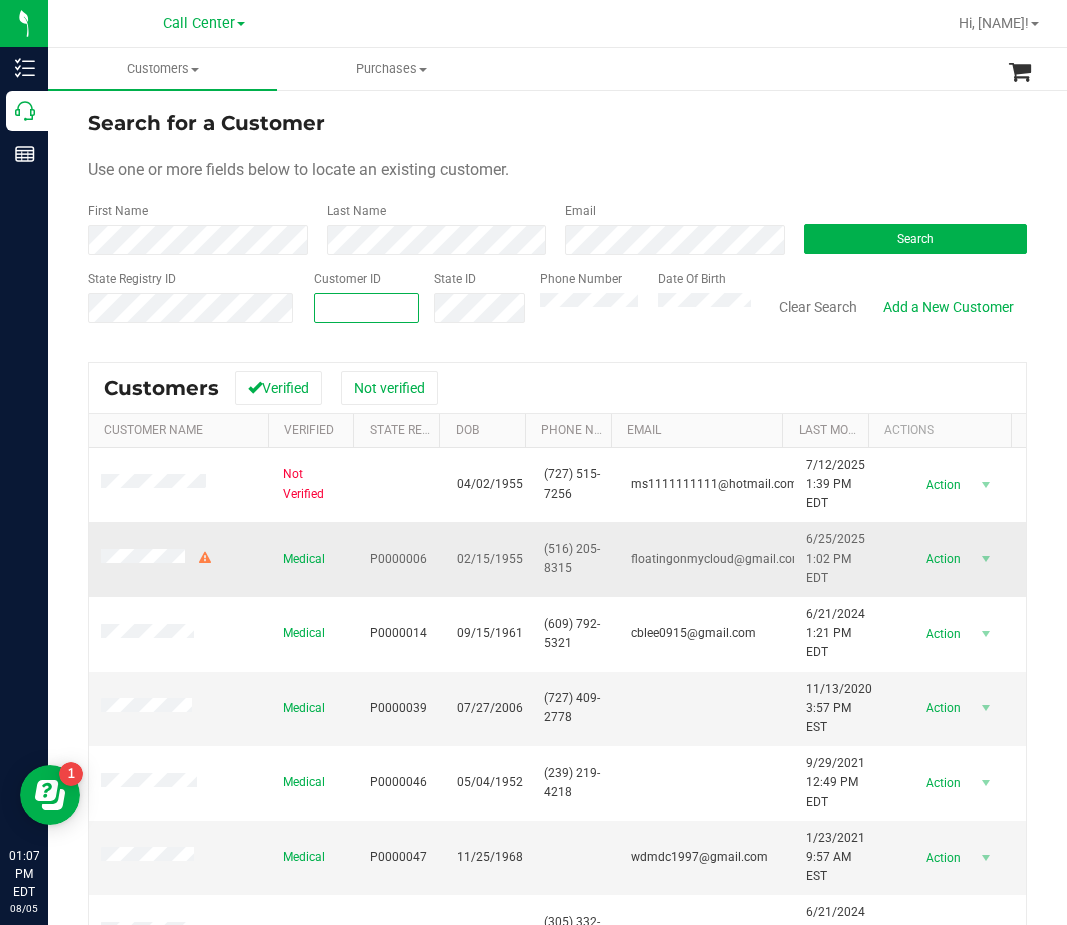 type on "12559" 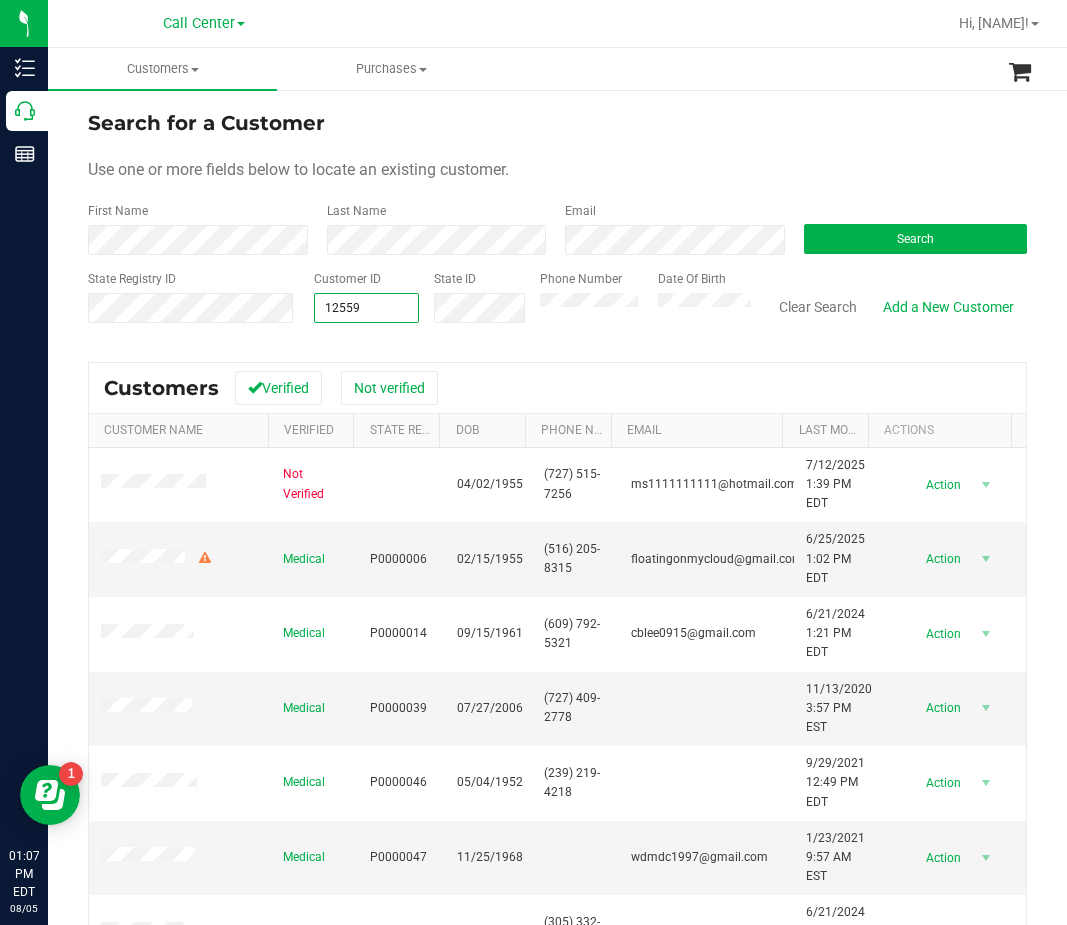 type on "12559" 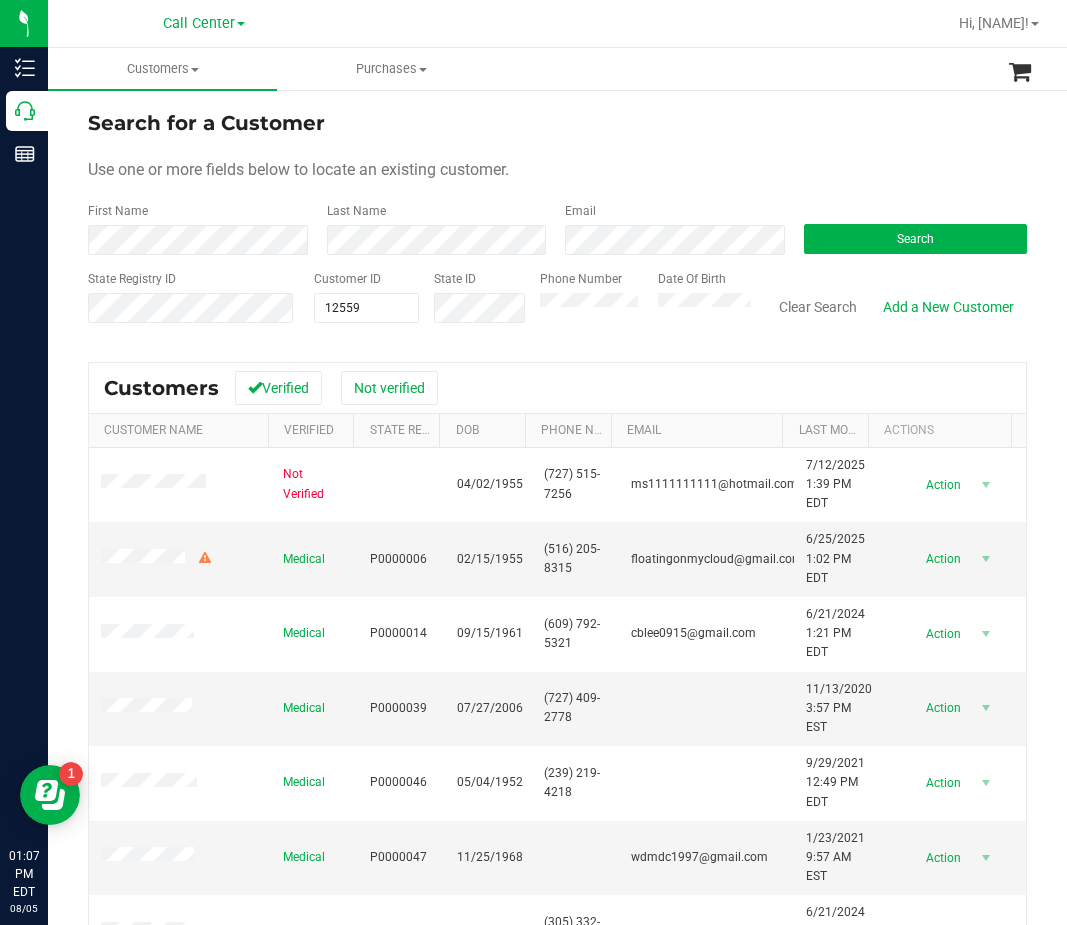 click on "Search for a Customer
Use one or more fields below to locate an existing customer.
First Name
Last Name
Email
Search
State Registry ID
Customer ID
12559 12559
State ID
Phone Number
Date Of Birth" at bounding box center [557, 224] 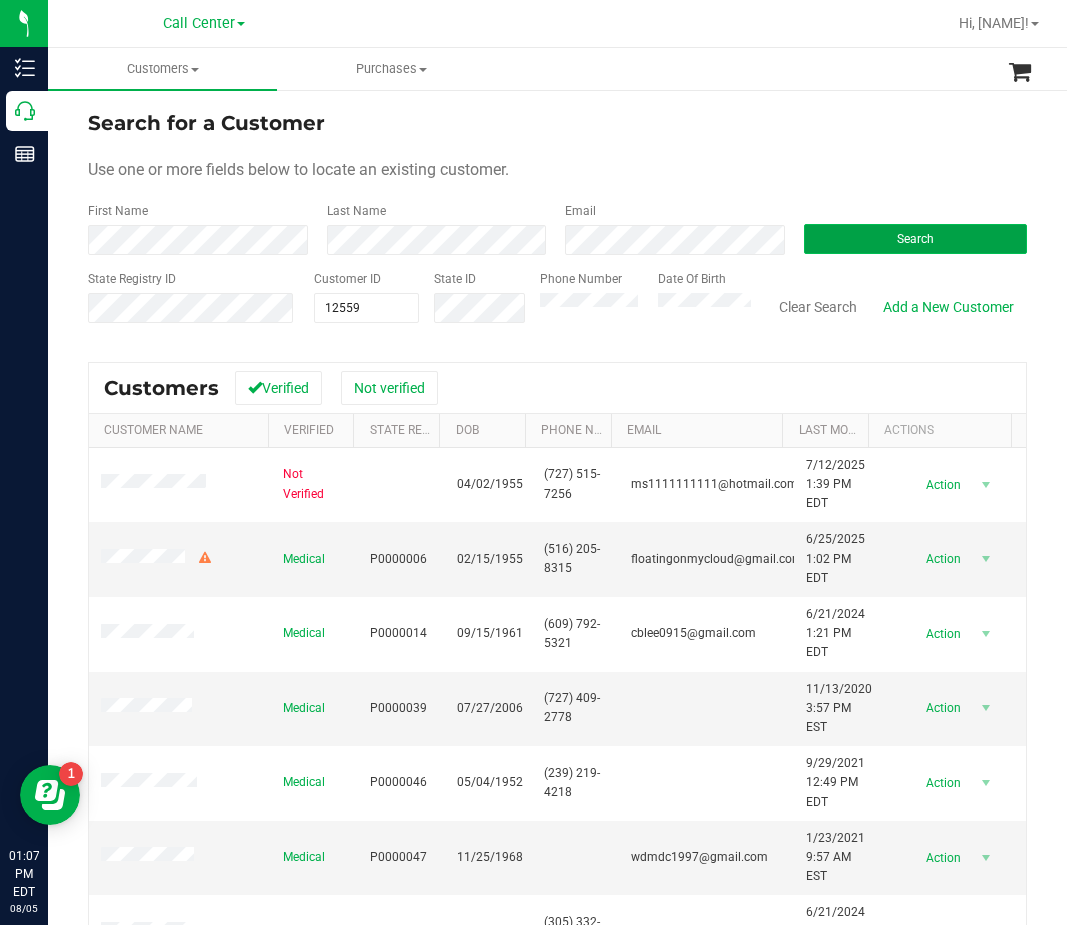 click on "Search" at bounding box center [916, 239] 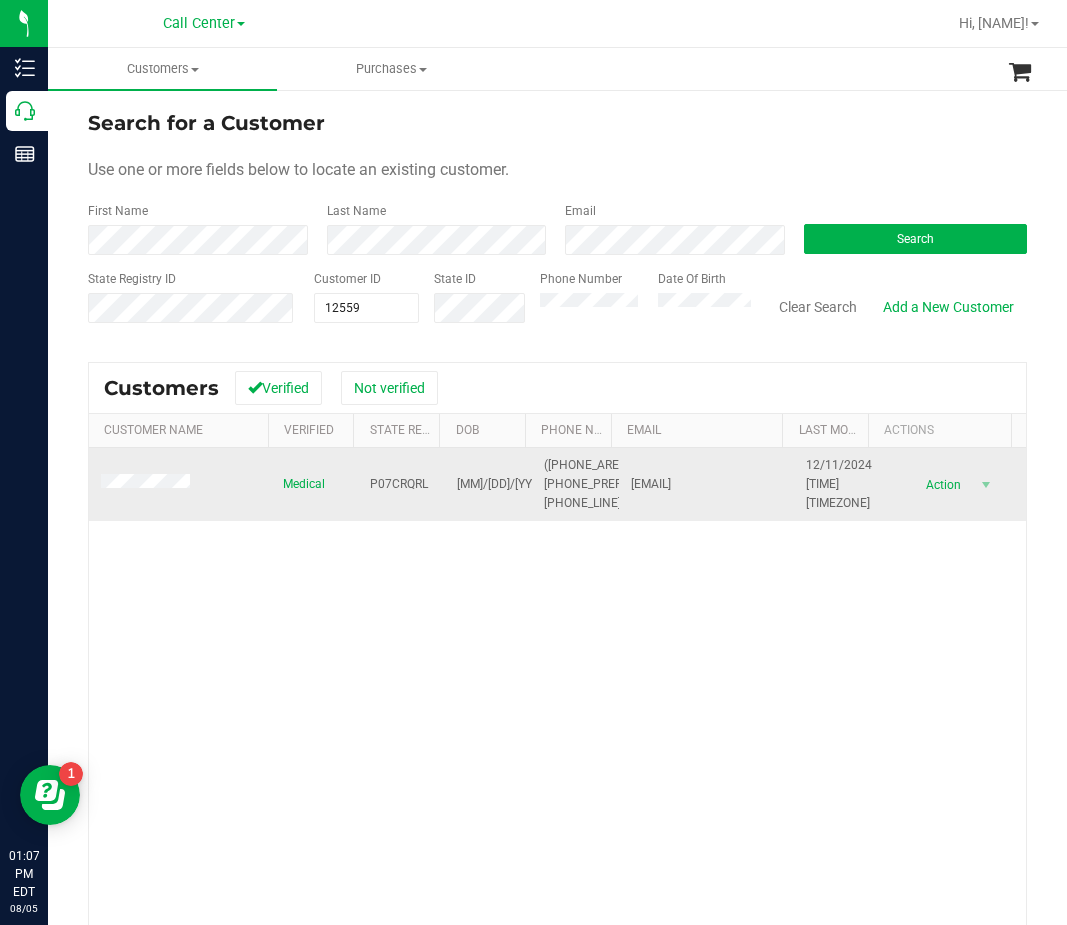 click on "P07CRQRL" at bounding box center [399, 484] 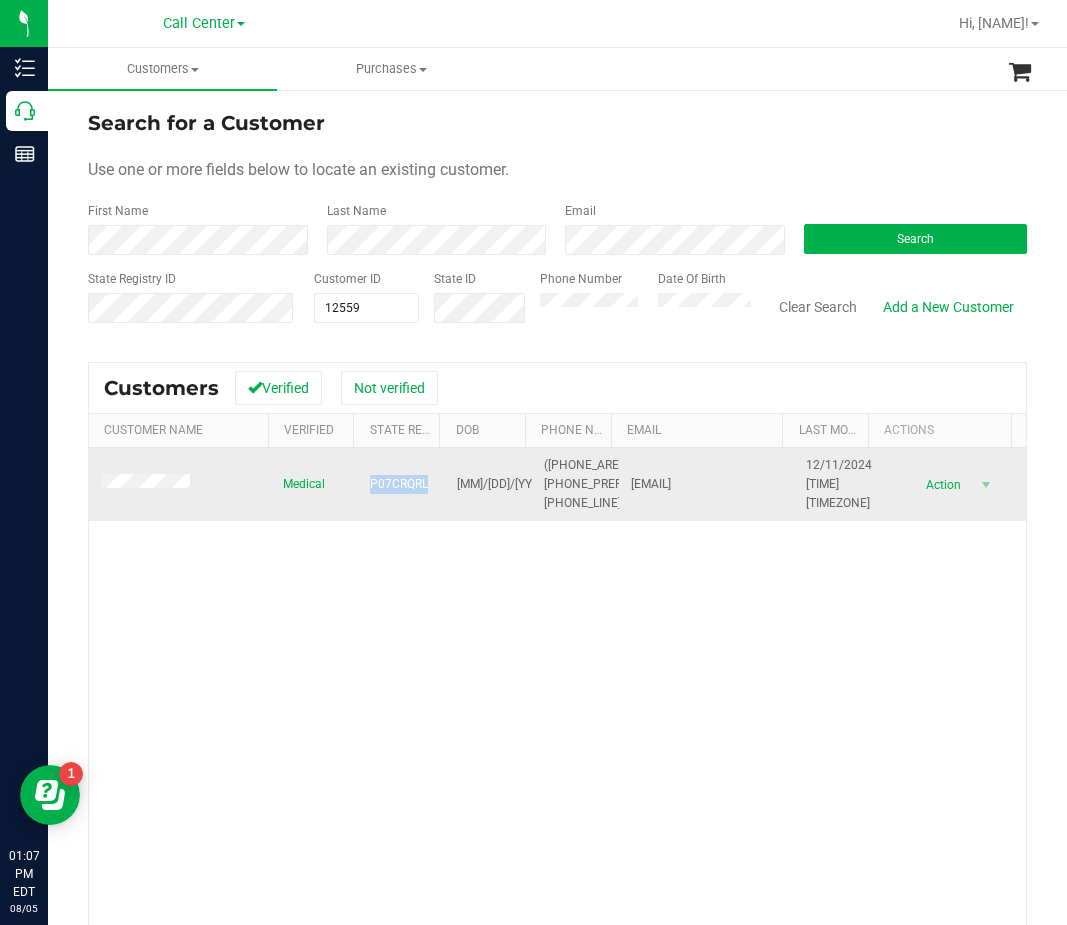 click on "P07CRQRL" at bounding box center (399, 484) 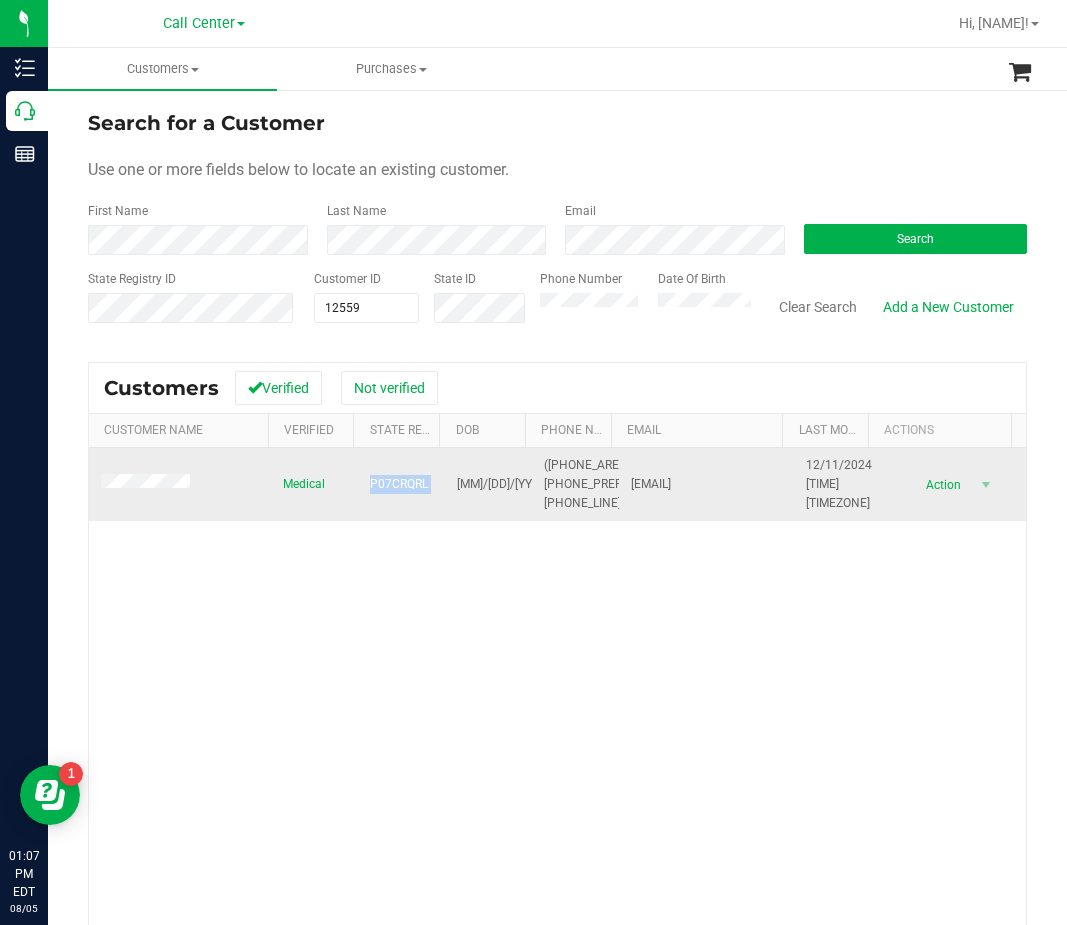 click on "P07CRQRL" at bounding box center (399, 484) 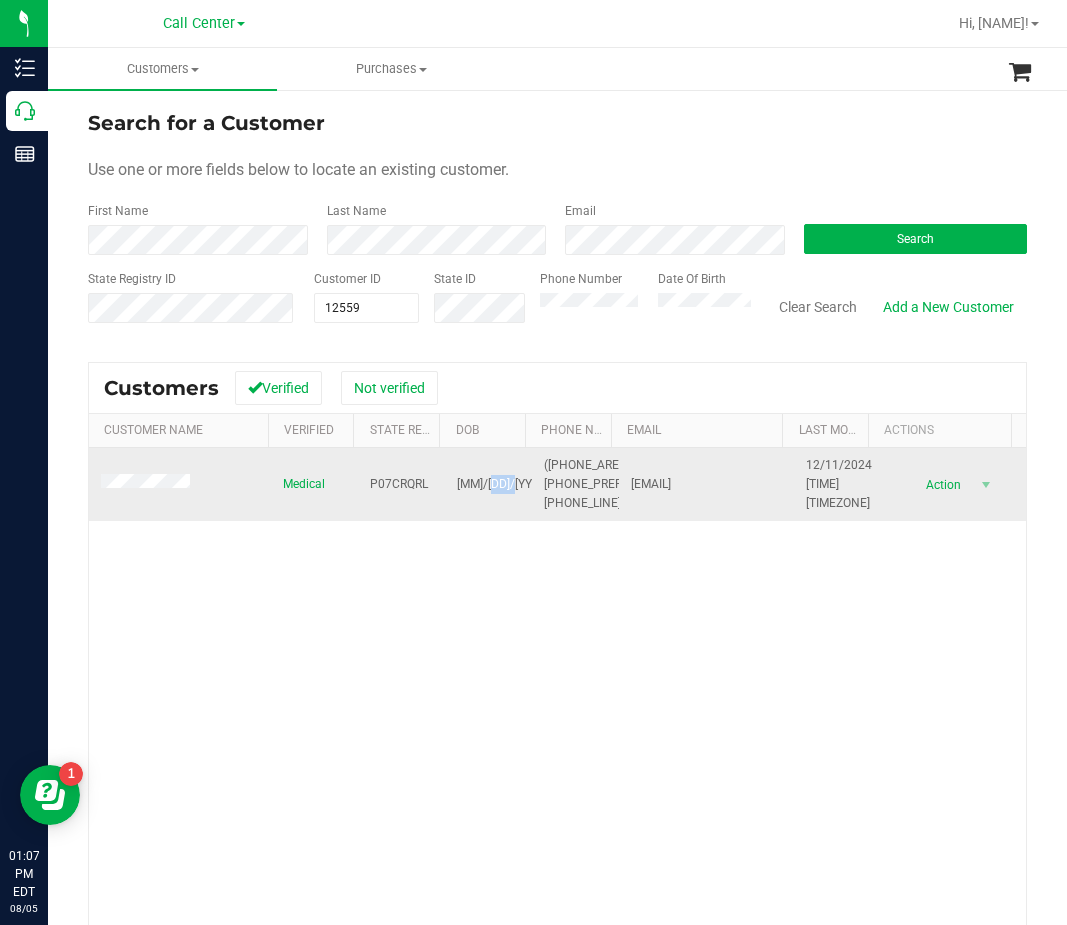 click on "03/20/1959" at bounding box center [503, 484] 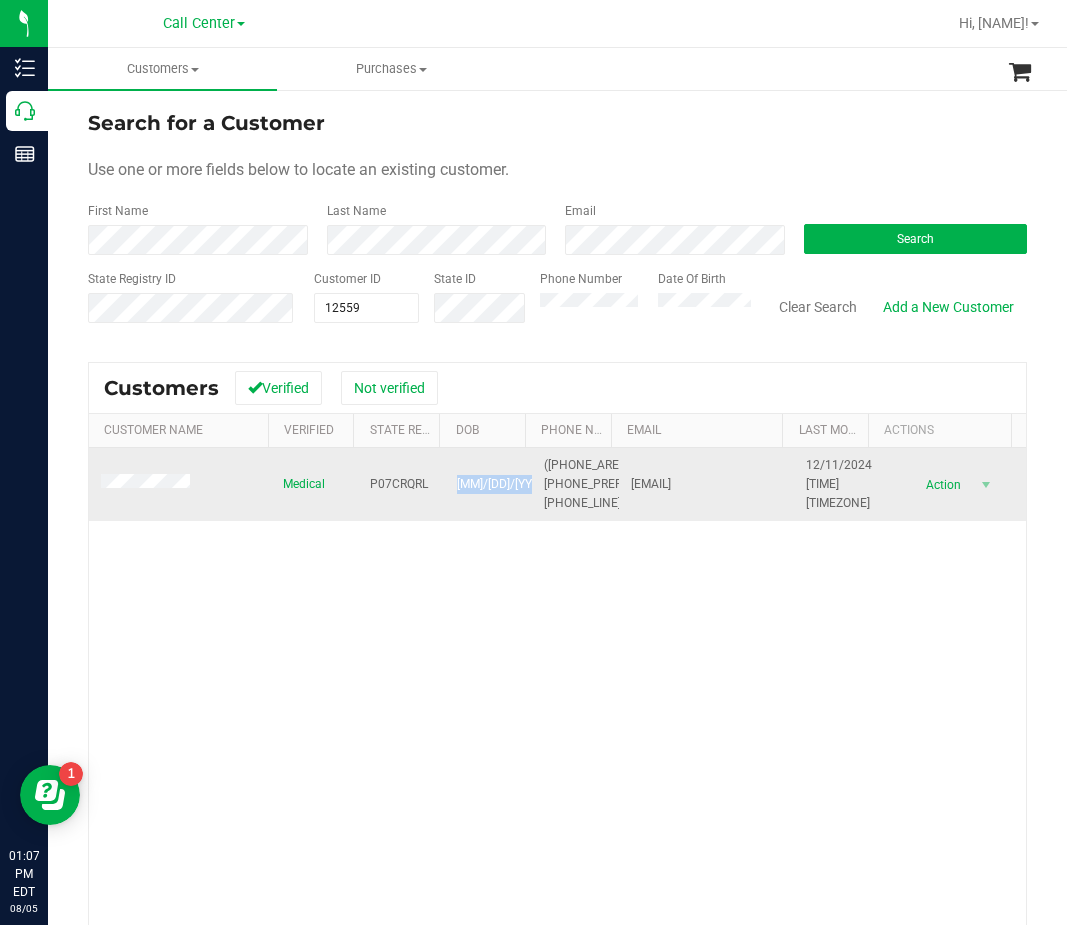 click on "03/20/1959" at bounding box center [503, 484] 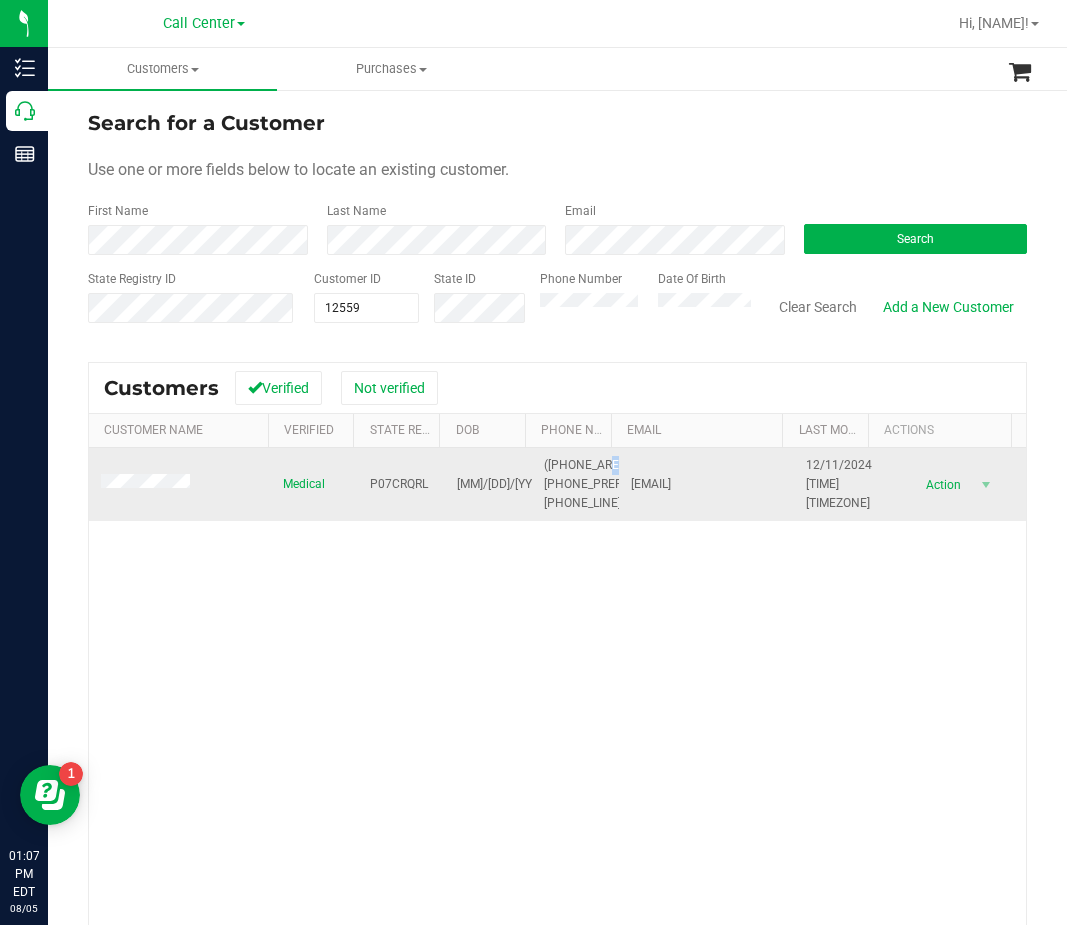click on "(812) 449-7290" at bounding box center [591, 485] 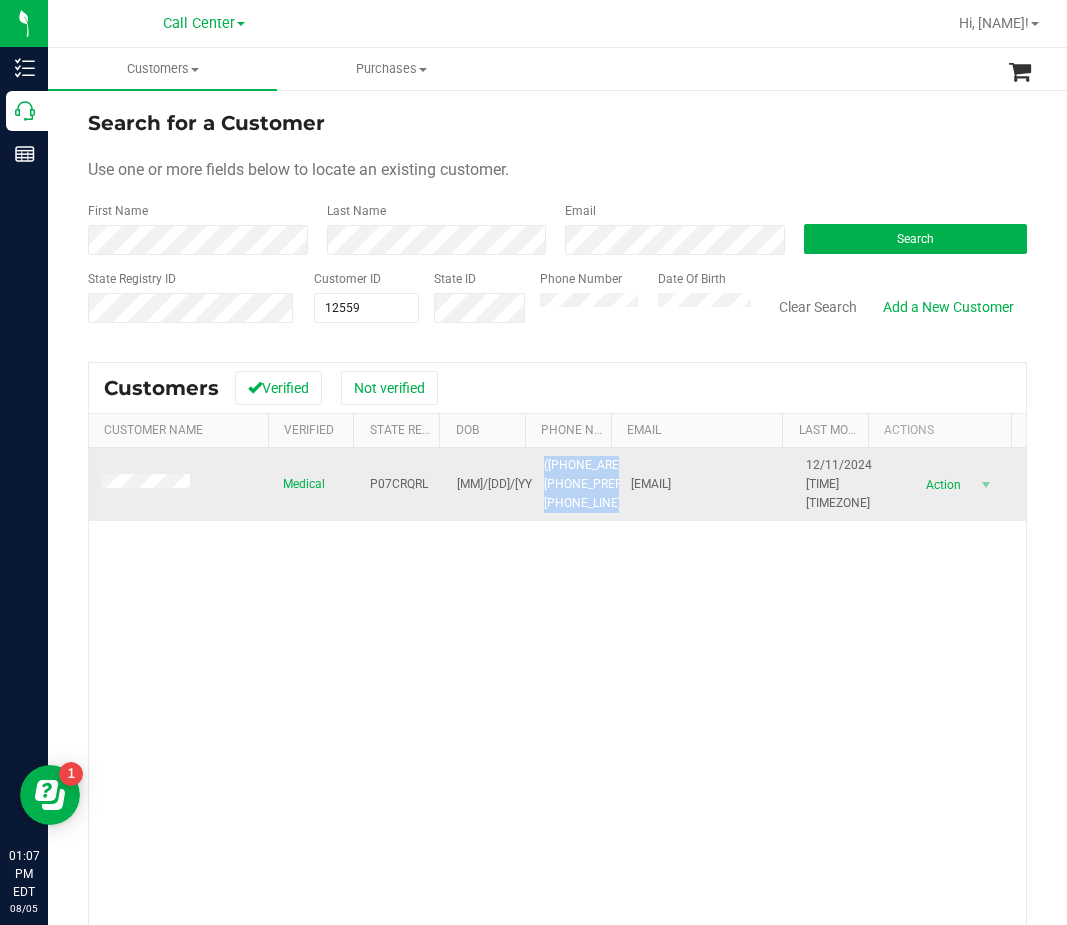 click on "(812) 449-7290" at bounding box center (591, 485) 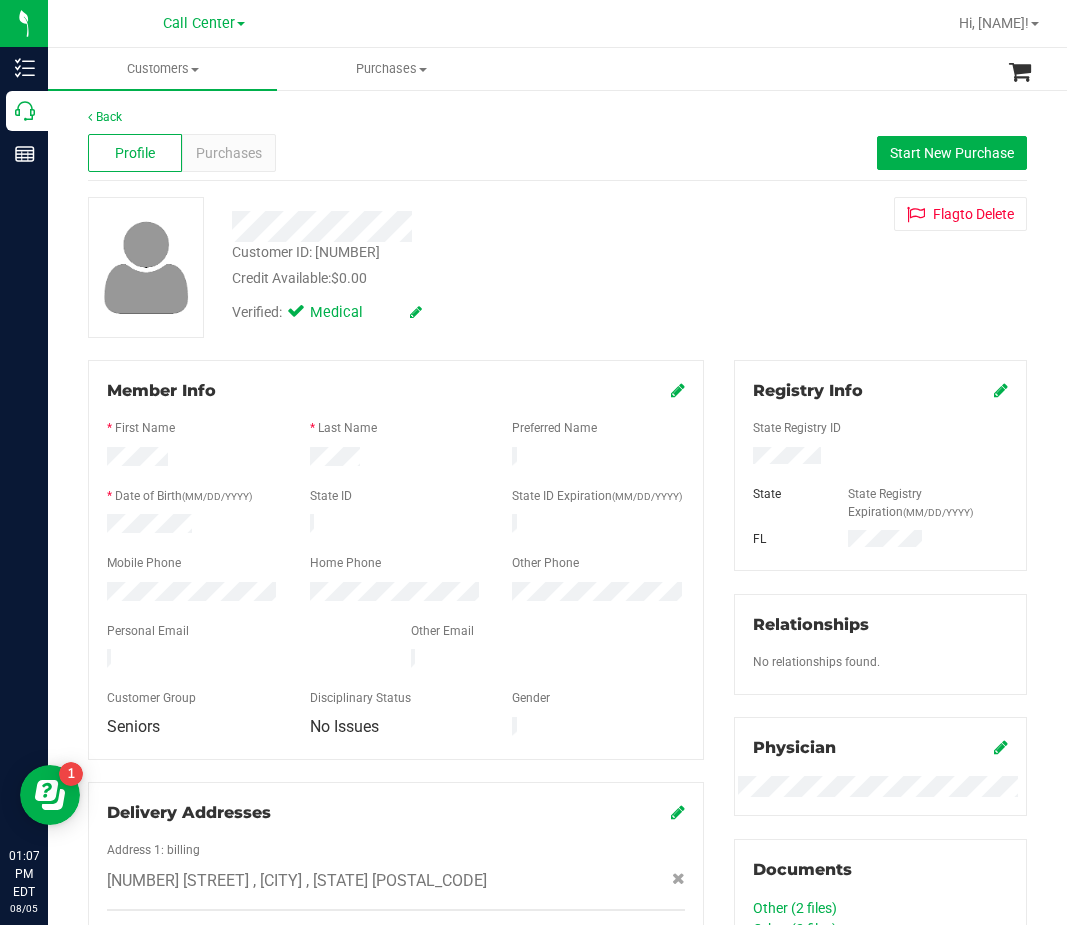 drag, startPoint x: 540, startPoint y: 211, endPoint x: 483, endPoint y: 202, distance: 57.706154 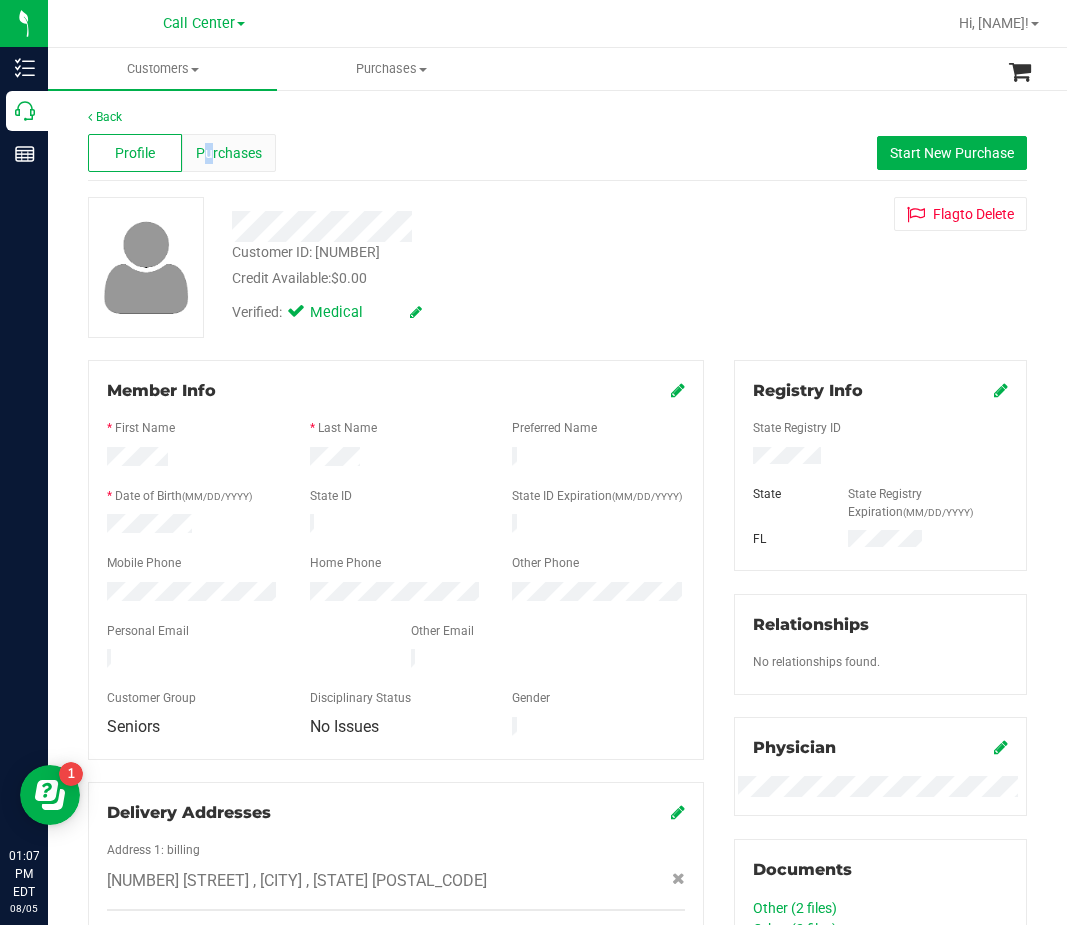 click on "Purchases" at bounding box center [229, 153] 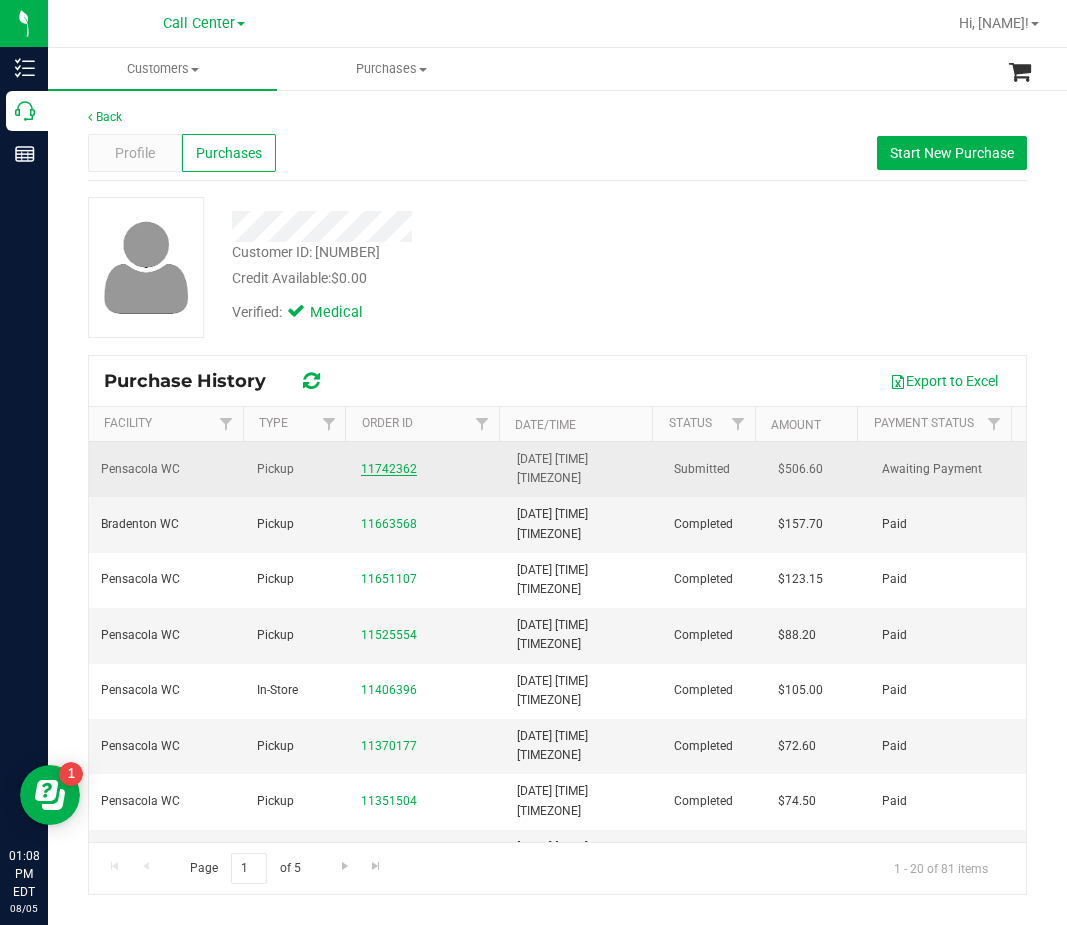 click on "11742362" at bounding box center [389, 469] 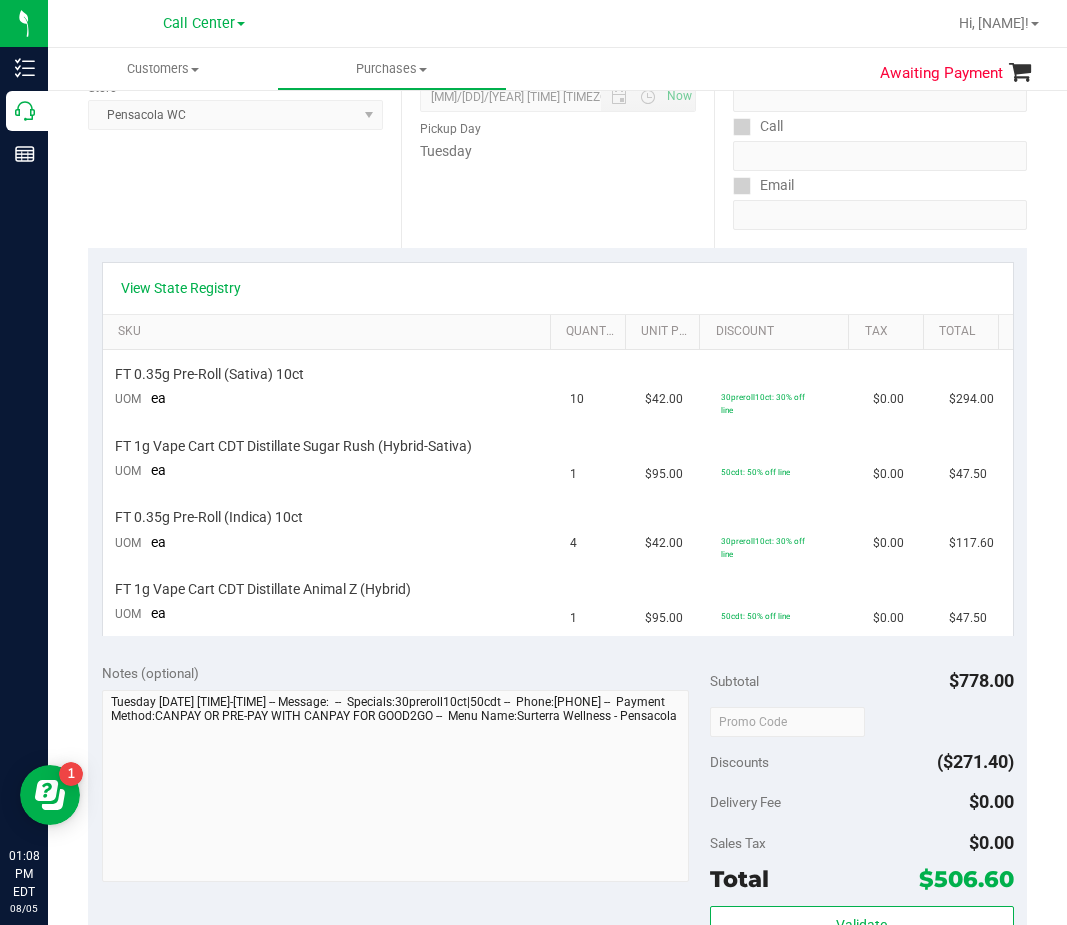 scroll, scrollTop: 300, scrollLeft: 0, axis: vertical 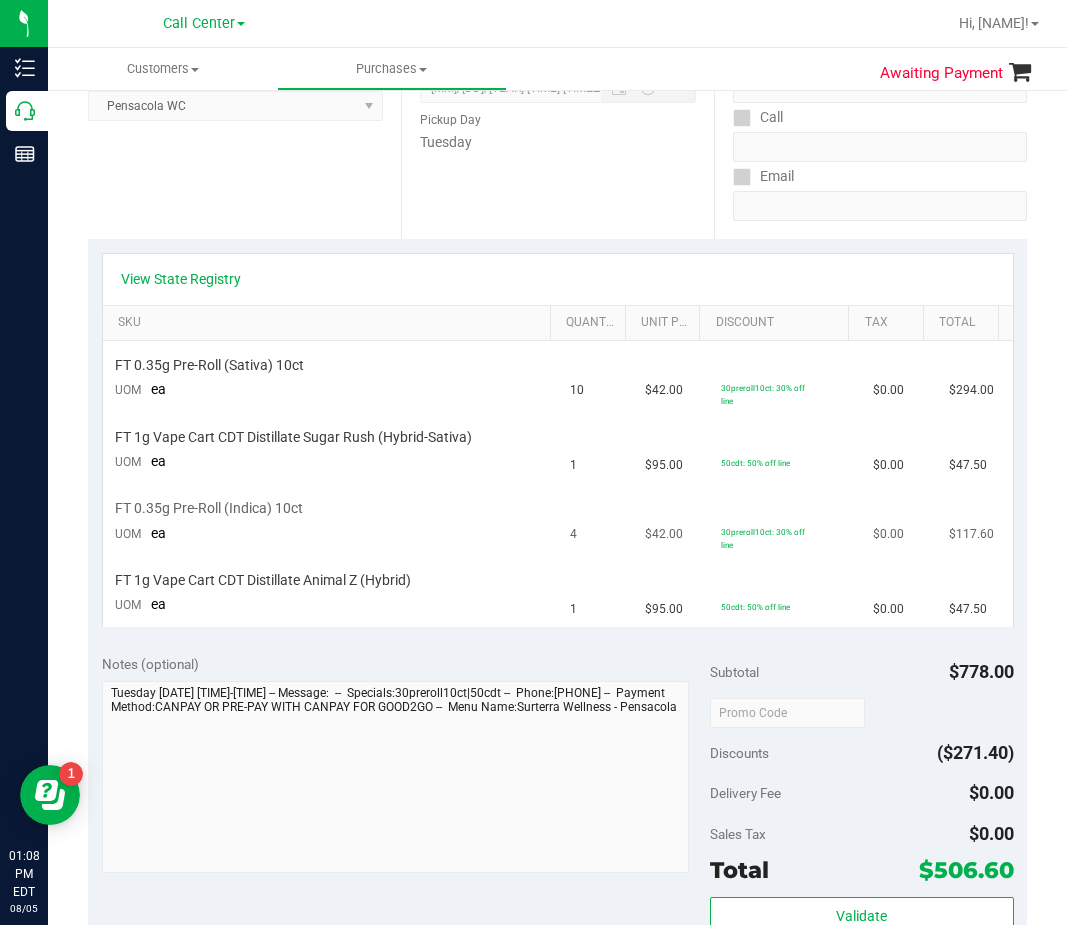 click on "FT 0.35g Pre-Roll (Indica) 10ct" at bounding box center (330, 508) 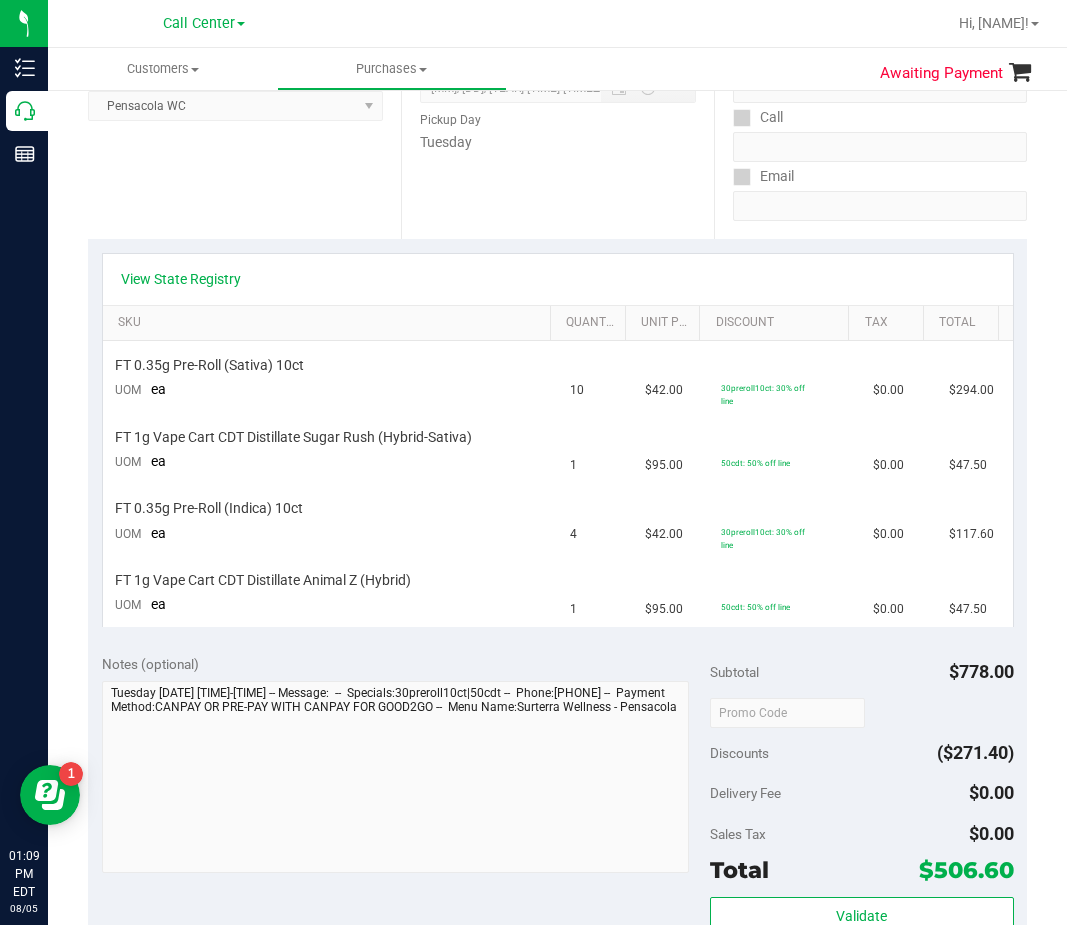 click on "View State Registry" at bounding box center (558, 279) 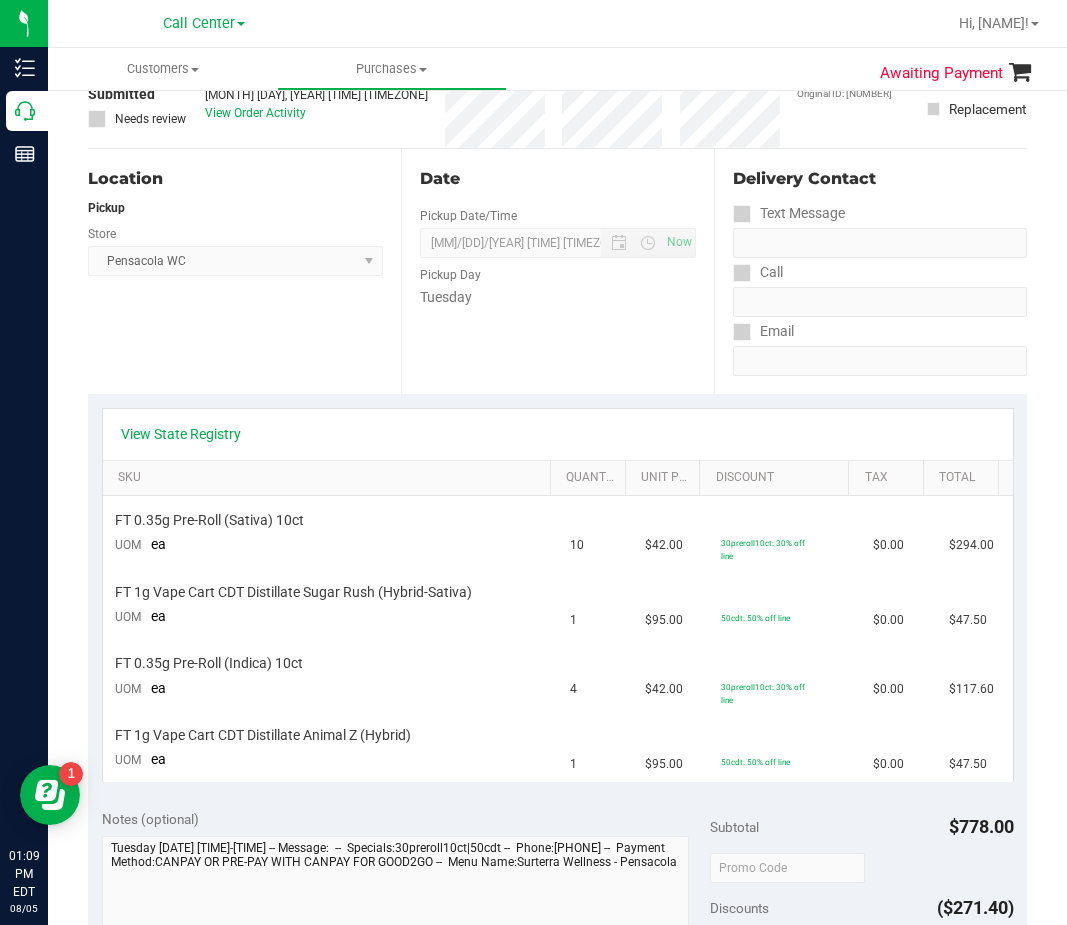 scroll, scrollTop: 0, scrollLeft: 0, axis: both 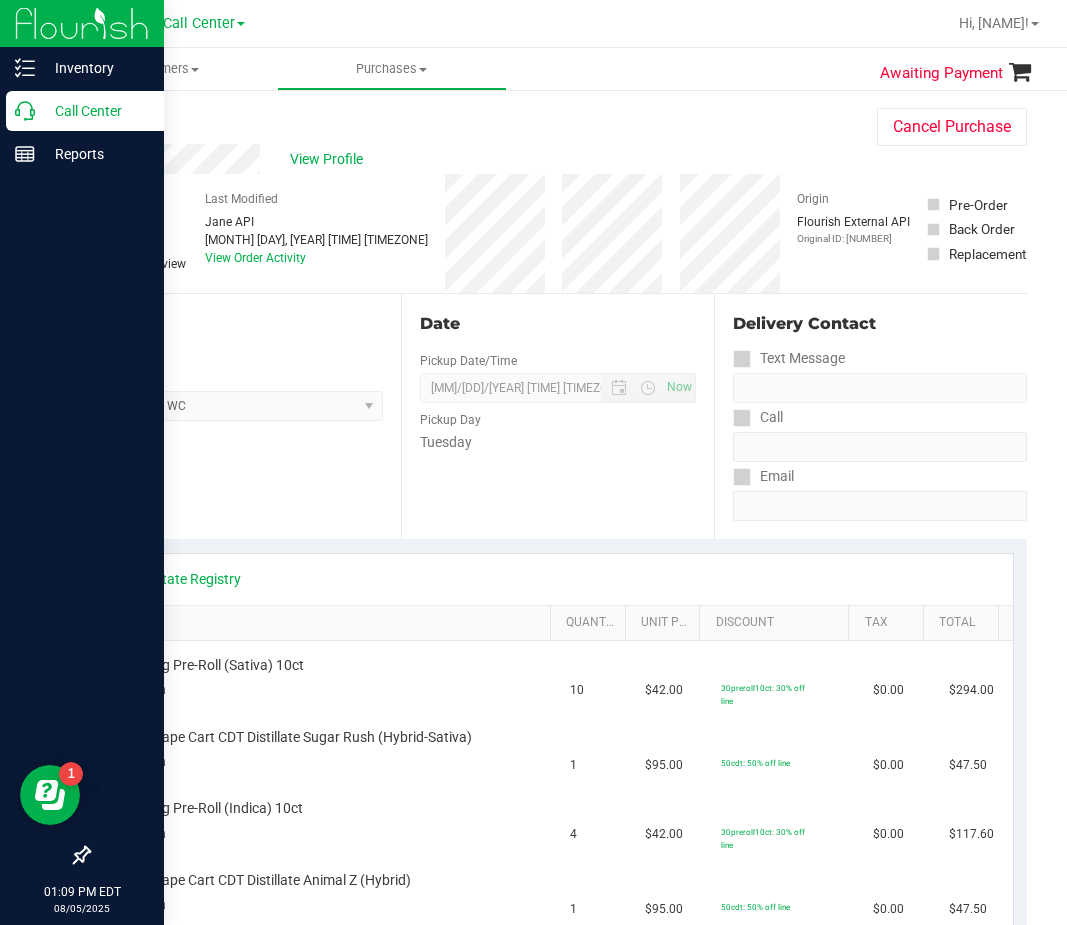 click 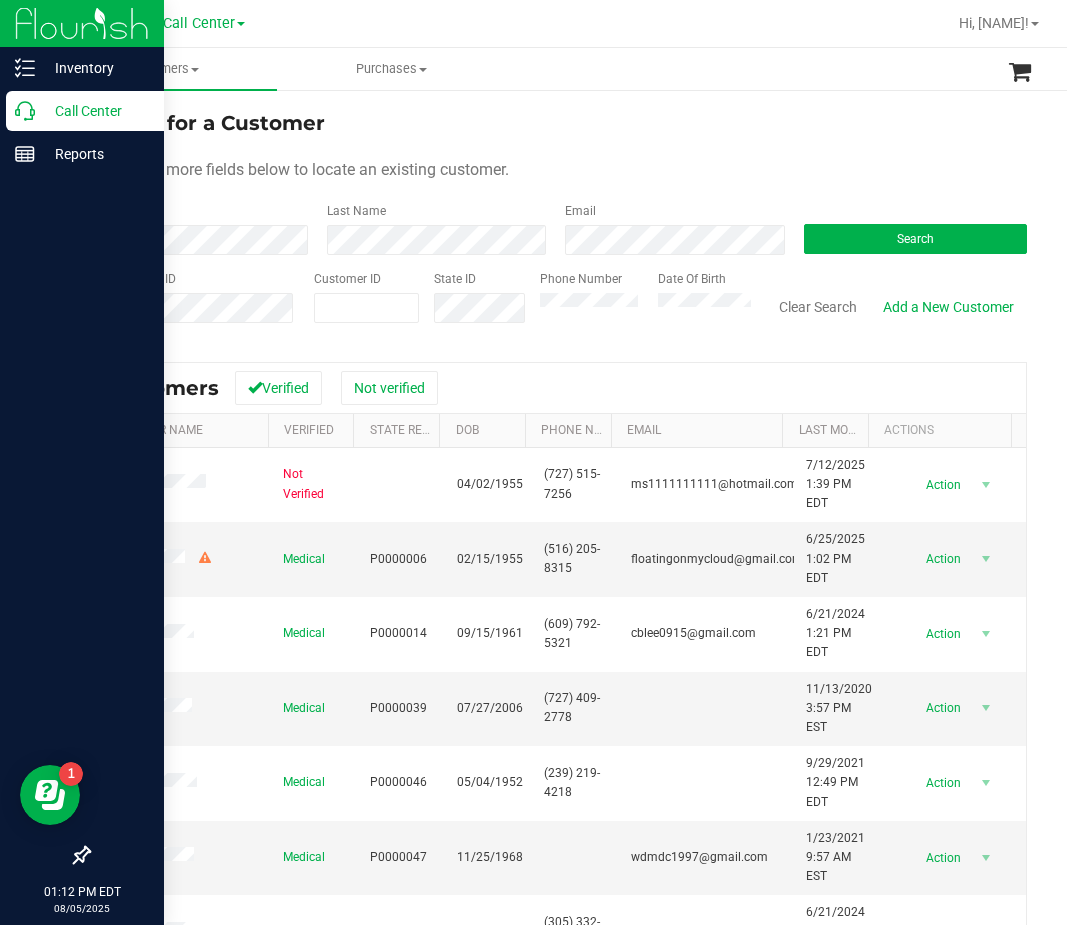 click 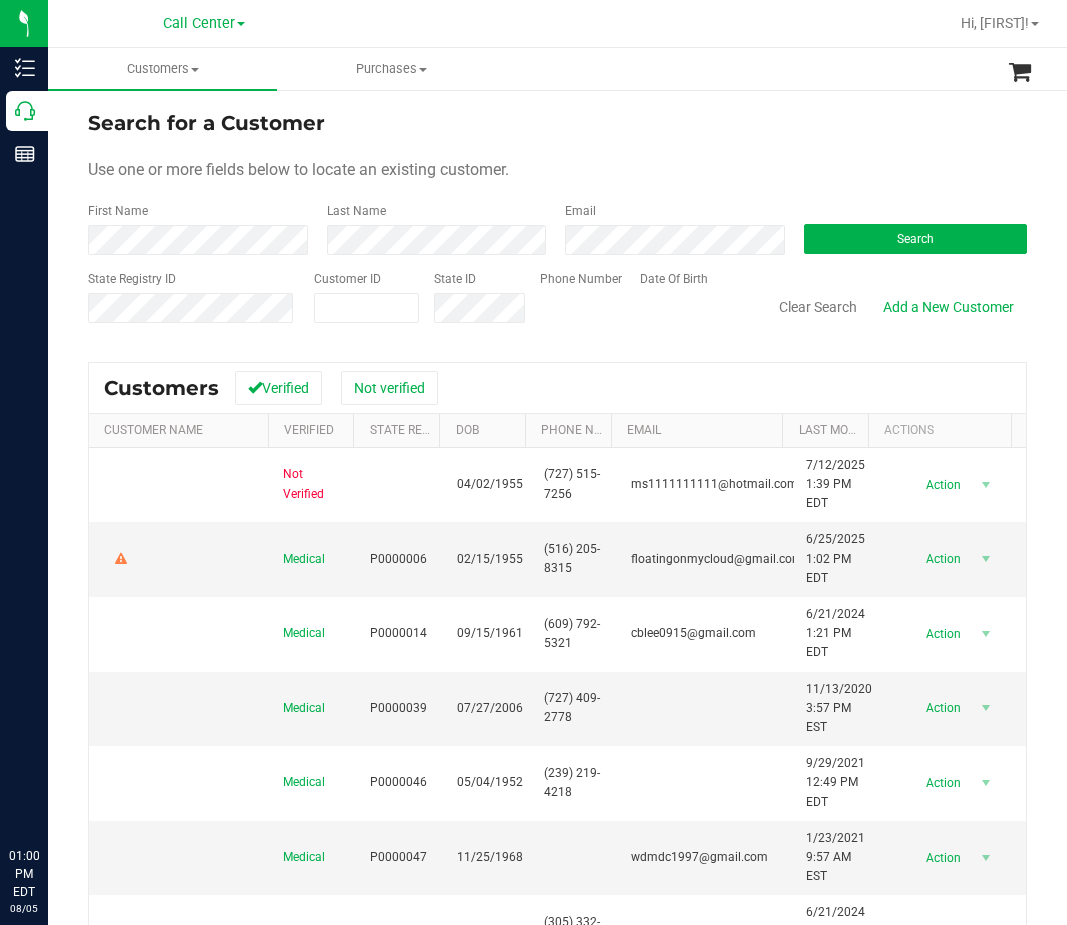 scroll, scrollTop: 0, scrollLeft: 0, axis: both 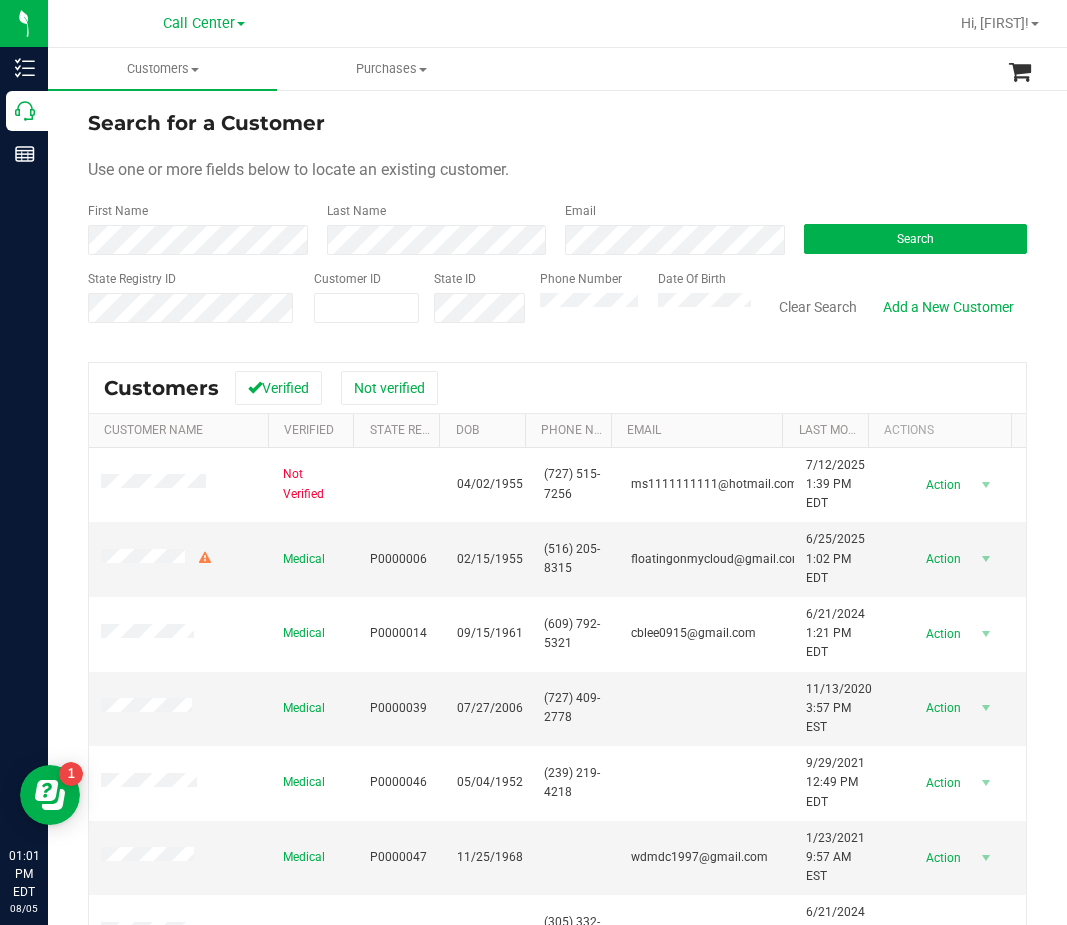 click on "Search for a Customer" at bounding box center [557, 123] 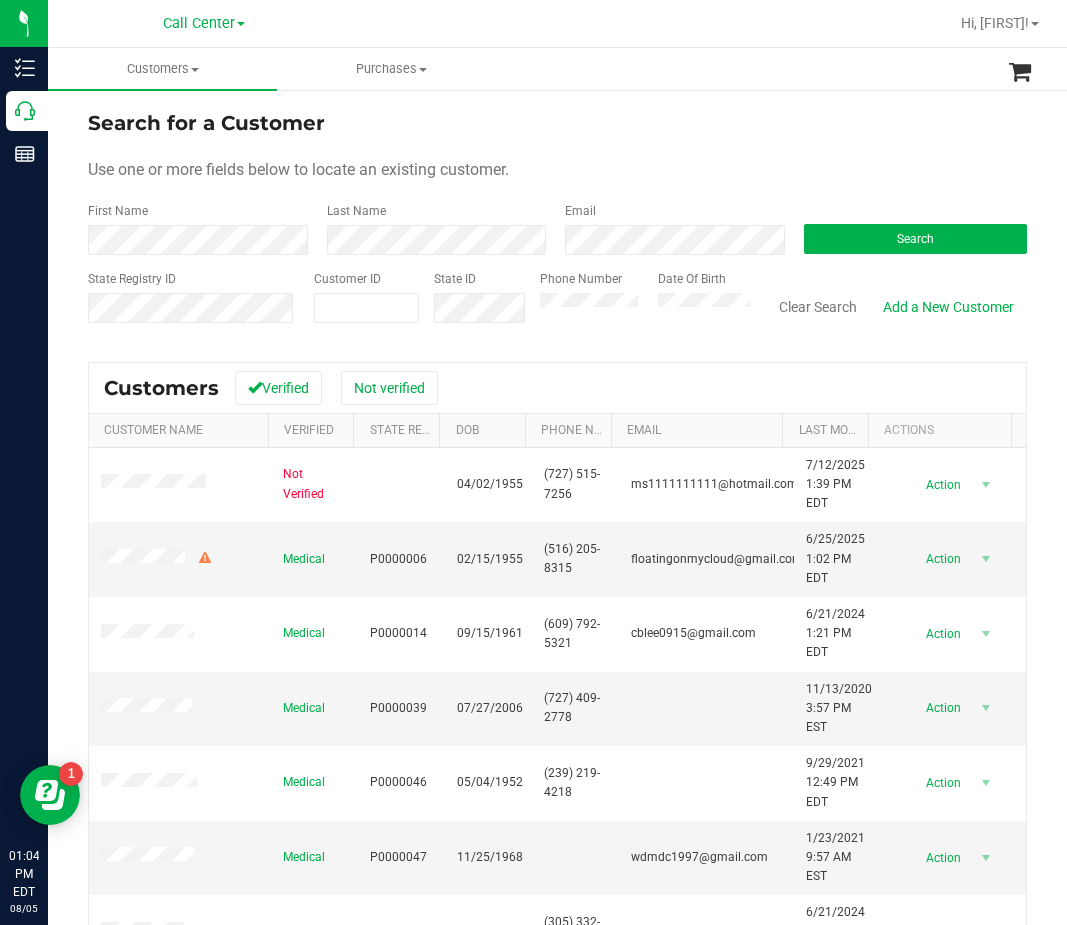 click on "Use one or more fields below to locate an existing customer." at bounding box center (298, 169) 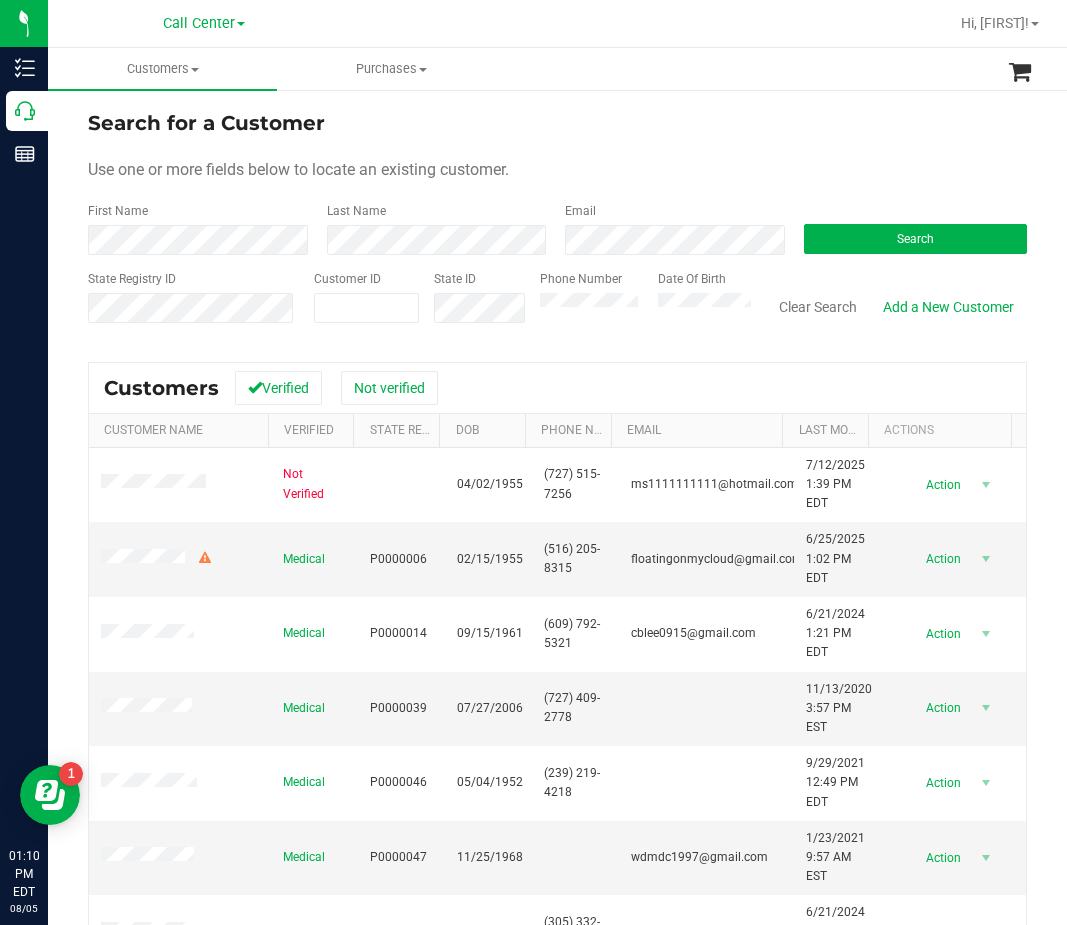 click on "Search for a Customer
Use one or more fields below to locate an existing customer.
First Name
Last Name
Email
Search
State Registry ID
Customer ID
State ID
Phone Number
Date Of Birth" at bounding box center (557, 224) 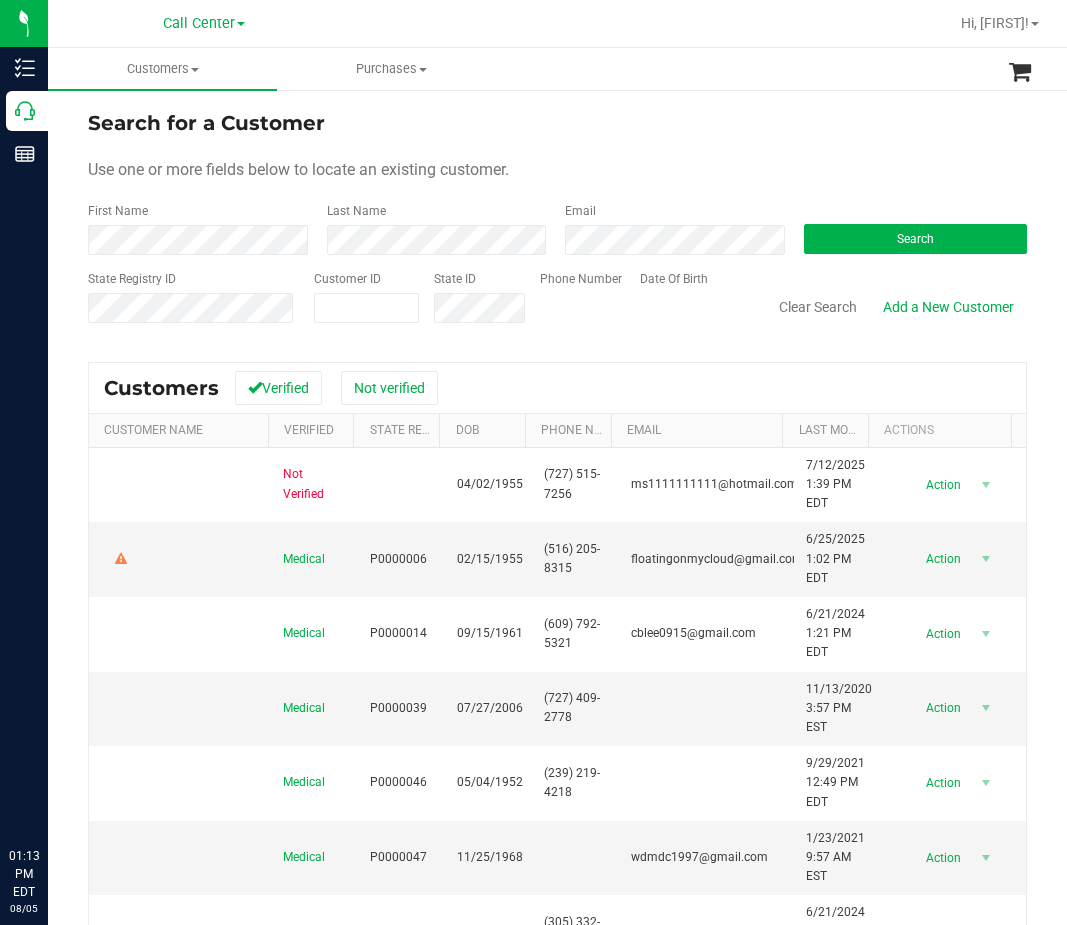 scroll, scrollTop: 0, scrollLeft: 0, axis: both 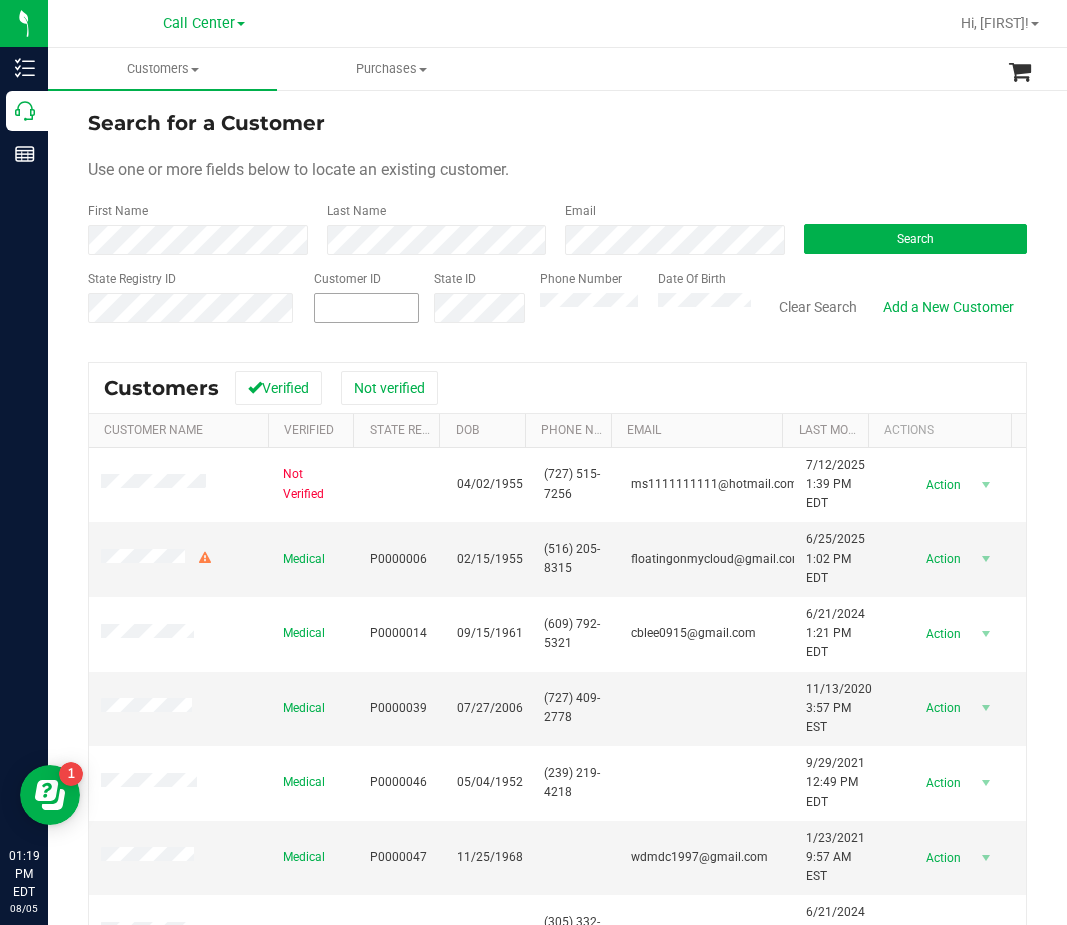 click at bounding box center (366, 308) 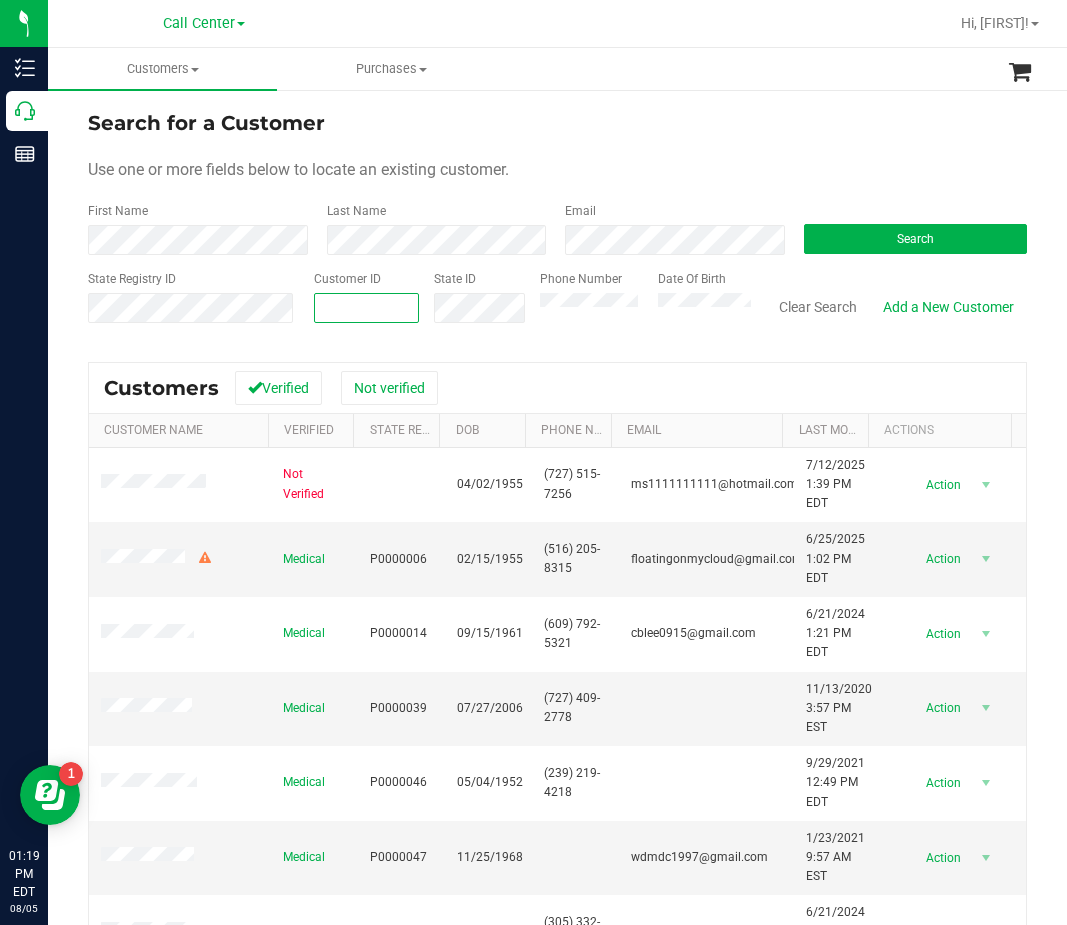 paste on "[NUMBER]" 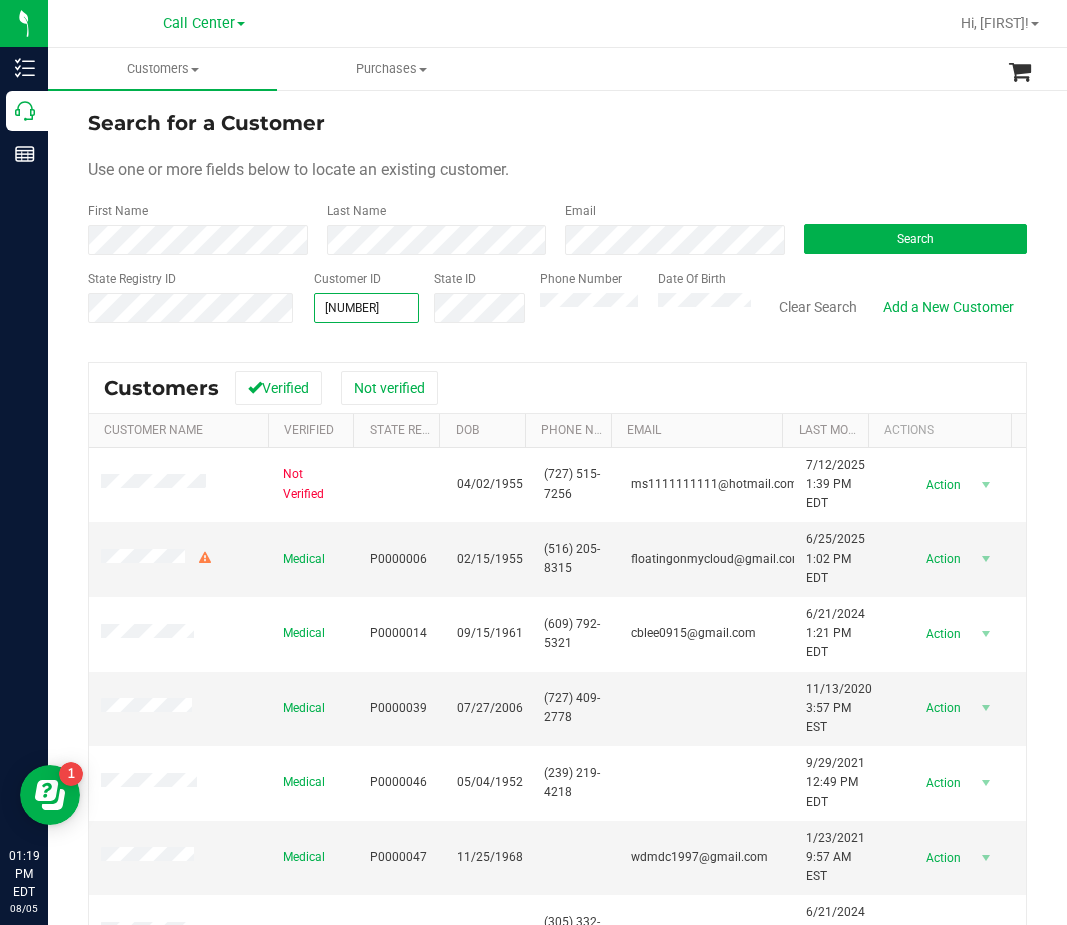 type on "[NUMBER]" 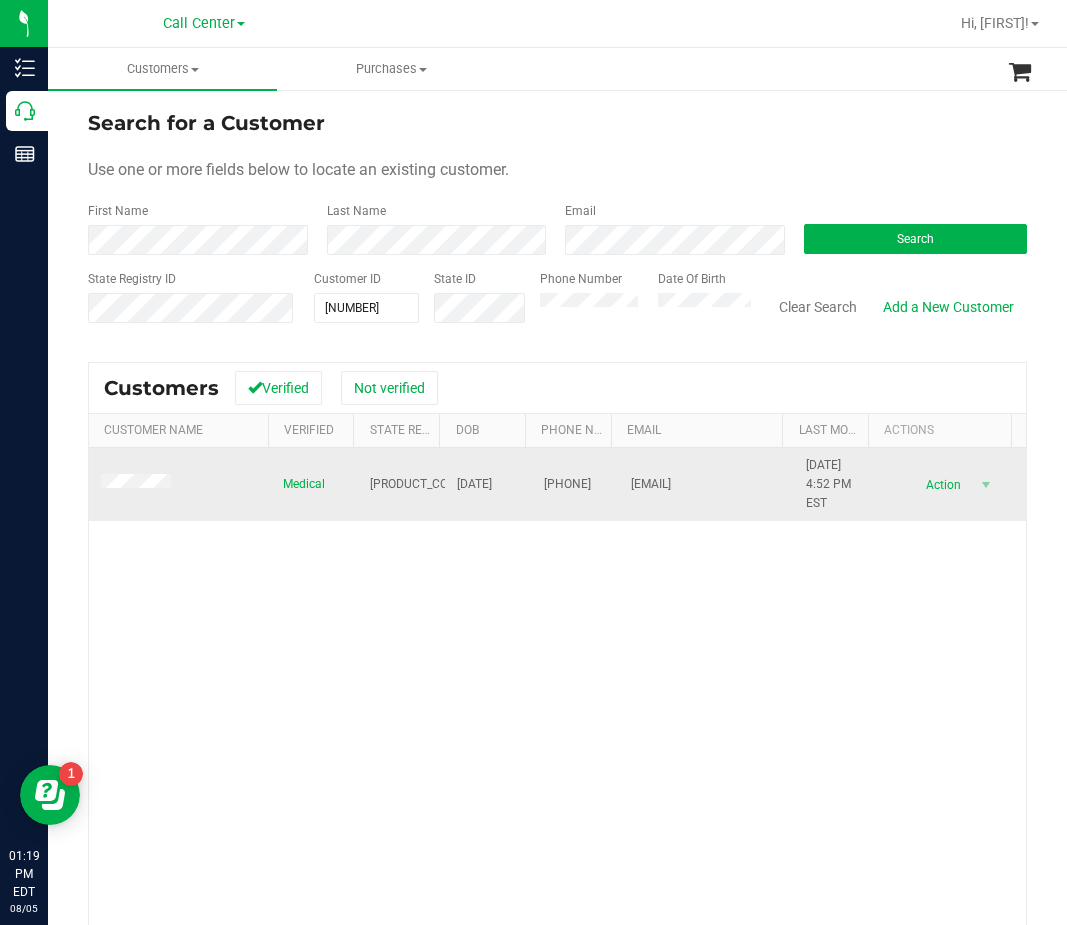 click on "[PRODUCT_CODE]" at bounding box center (418, 484) 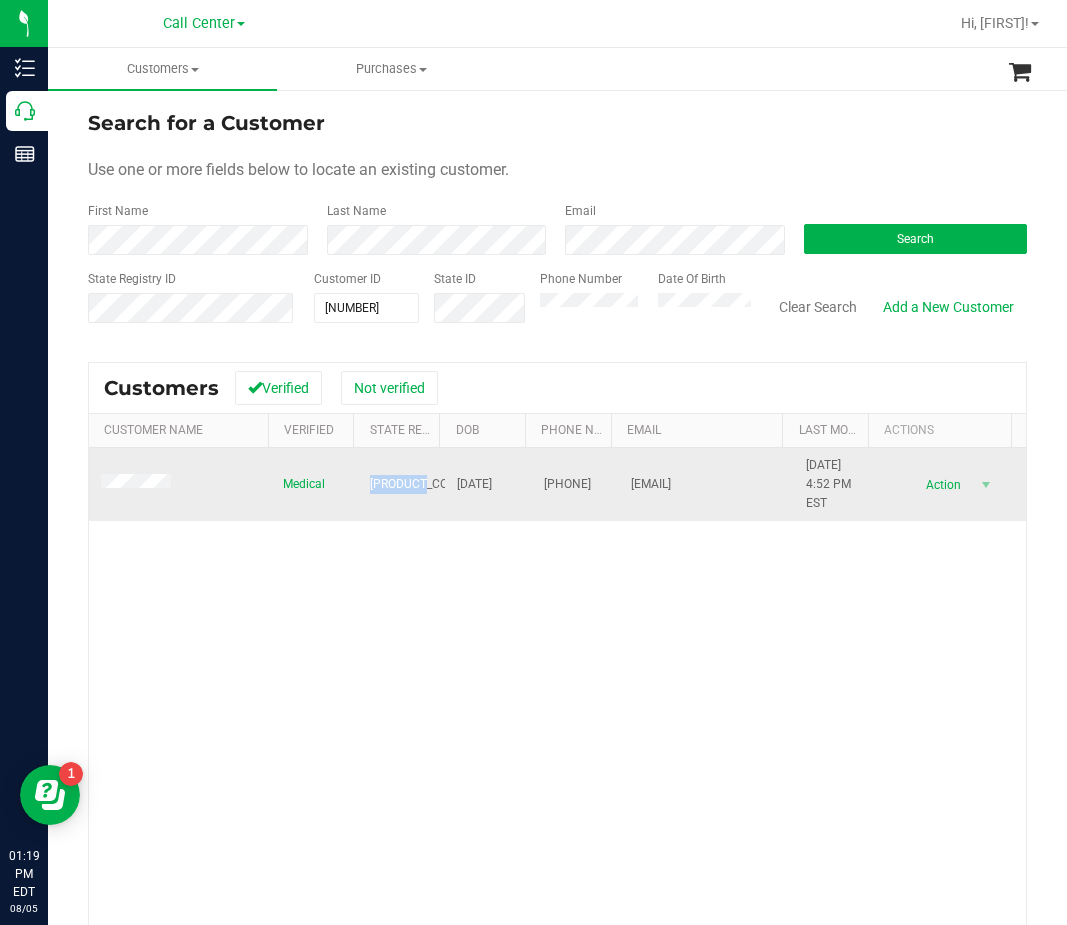 click on "[PRODUCT_CODE]" at bounding box center [418, 484] 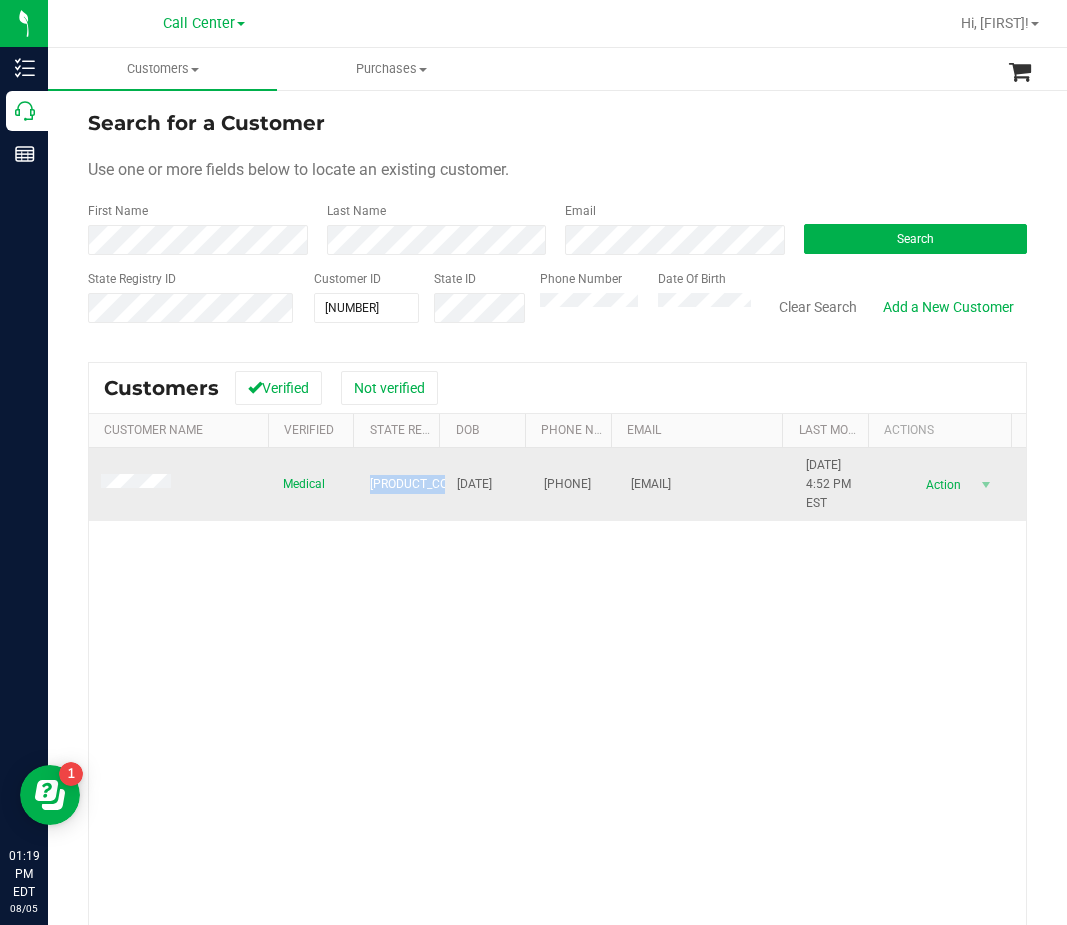 click on "P7FX4166" at bounding box center [418, 484] 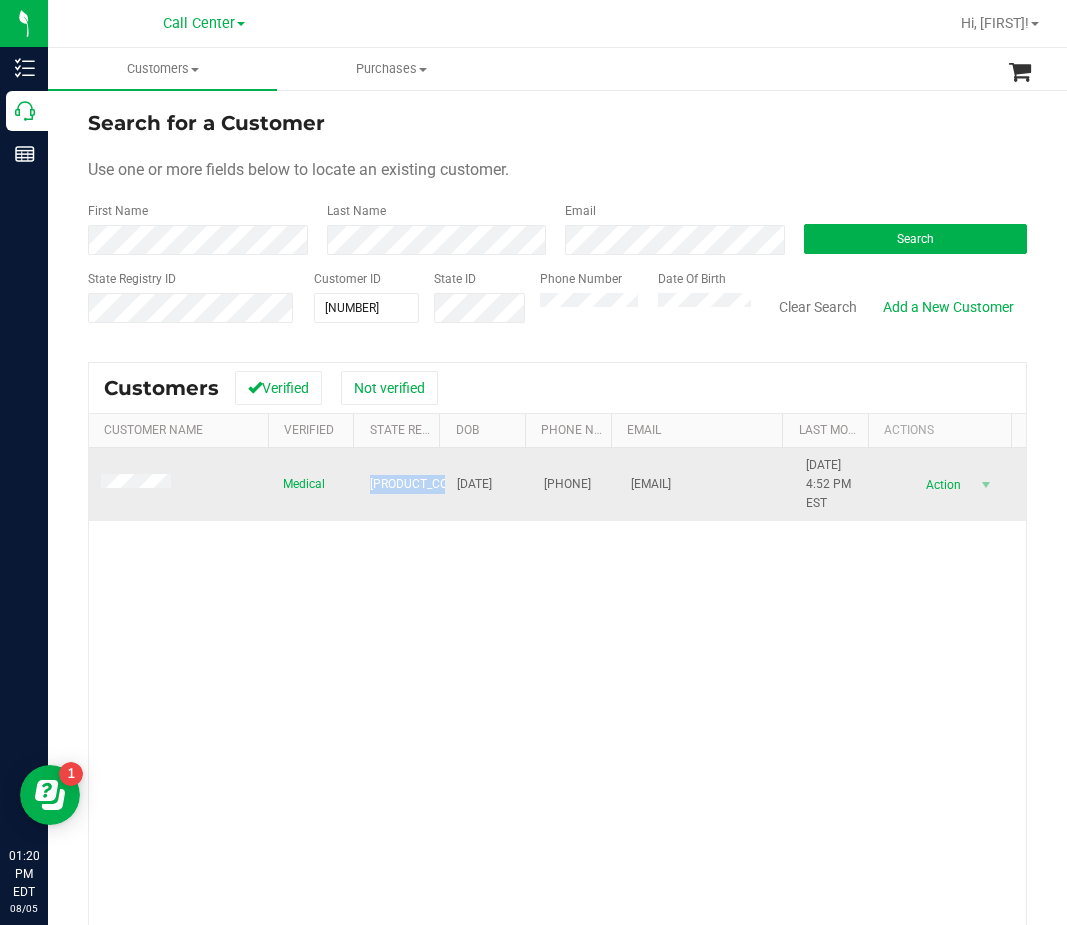 click on "02/09/1974" at bounding box center [474, 484] 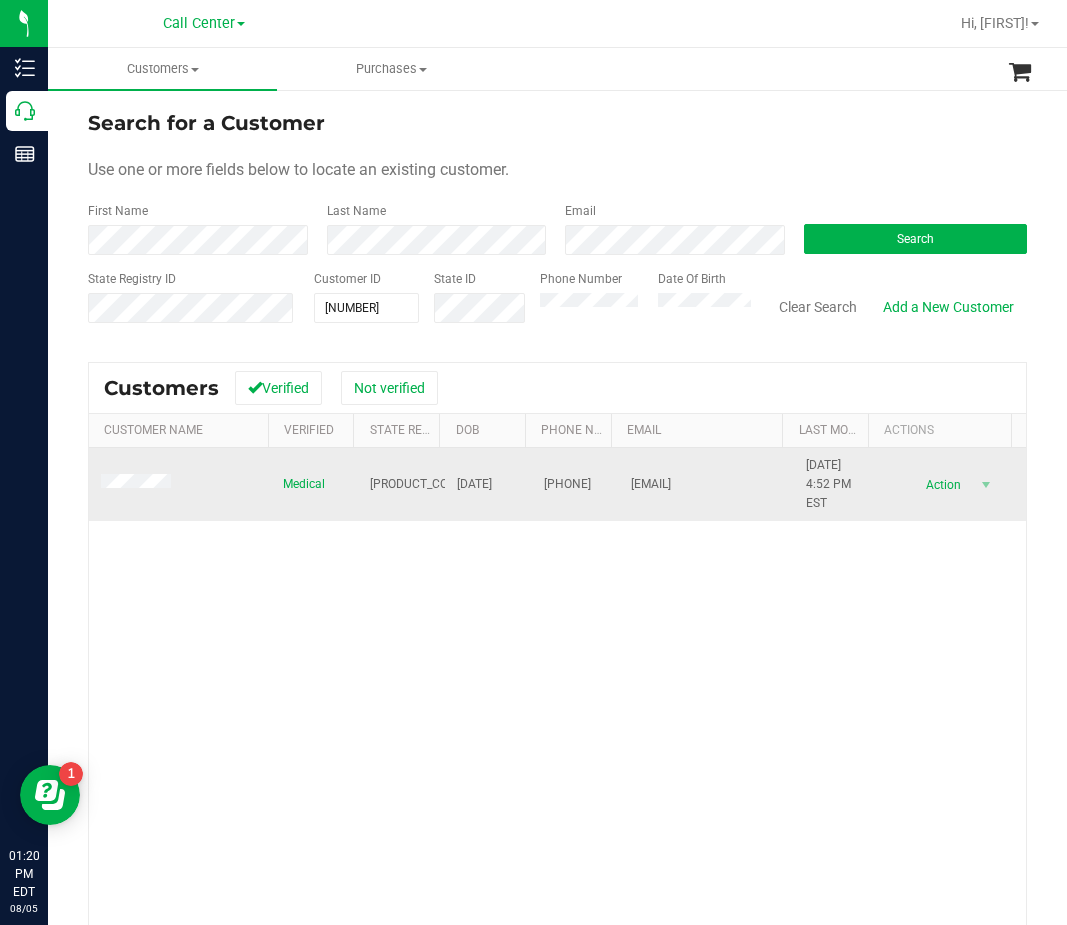 click on "02/09/1974" at bounding box center [474, 484] 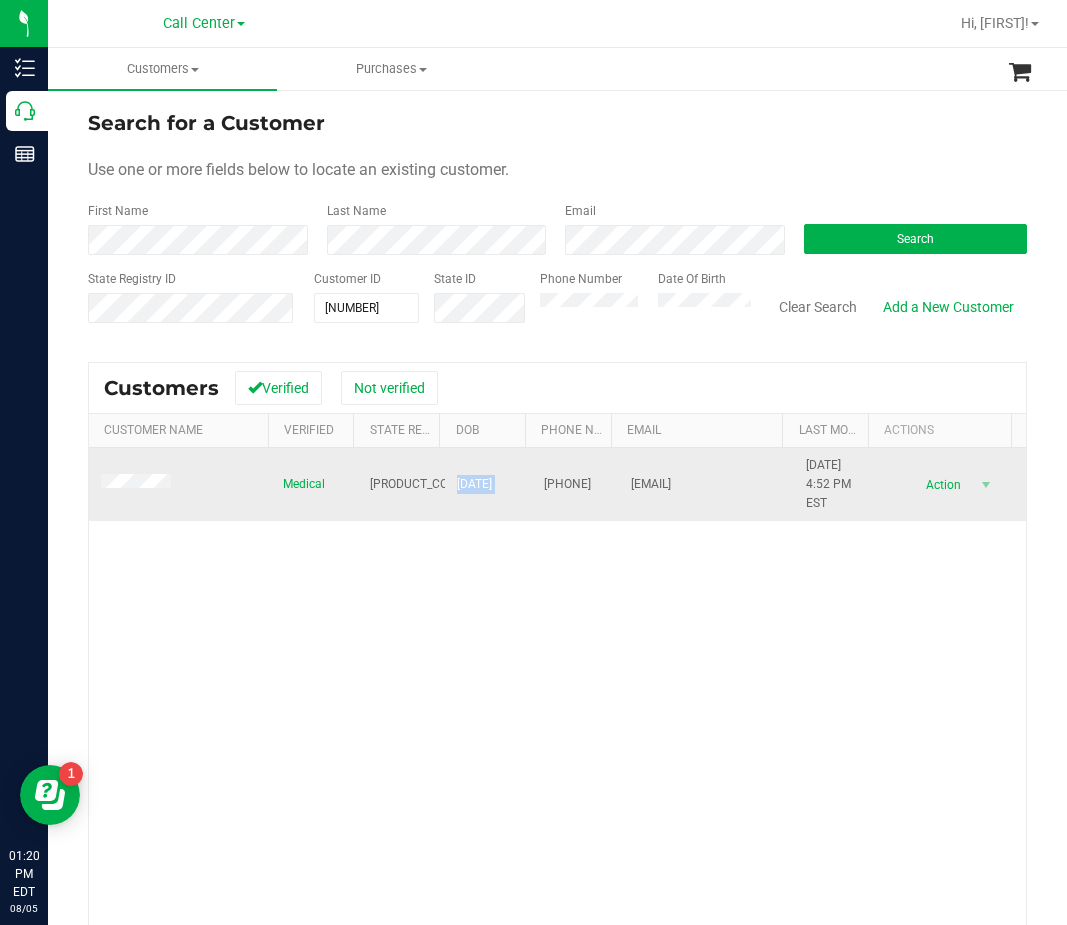 click on "02/09/1974" at bounding box center [474, 484] 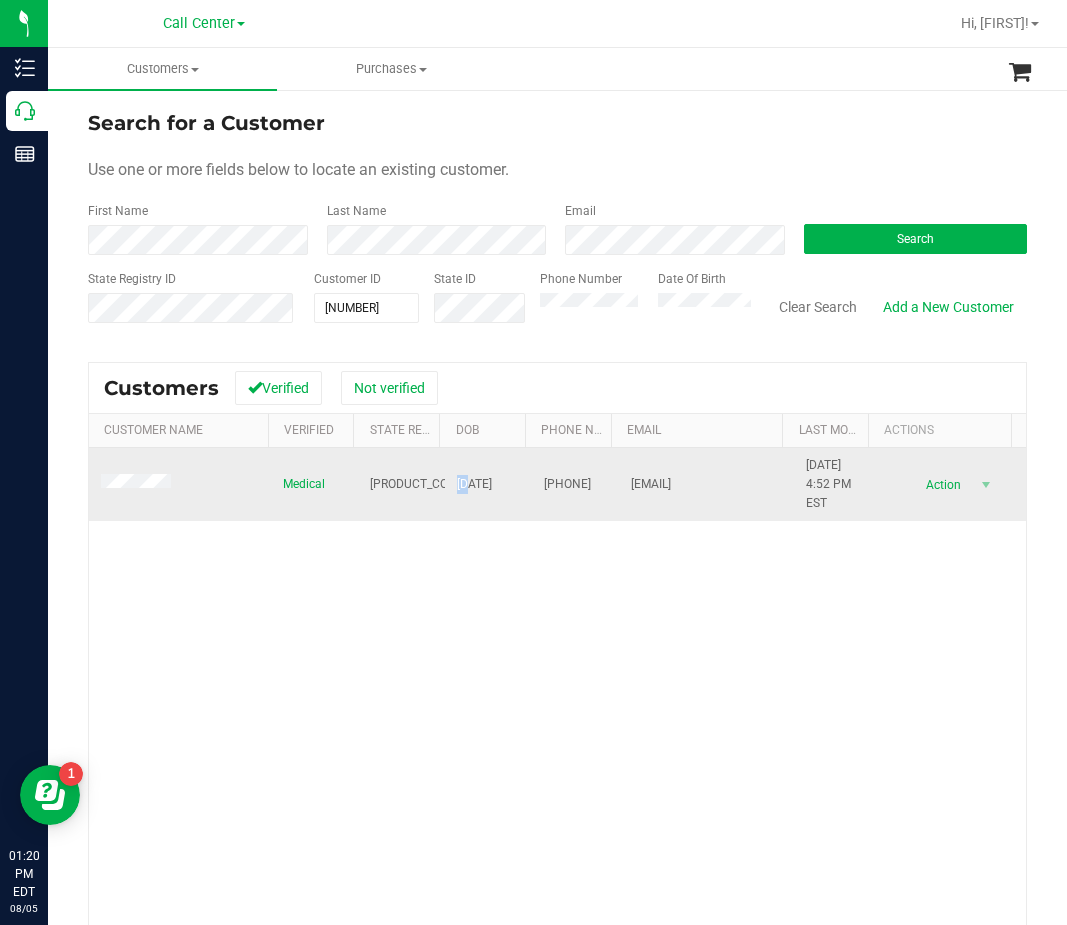 click on "02/09/1974" at bounding box center (488, 485) 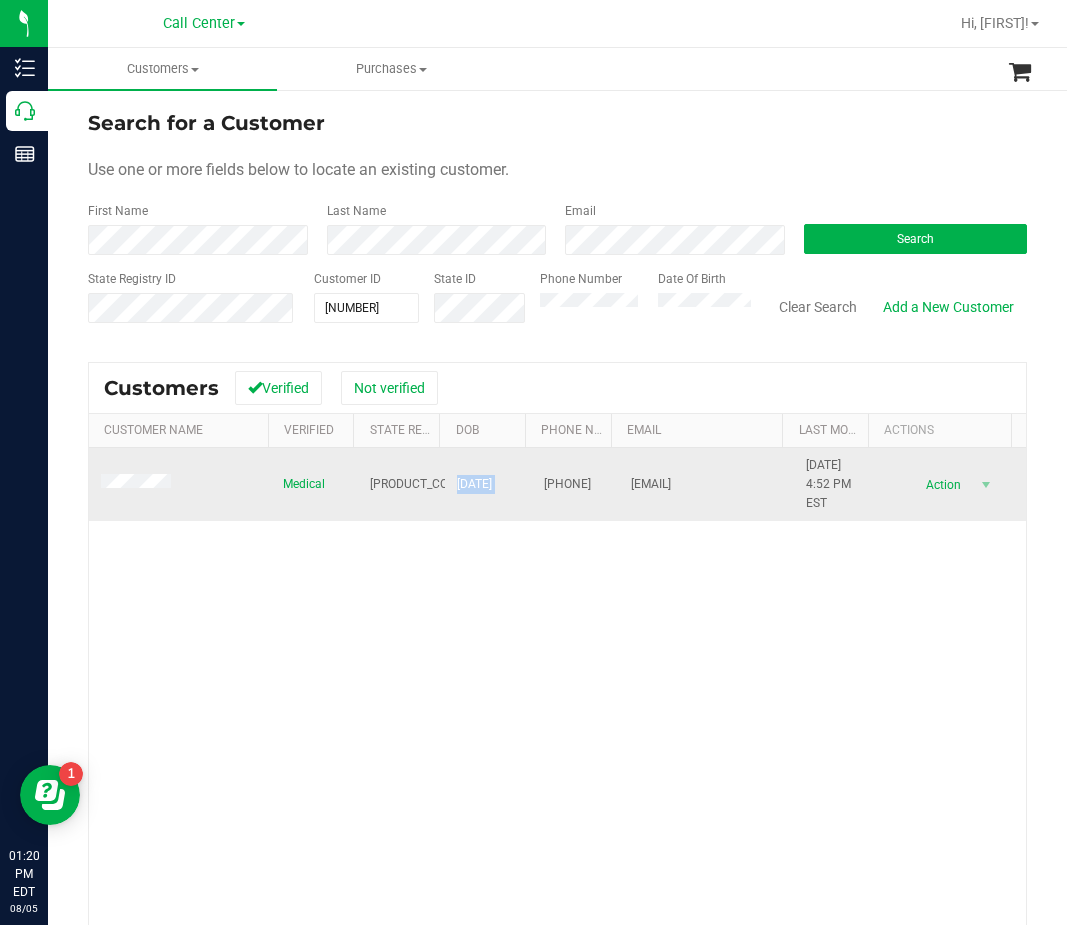 click on "02/09/1974" at bounding box center (488, 485) 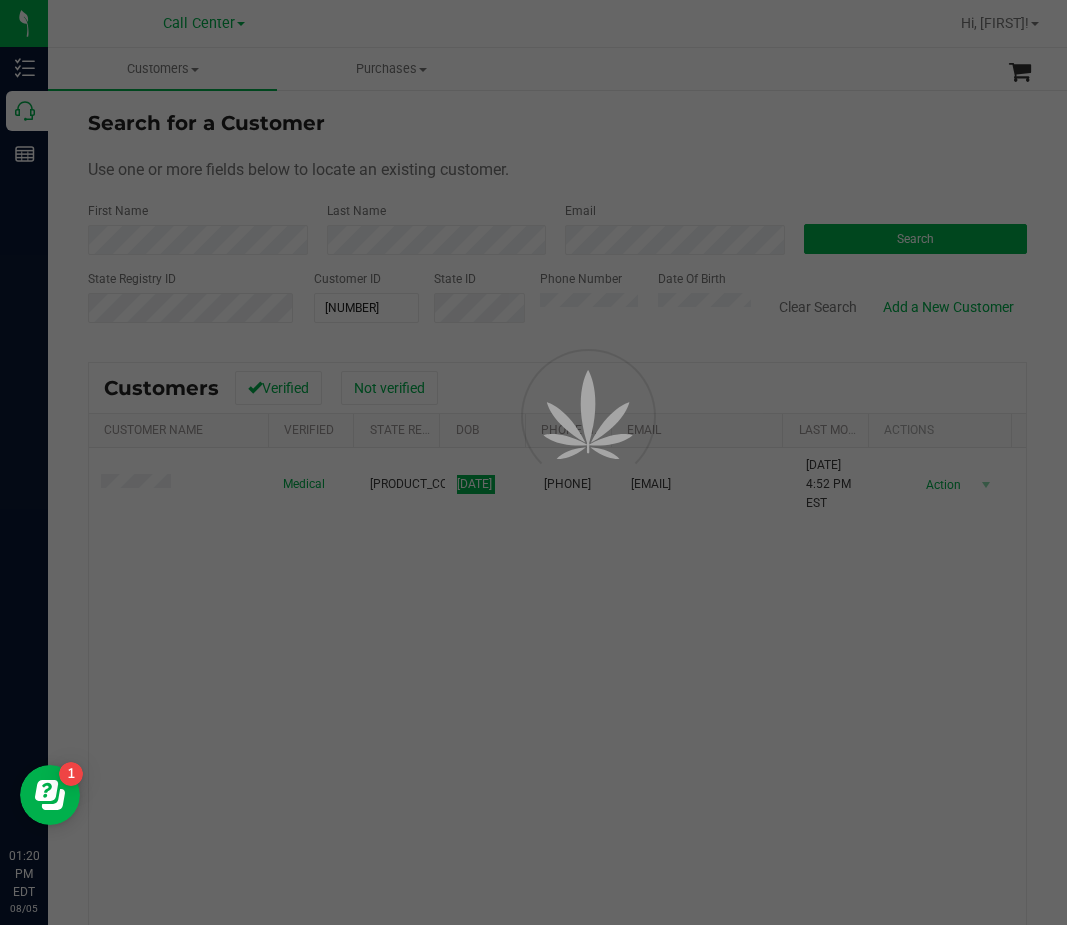 click at bounding box center (561, 462) 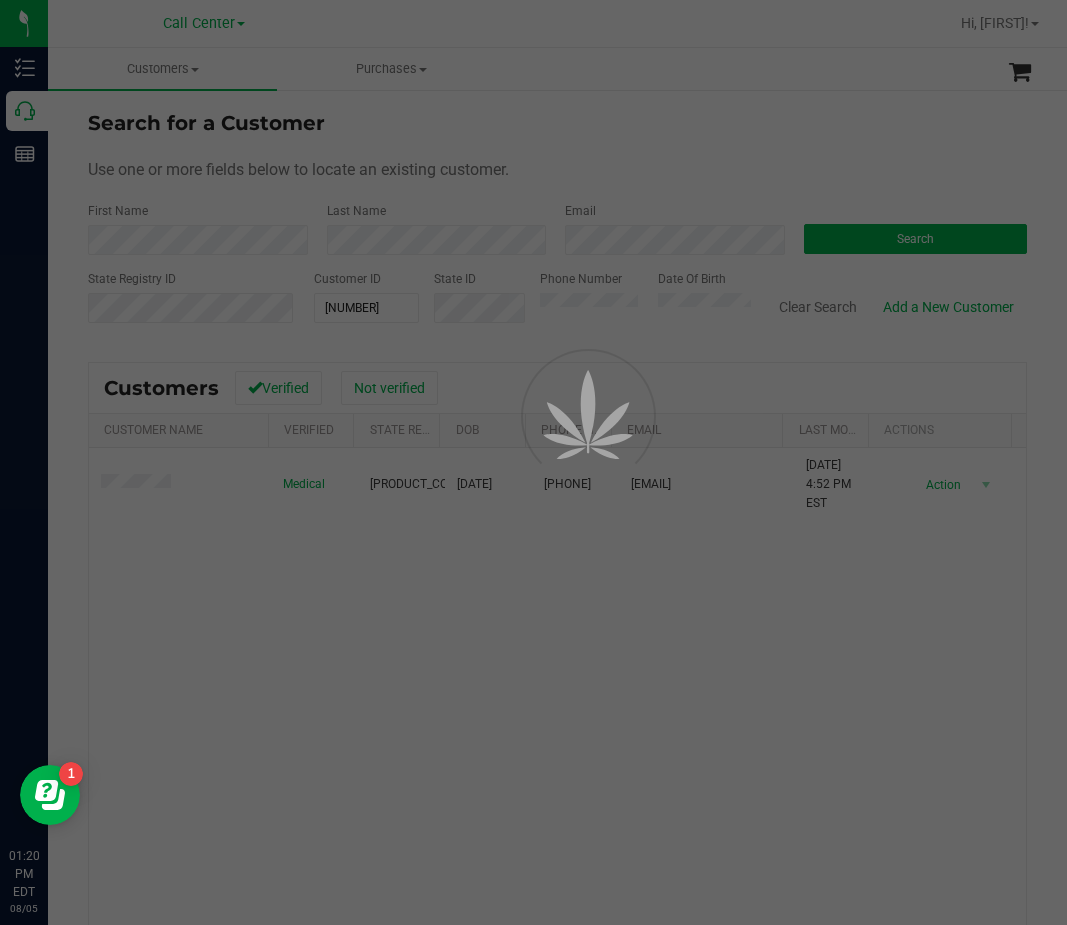 click at bounding box center (561, 462) 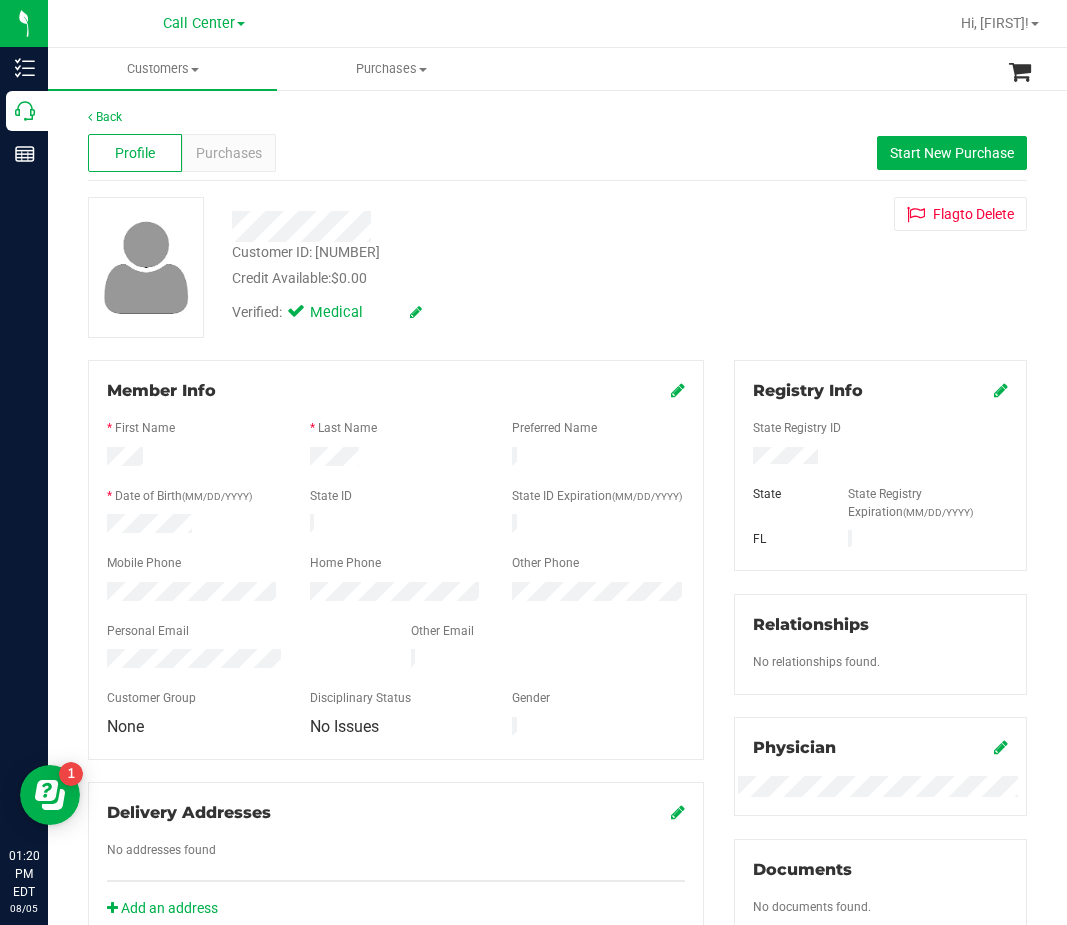 drag, startPoint x: 498, startPoint y: 153, endPoint x: 396, endPoint y: 172, distance: 103.75452 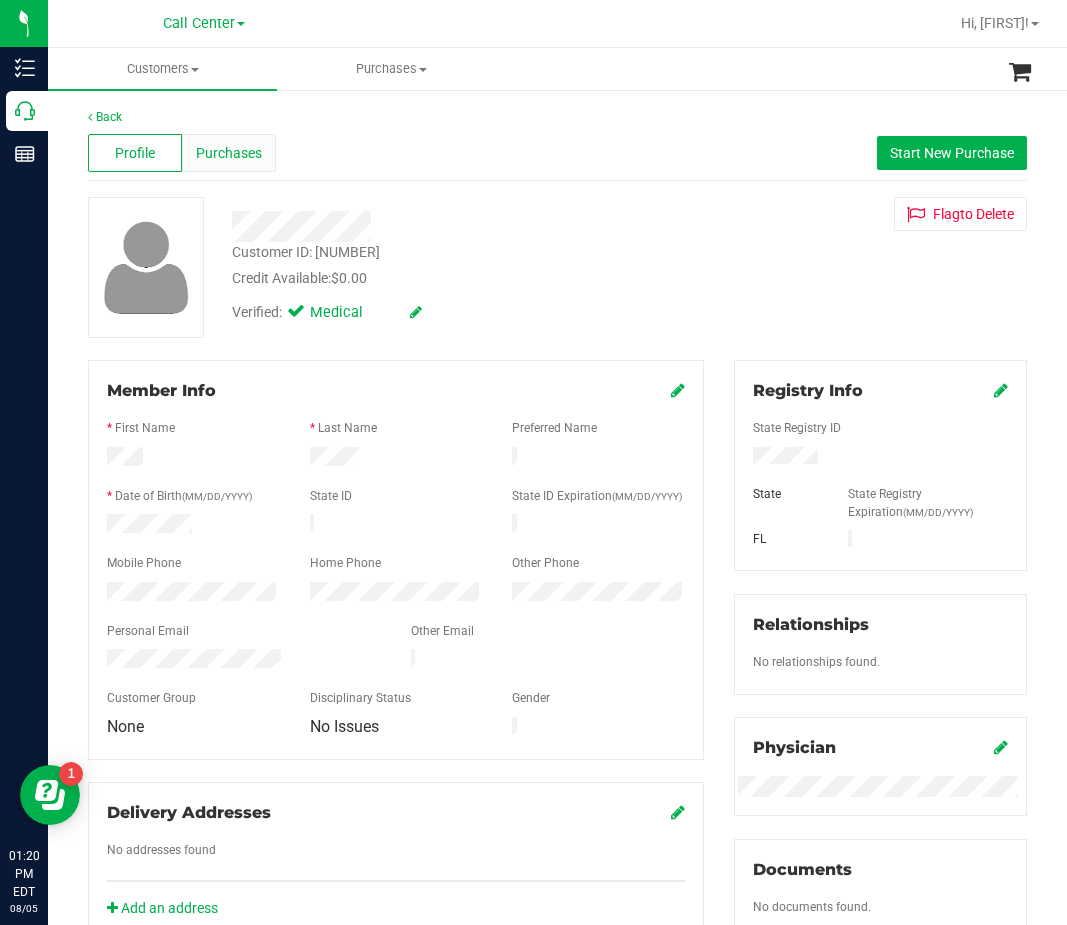click on "Purchases" at bounding box center [229, 153] 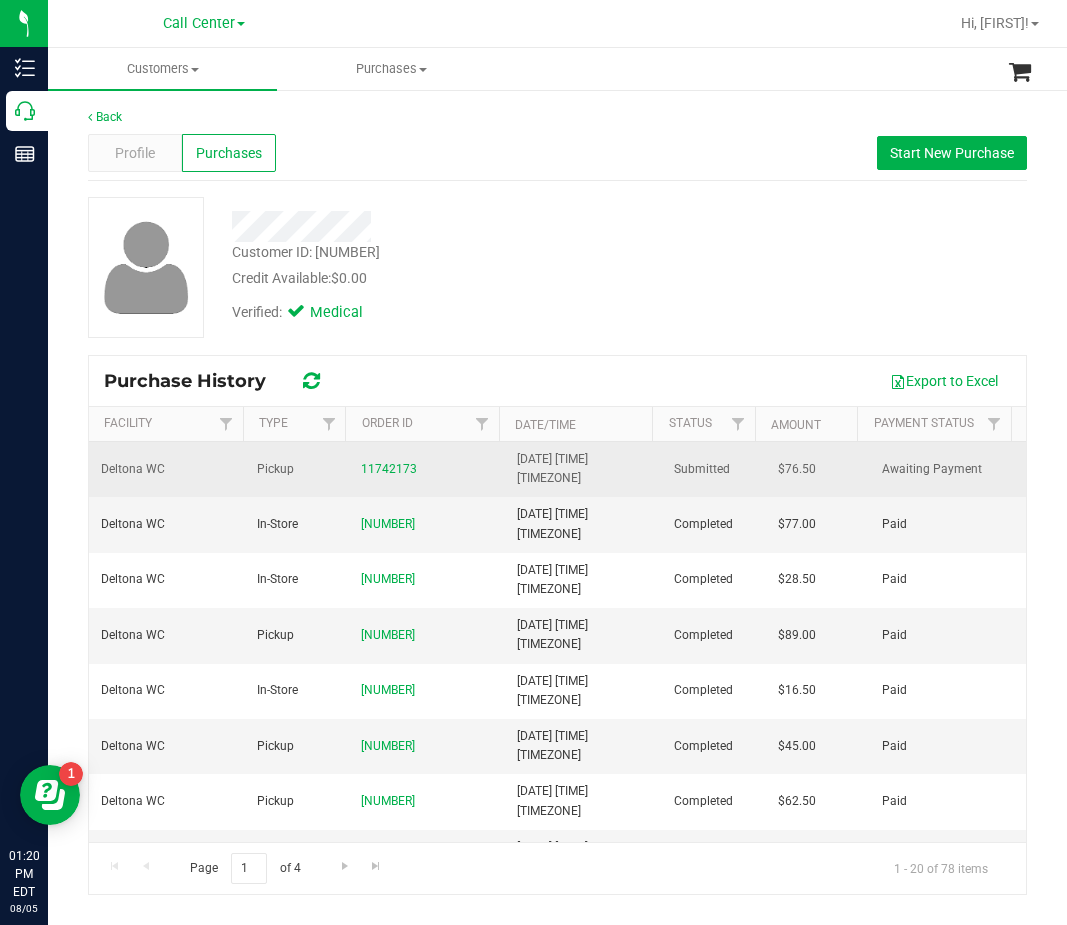 click on "11742173" at bounding box center [427, 469] 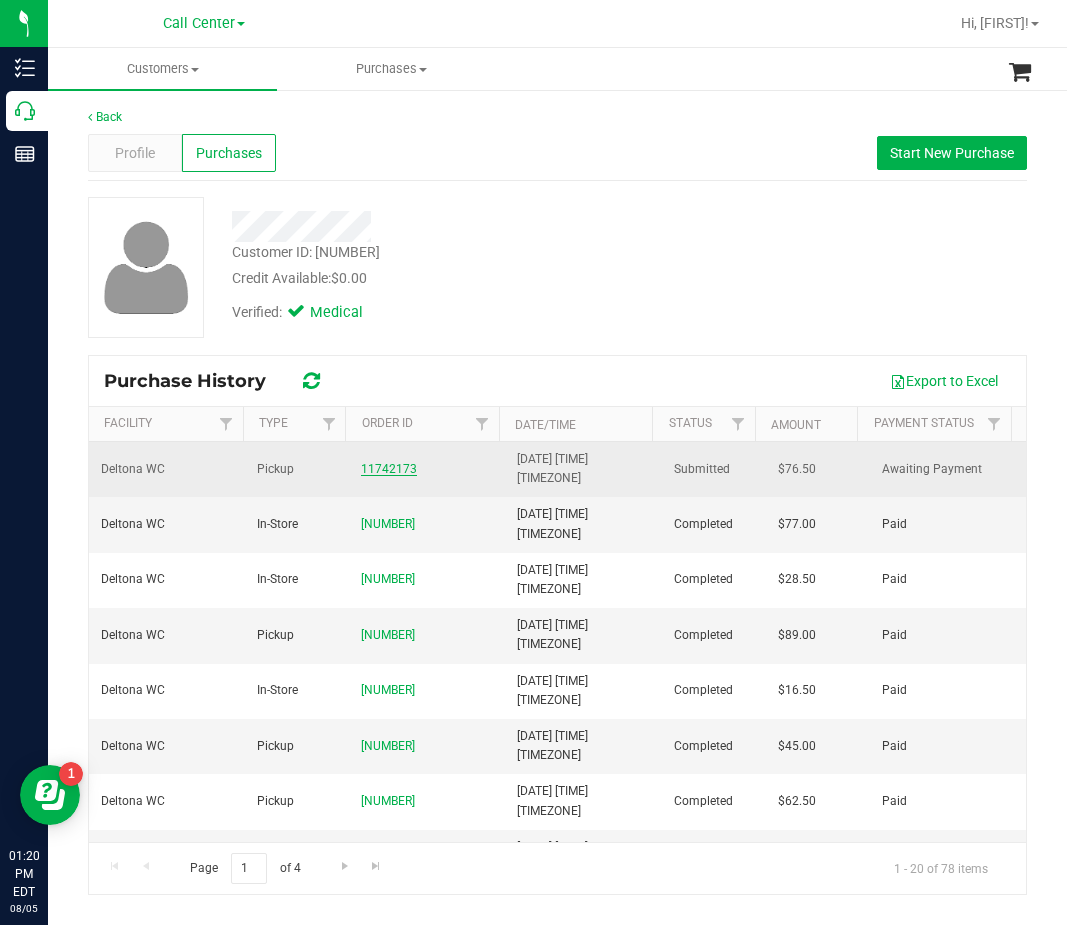 click on "11742173" at bounding box center (389, 469) 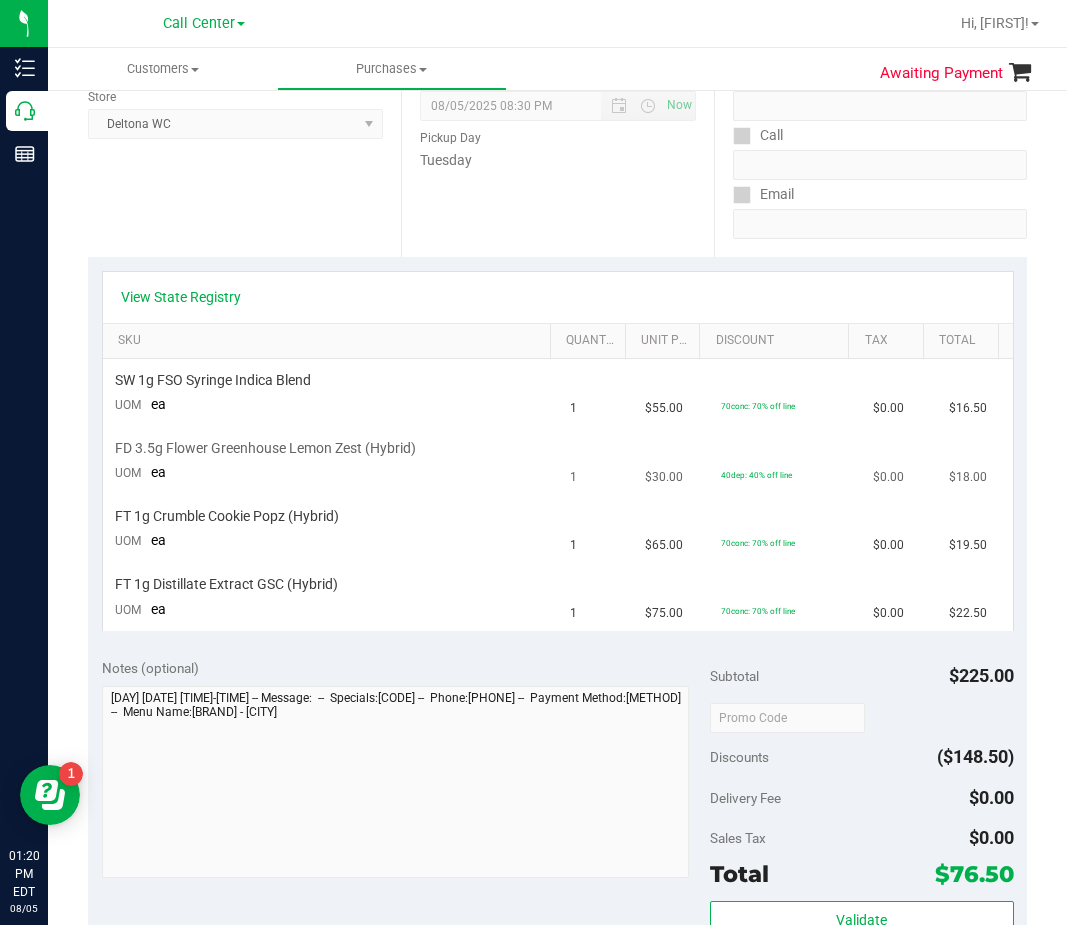 scroll, scrollTop: 300, scrollLeft: 0, axis: vertical 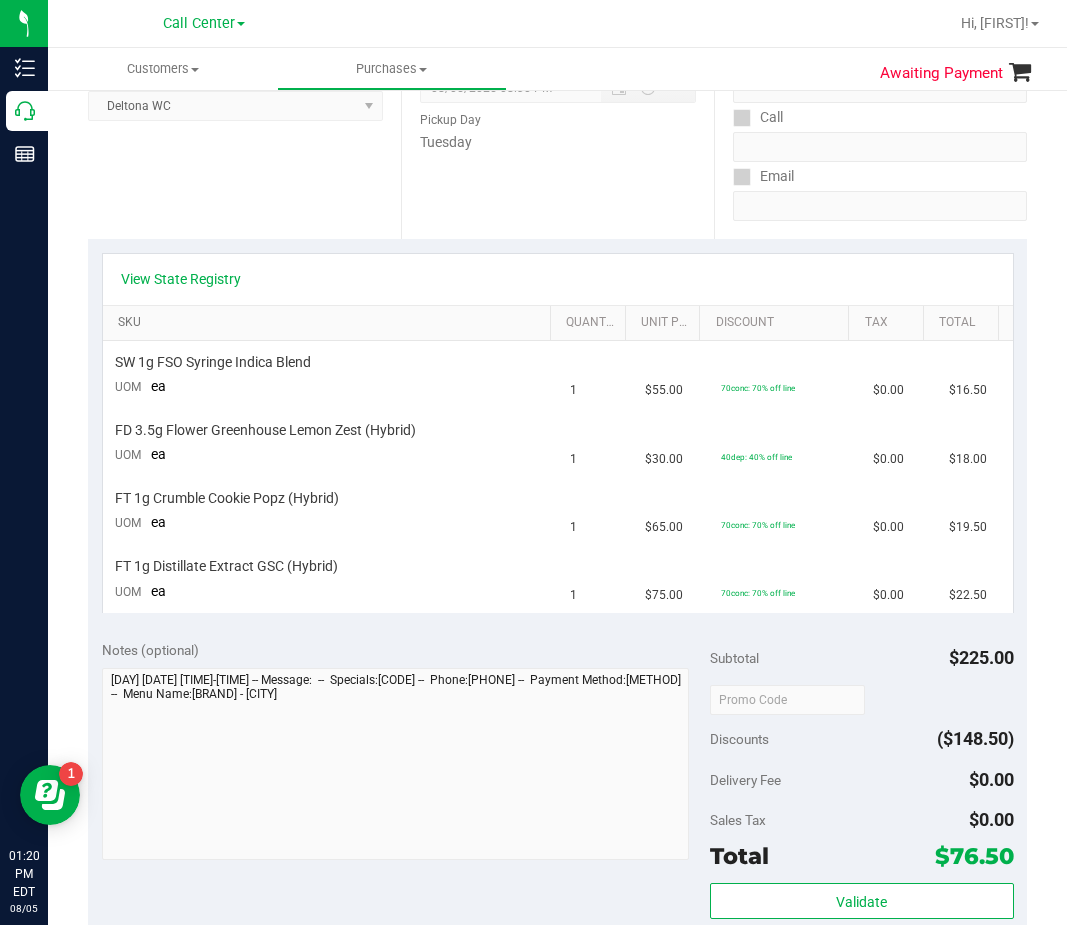 click on "SKU" at bounding box center (330, 323) 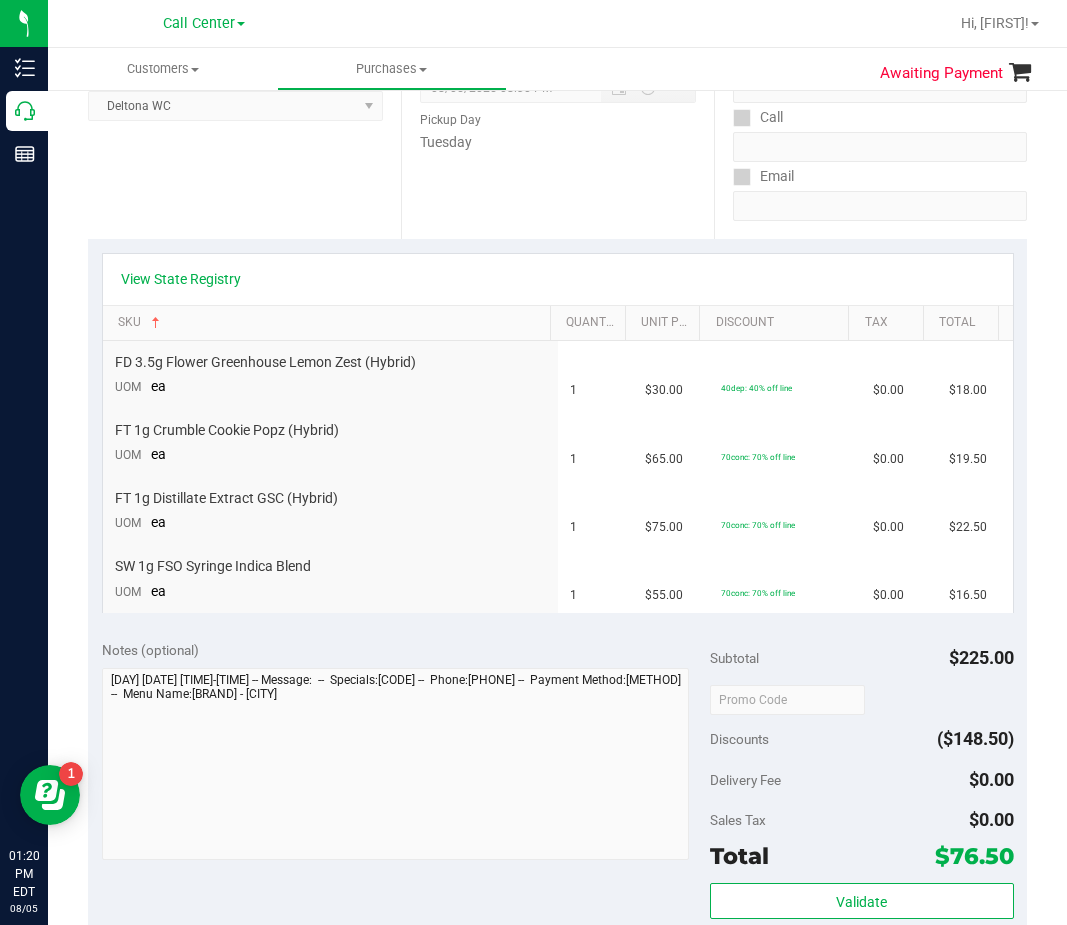 click on "SKU" at bounding box center [327, 324] 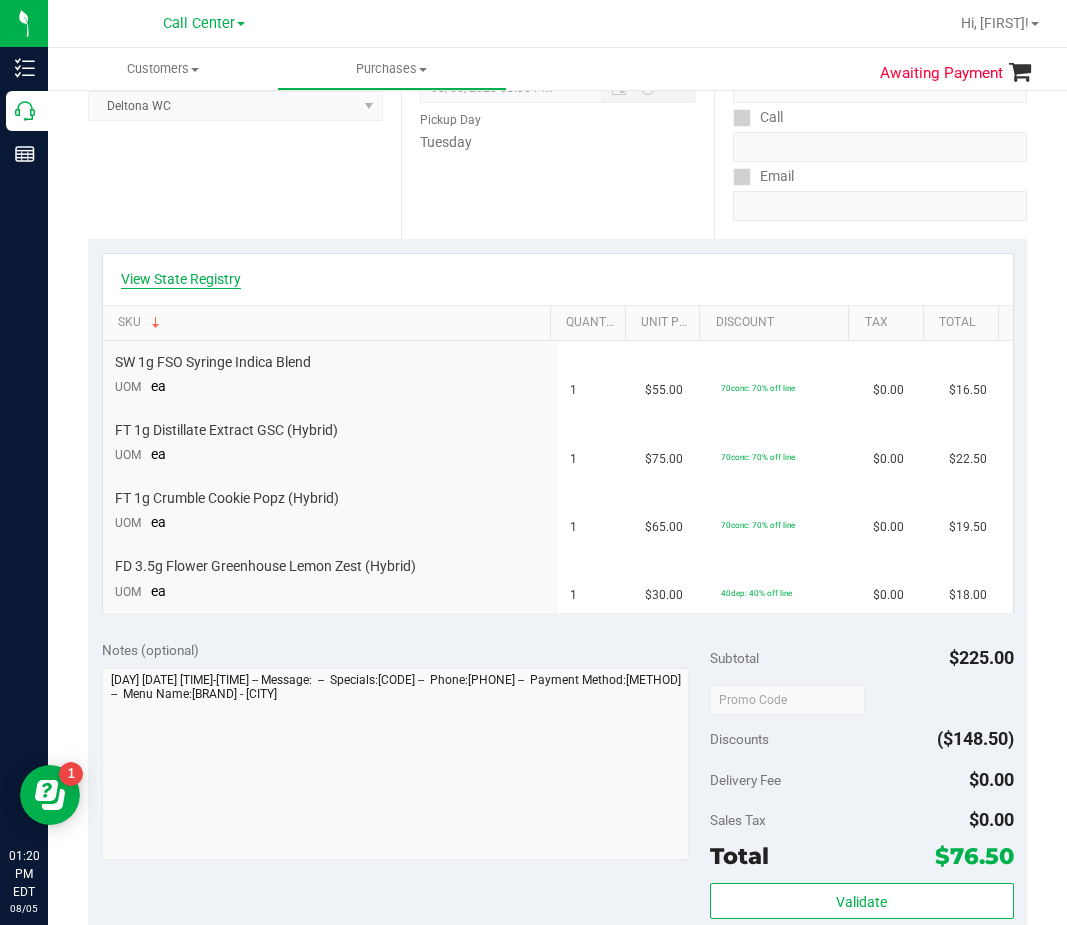 click on "View State Registry" at bounding box center [181, 279] 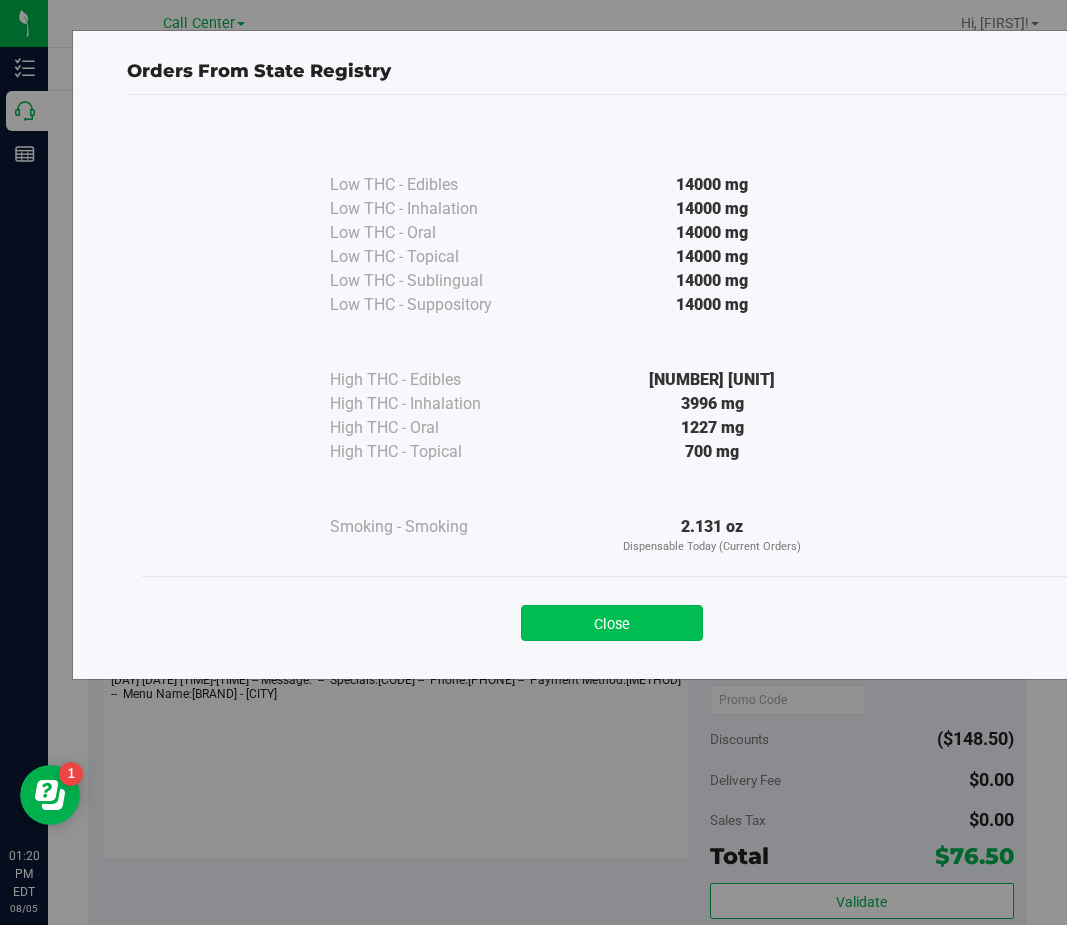 click on "Close" at bounding box center [612, 623] 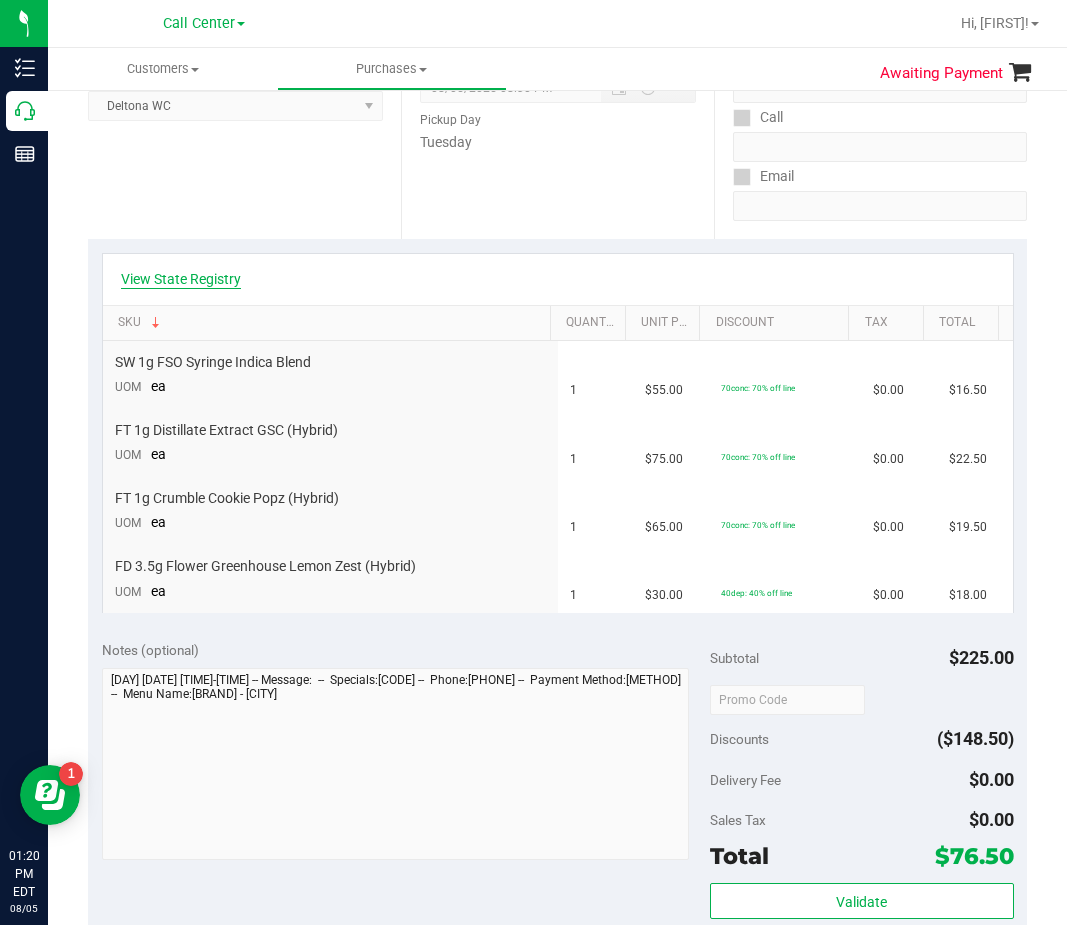 click on "View State Registry" at bounding box center [181, 279] 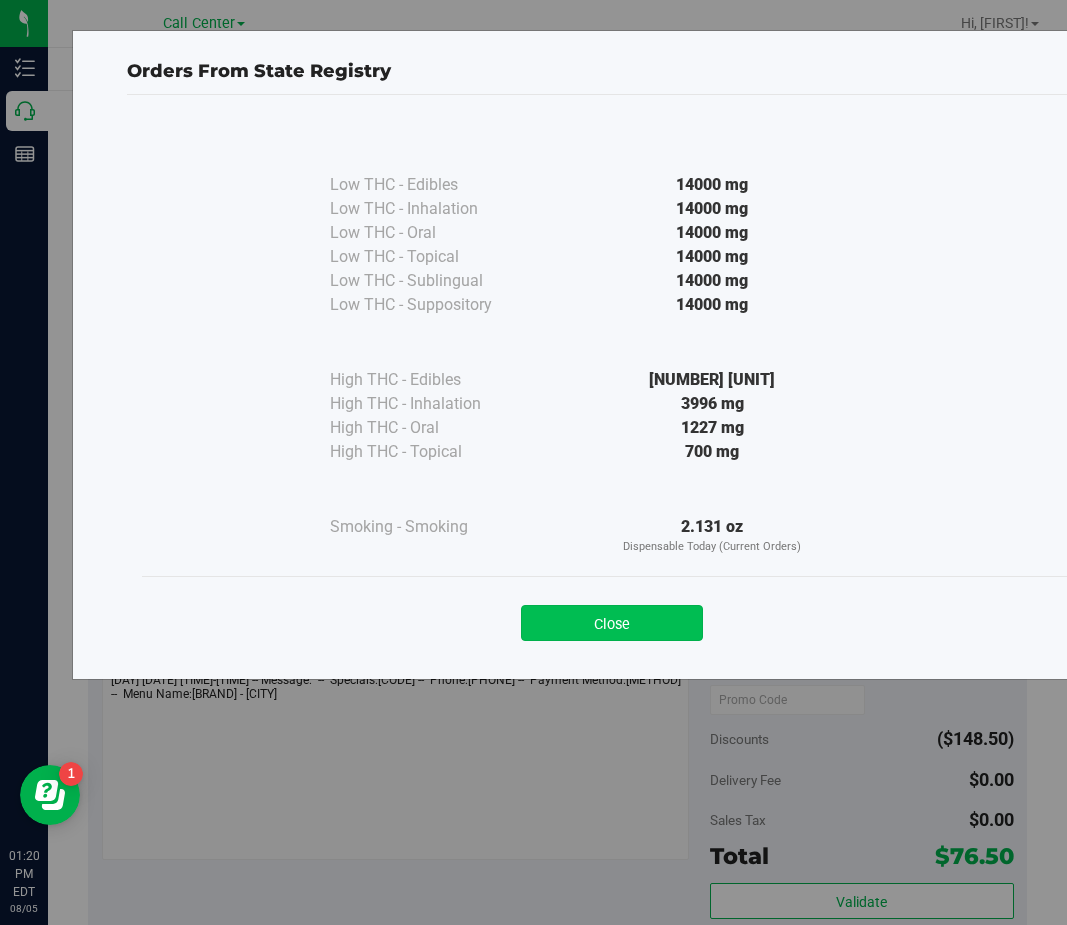 click on "Close" at bounding box center [612, 623] 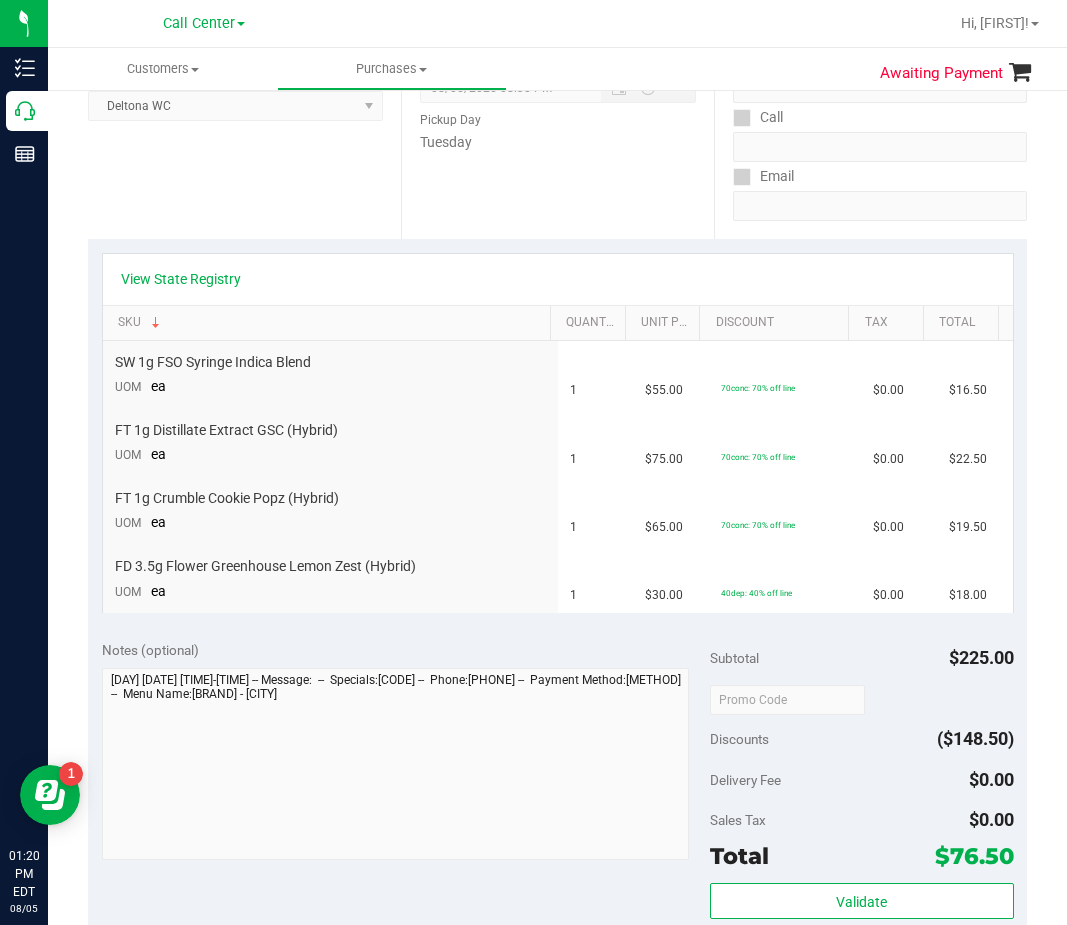 drag, startPoint x: 192, startPoint y: 307, endPoint x: 197, endPoint y: 298, distance: 10.29563 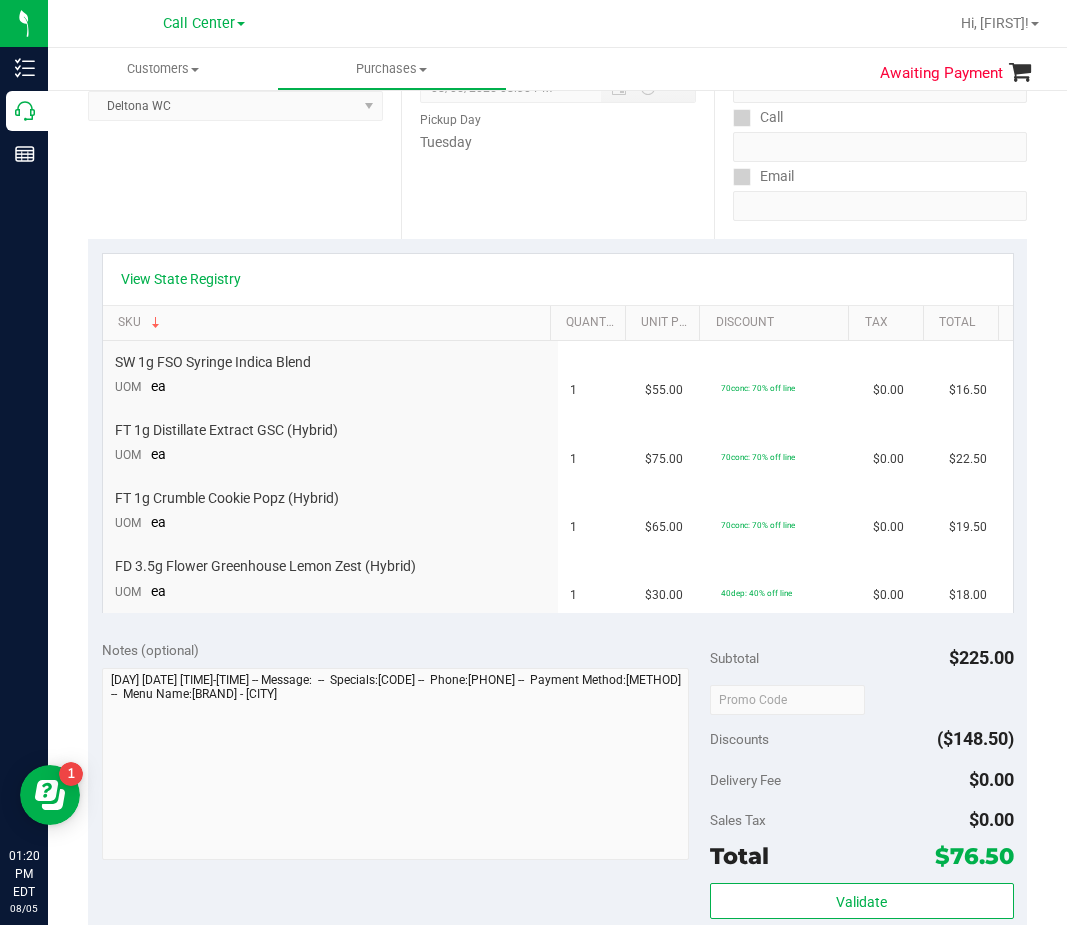 click on "View State Registry
SKU Quantity Unit Price Discount Tax Total
SW 1g FSO Syringe Indica Blend
UOM
ea
1
$55.00
70conc:
70%
off
line
$0.00
$16.50
FT 1g Distillate Extract GSC (Hybrid)
UOM
ea
1
$75.00
70conc:
70%
off
line
1" at bounding box center (558, 433) 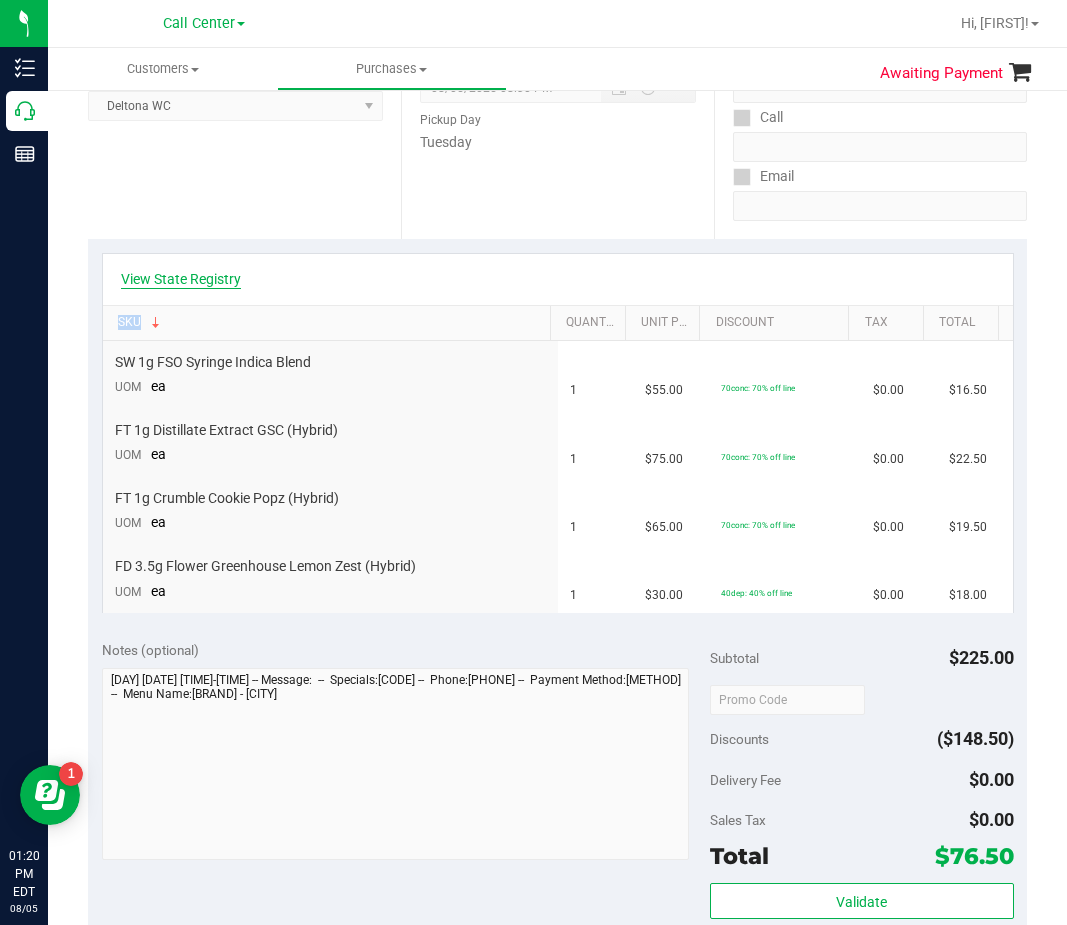 click on "View State Registry" at bounding box center [181, 279] 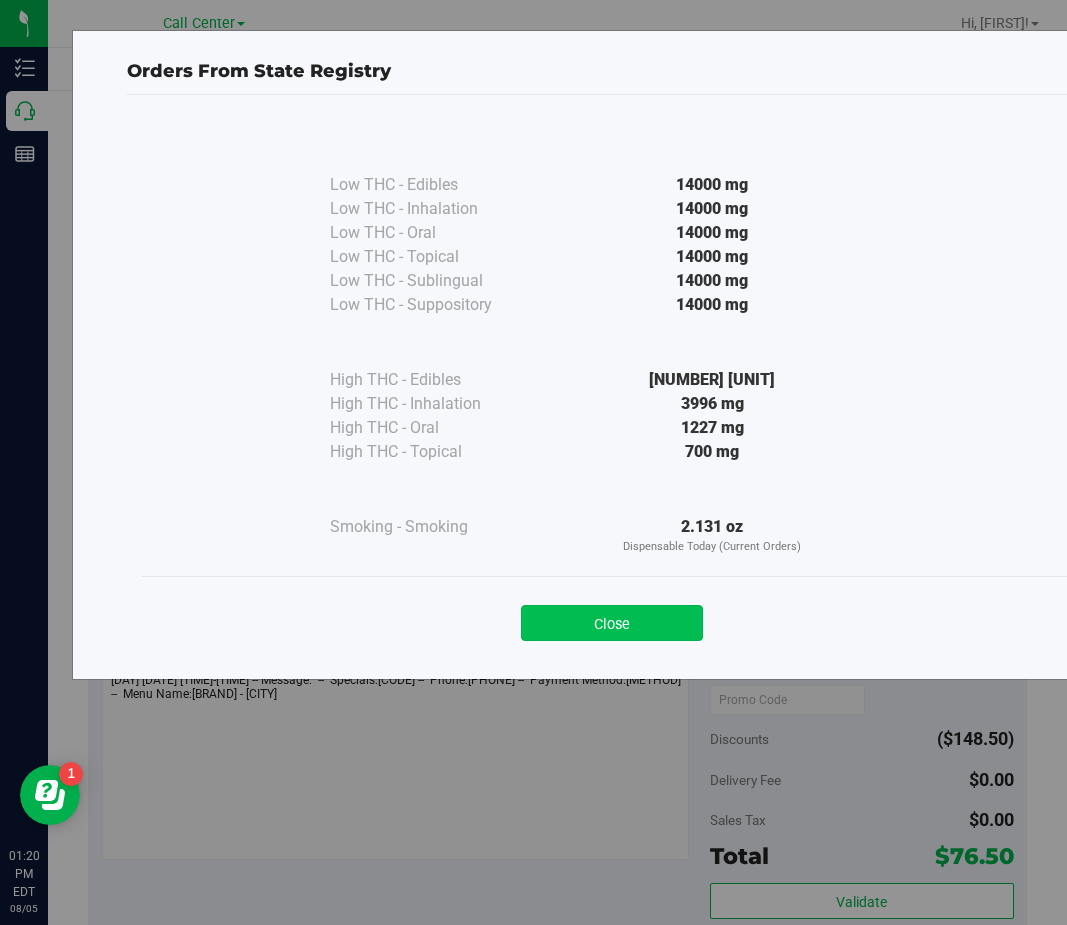 click on "Close" at bounding box center (612, 623) 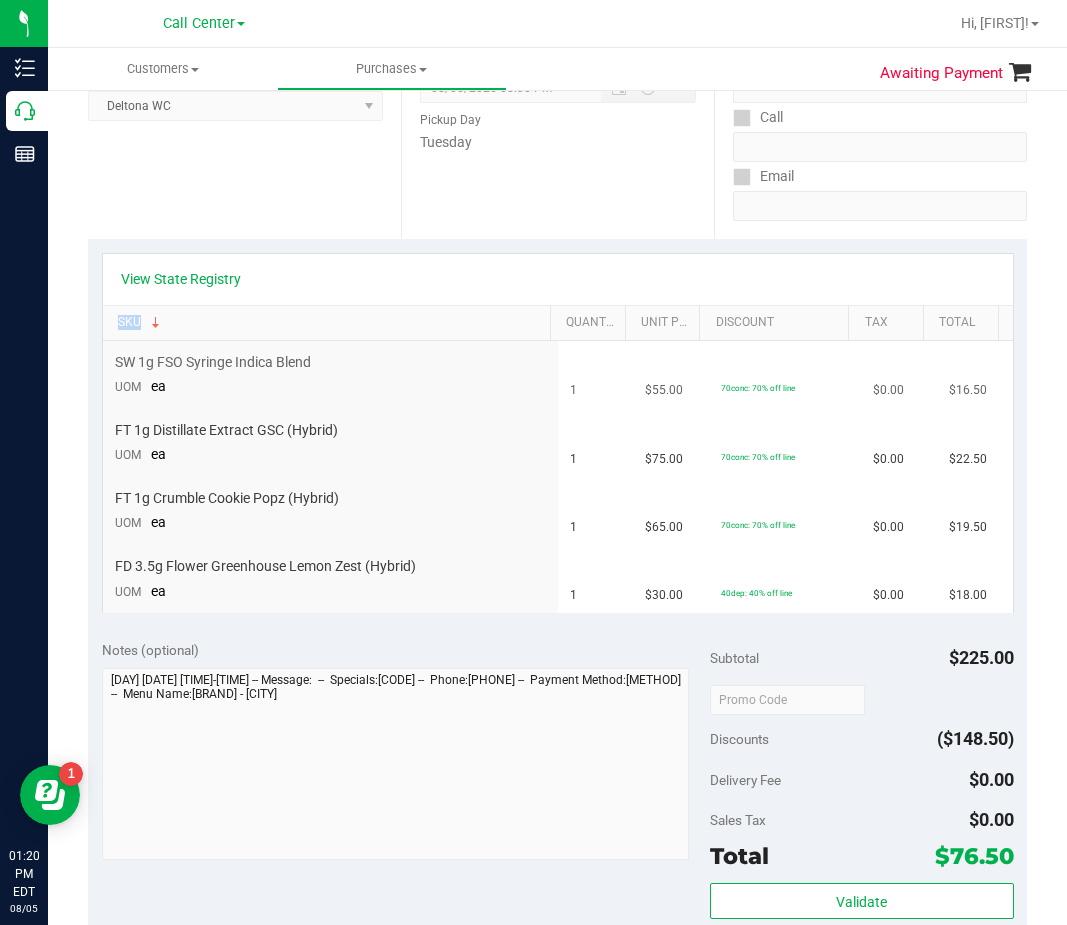 click on "$55.00" at bounding box center [671, 375] 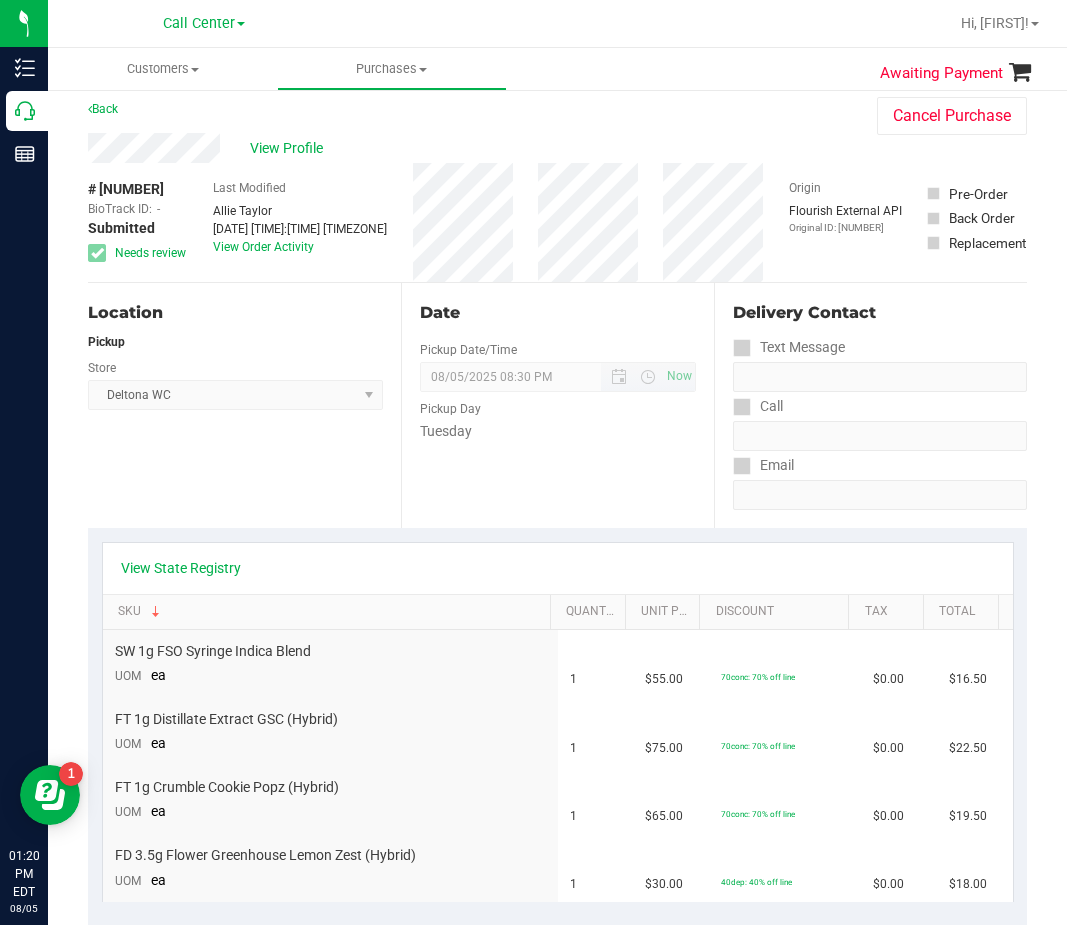 scroll, scrollTop: 0, scrollLeft: 0, axis: both 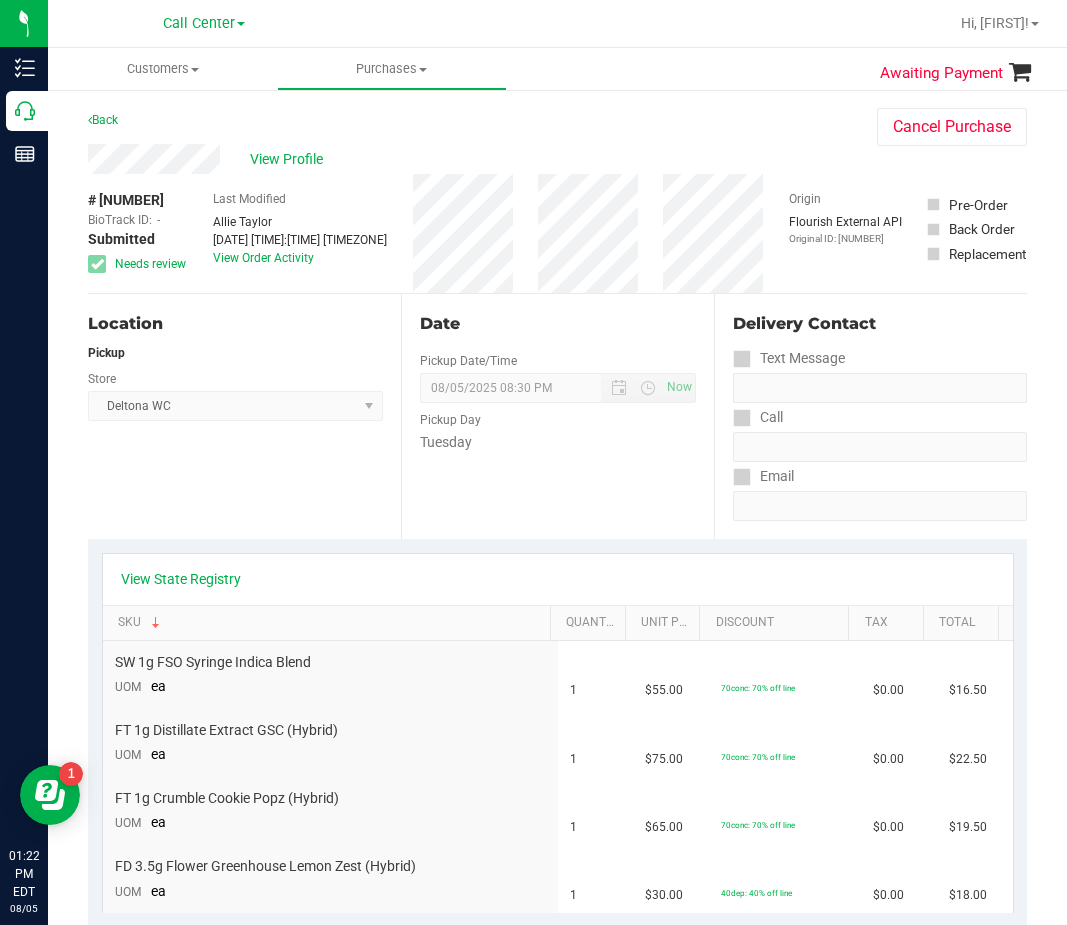click on "Location
Pickup
Store
Deltona WC Select Store Bonita Springs WC Boynton Beach WC Bradenton WC Brandon WC Brooksville WC Call Center Clermont WC Crestview WC Deerfield Beach WC Delray Beach WC Deltona WC Ft Walton Beach WC Ft. Lauderdale WC Ft. Myers WC Gainesville WC Jax Atlantic WC JAX DC REP Jax WC Key West WC Lakeland WC Largo WC Lehigh Acres DC REP Merritt Island WC Miami 72nd WC Miami Beach WC Miami Dadeland WC Miramar DC REP New Port Richey WC North Palm Beach WC North Port WC Ocala WC Orange Park WC Orlando Colonial WC Orlando DC REP Orlando WC Oviedo WC Palm Bay WC Palm Coast WC Panama City WC Pensacola WC Port Orange WC Port St. Lucie WC Sebring WC South Tampa WC St. Pete WC Summerfield WC Tallahassee DC REP Tallahassee WC Tampa DC Testing Tampa Warehouse Tampa WC TX Austin DC TX Plano Retail Winter Haven WC" at bounding box center (244, 416) 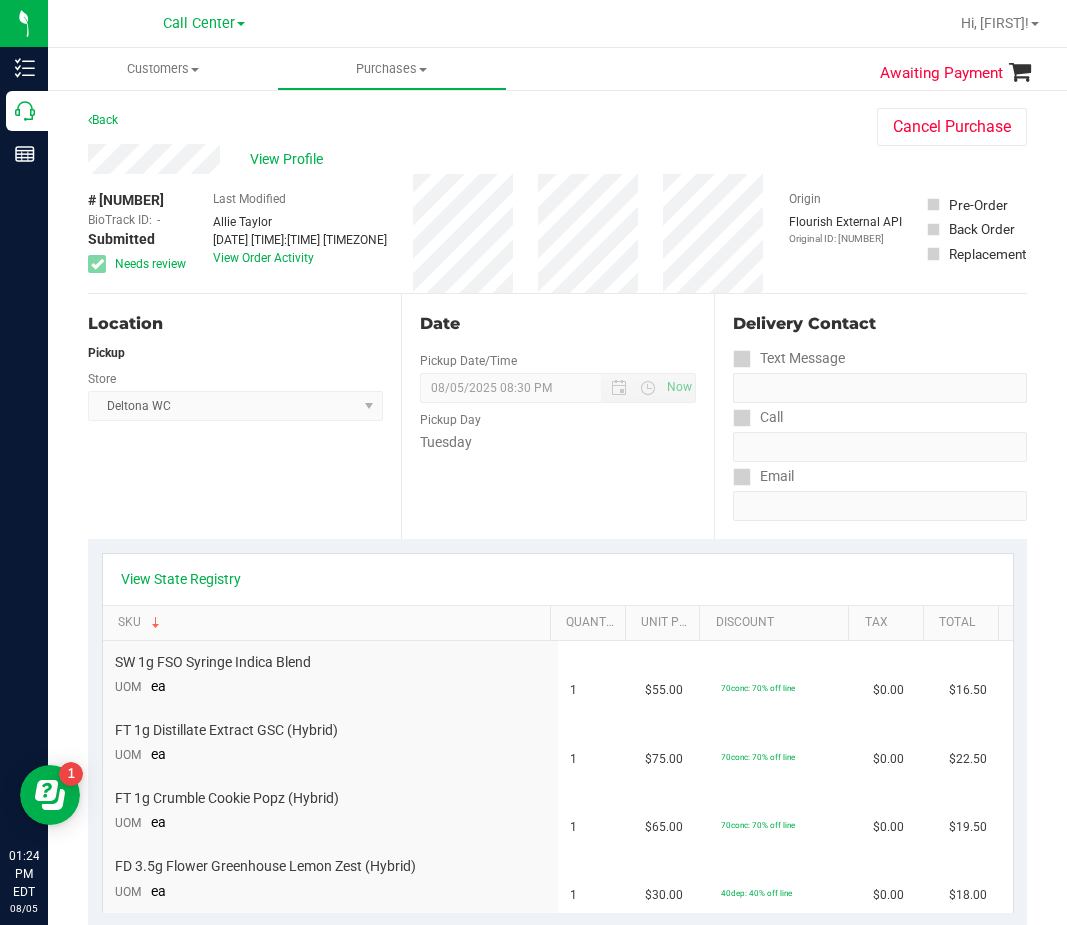 click on "# 11742173
BioTrack ID:
-
Submitted
Needs review
Last Modified
Allie Taylor
Aug 5, 2025 12:54:20 PM EDT
View Order Activity
Origin
Flourish External API
Original ID: 313294436" at bounding box center (557, 233) 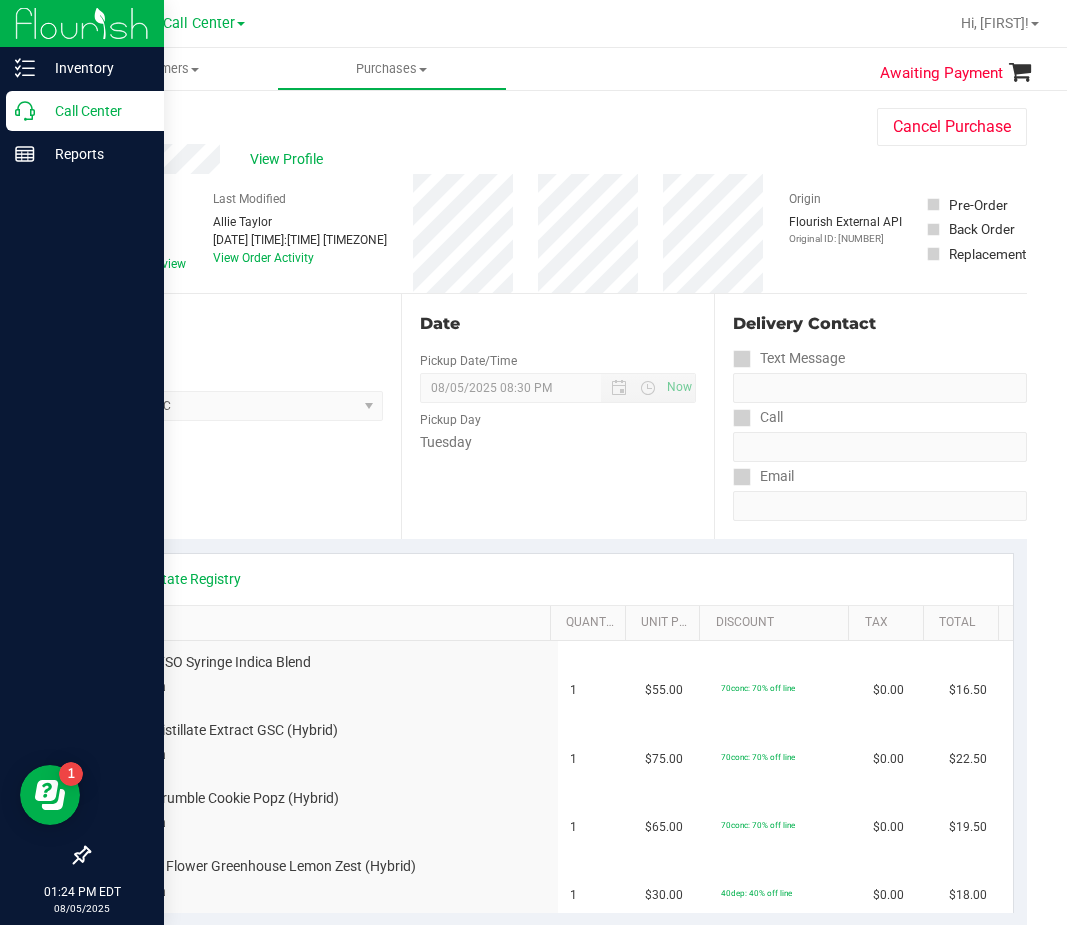 click 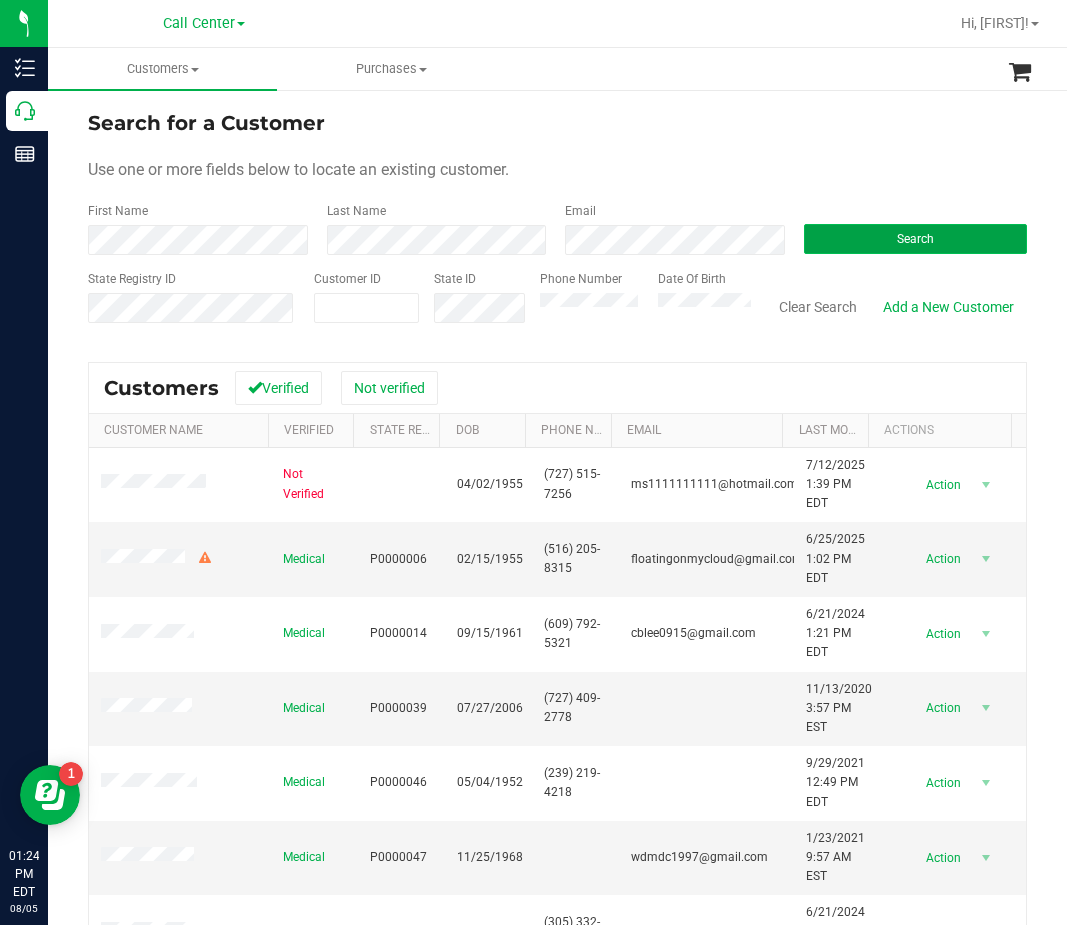 click on "Search" at bounding box center (916, 239) 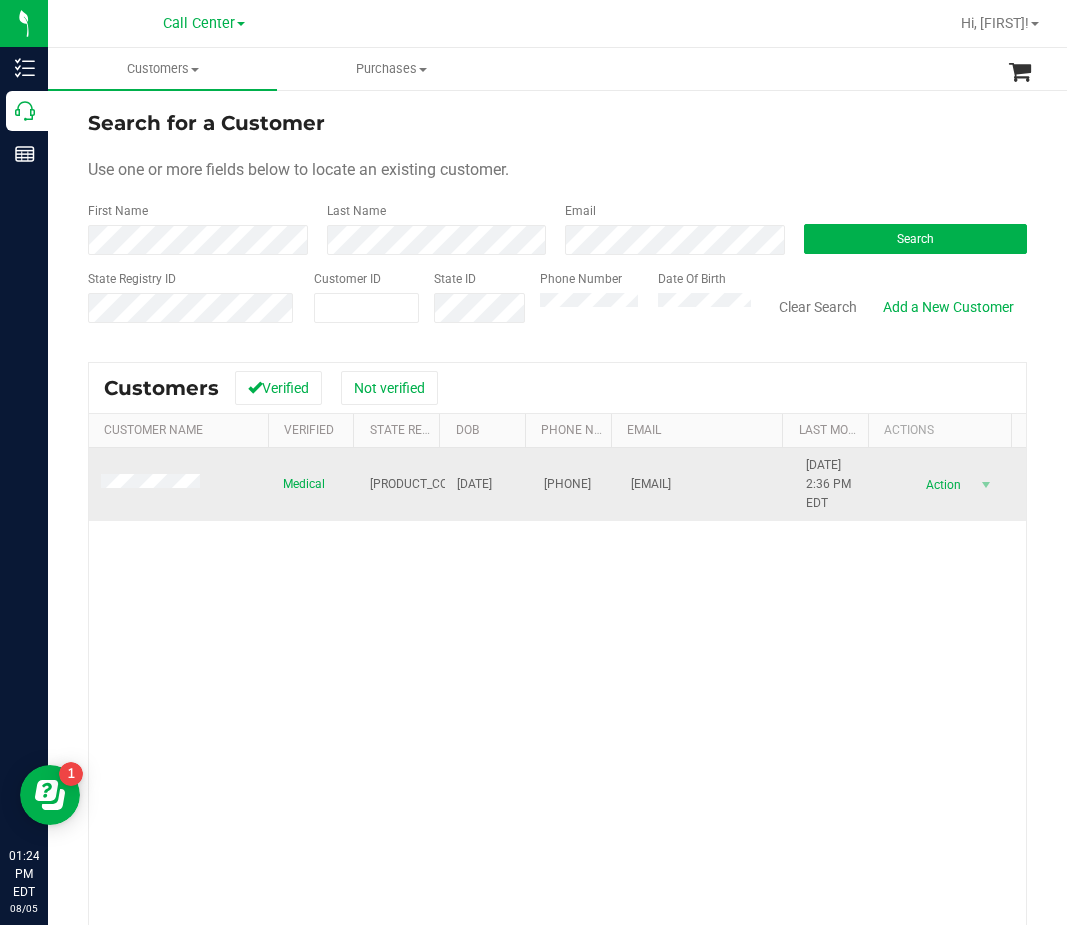 click on "P5RF6397" at bounding box center (418, 484) 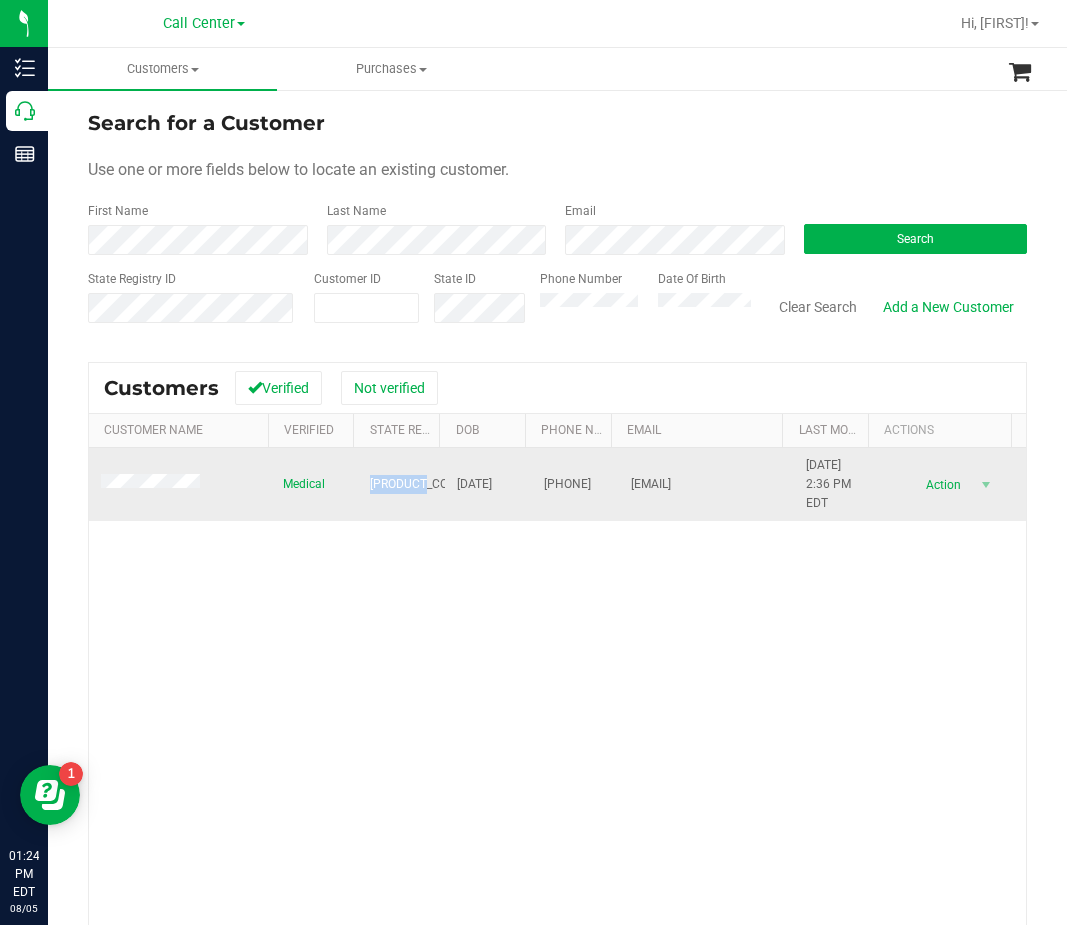 click on "P5RF6397" at bounding box center (418, 484) 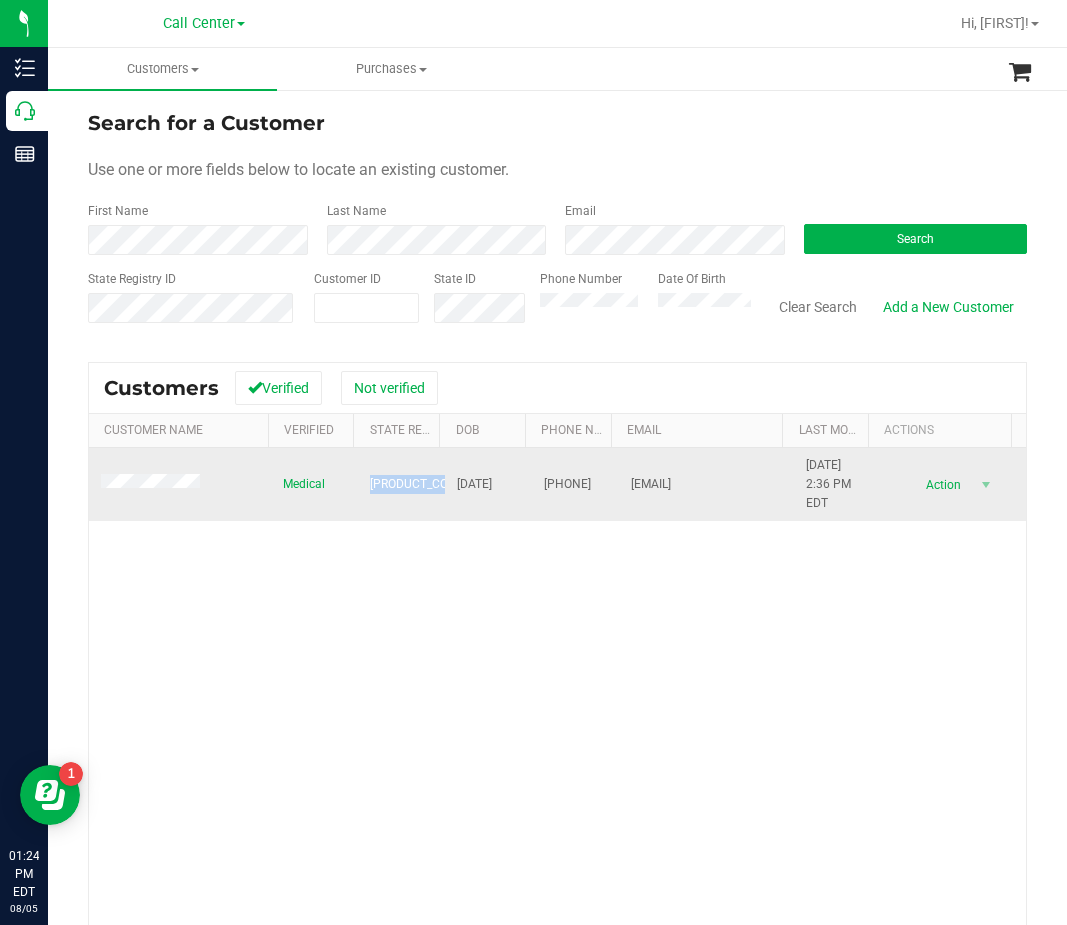 click on "P5RF6397" at bounding box center (418, 484) 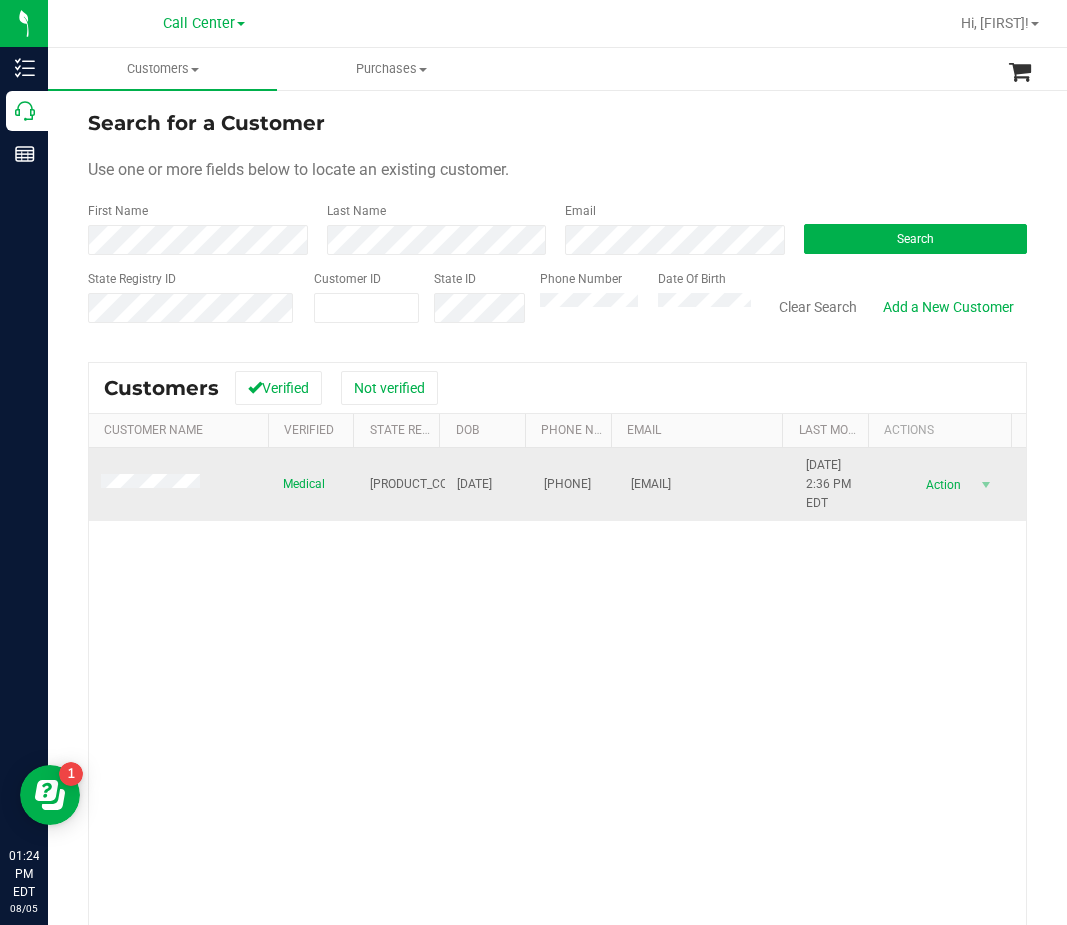 click on "11/06/1963" at bounding box center (474, 484) 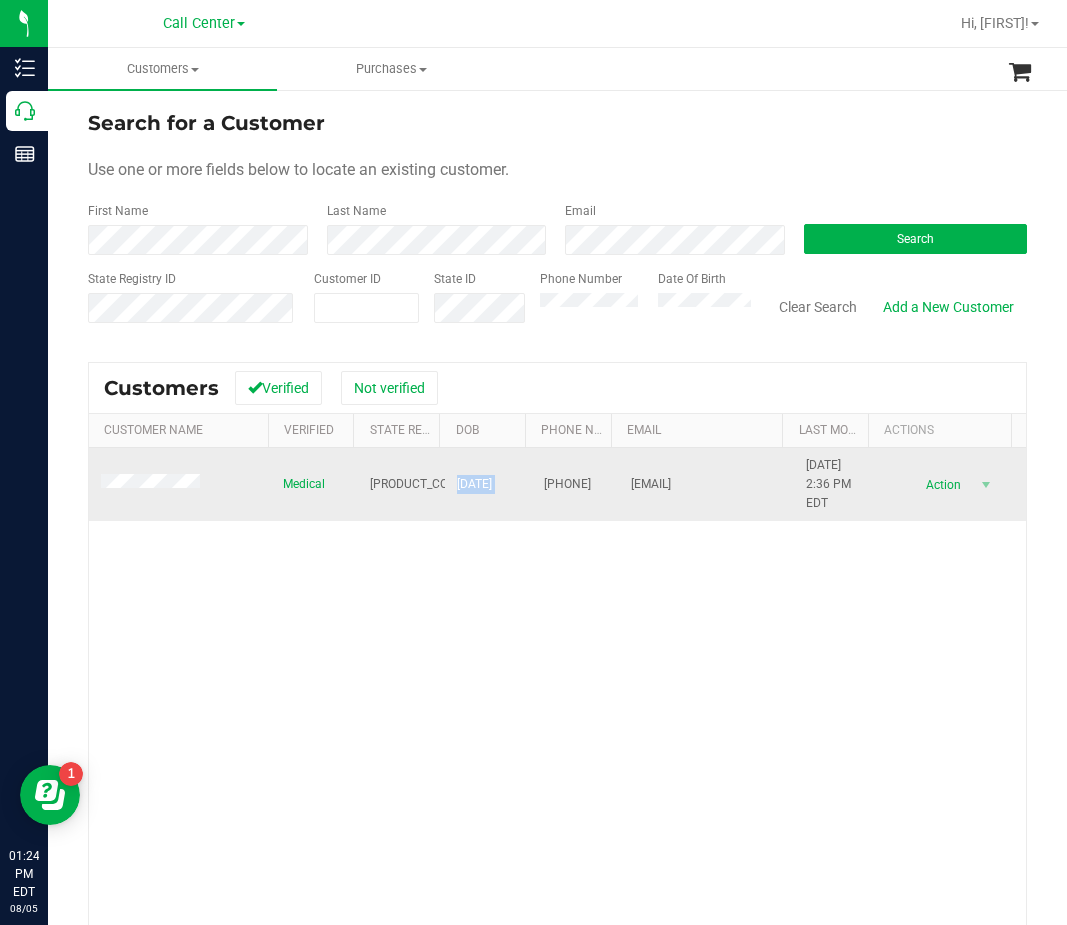 click on "11/06/1963" at bounding box center (474, 484) 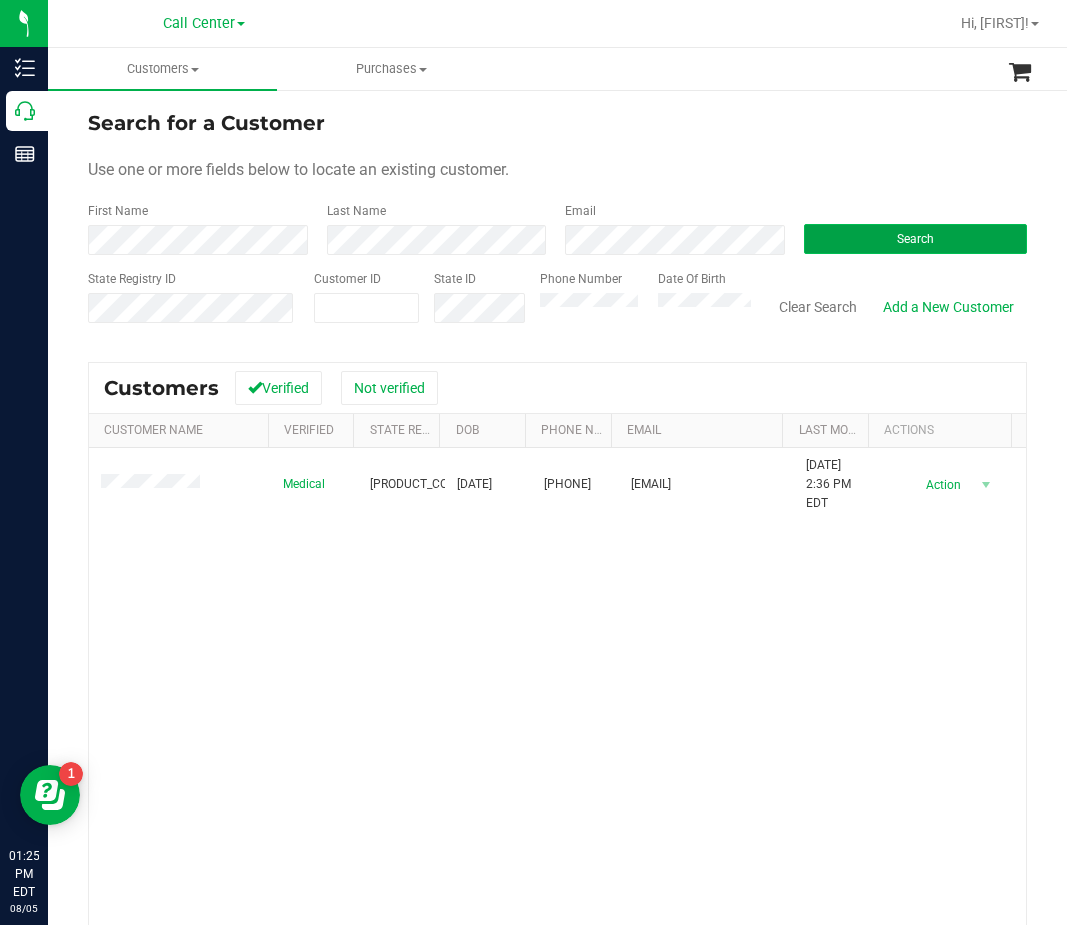 click on "Search" at bounding box center (915, 239) 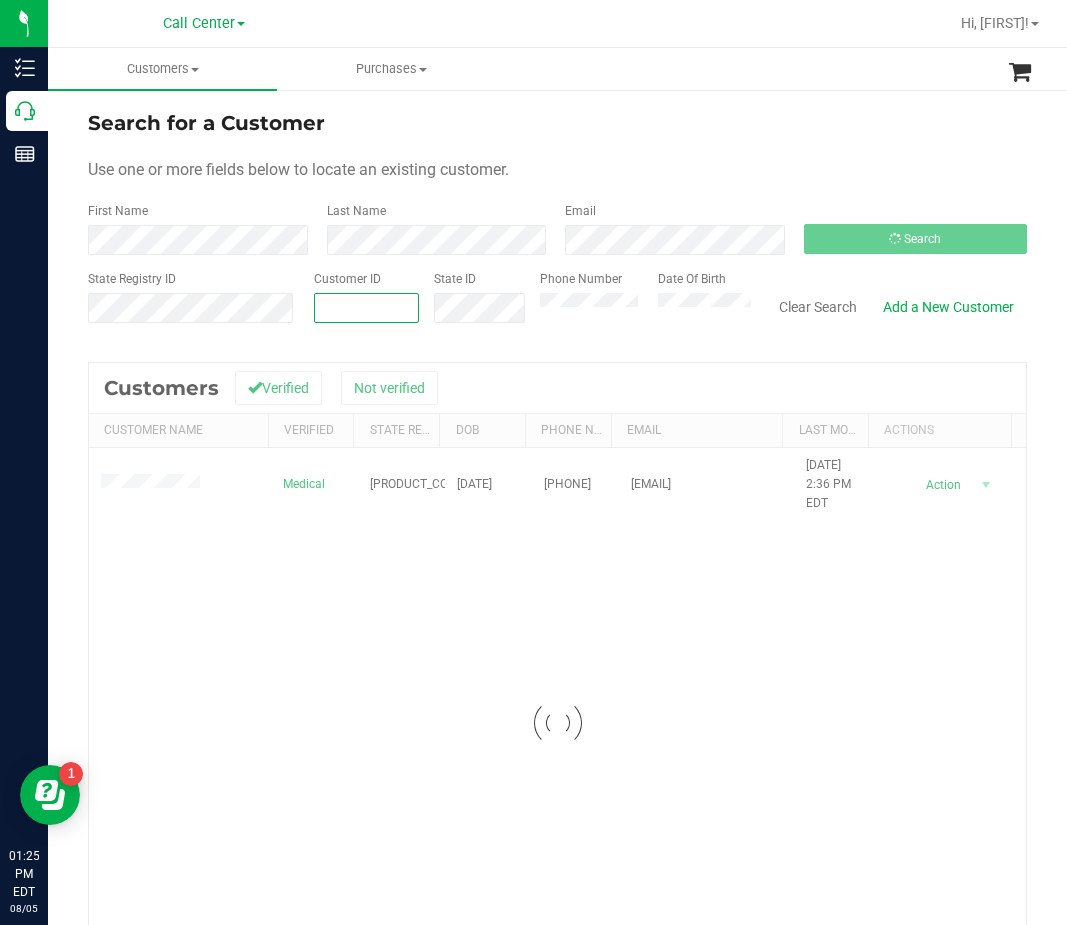 paste on "31405" 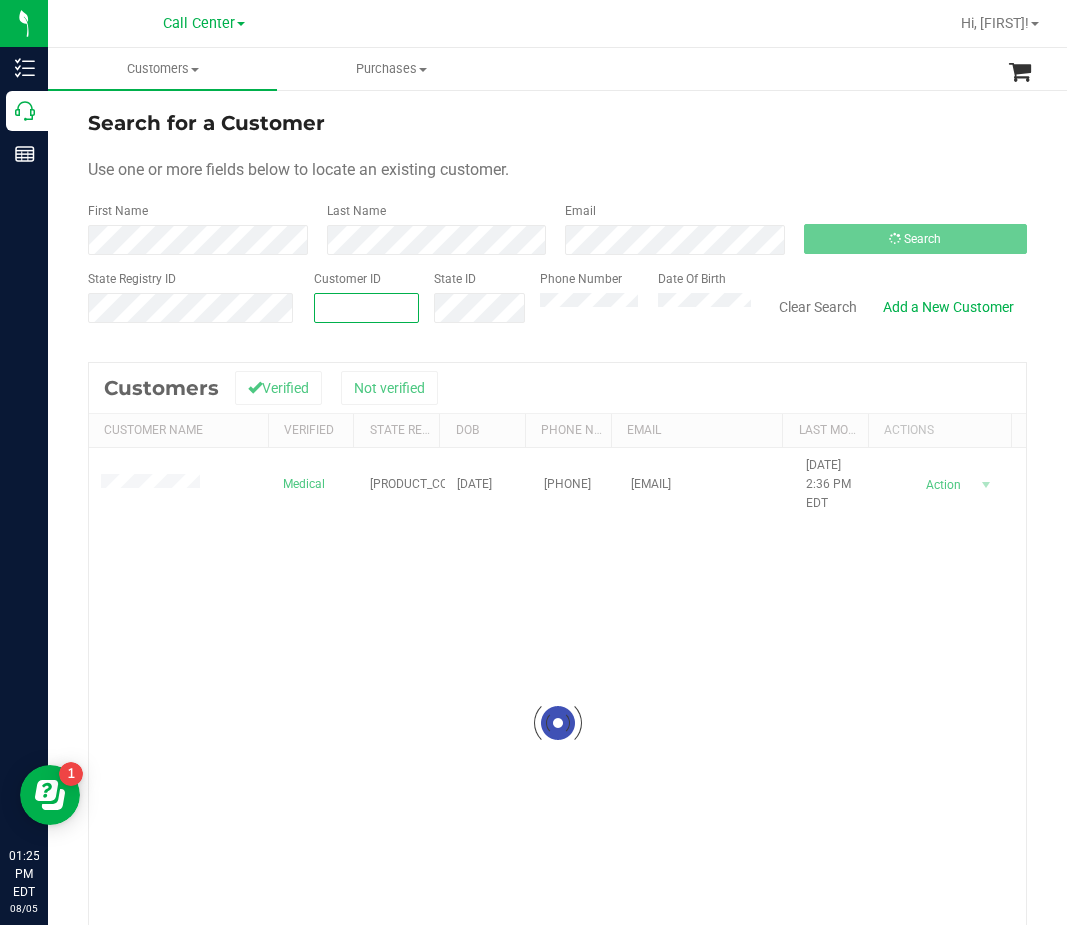 type on "31405" 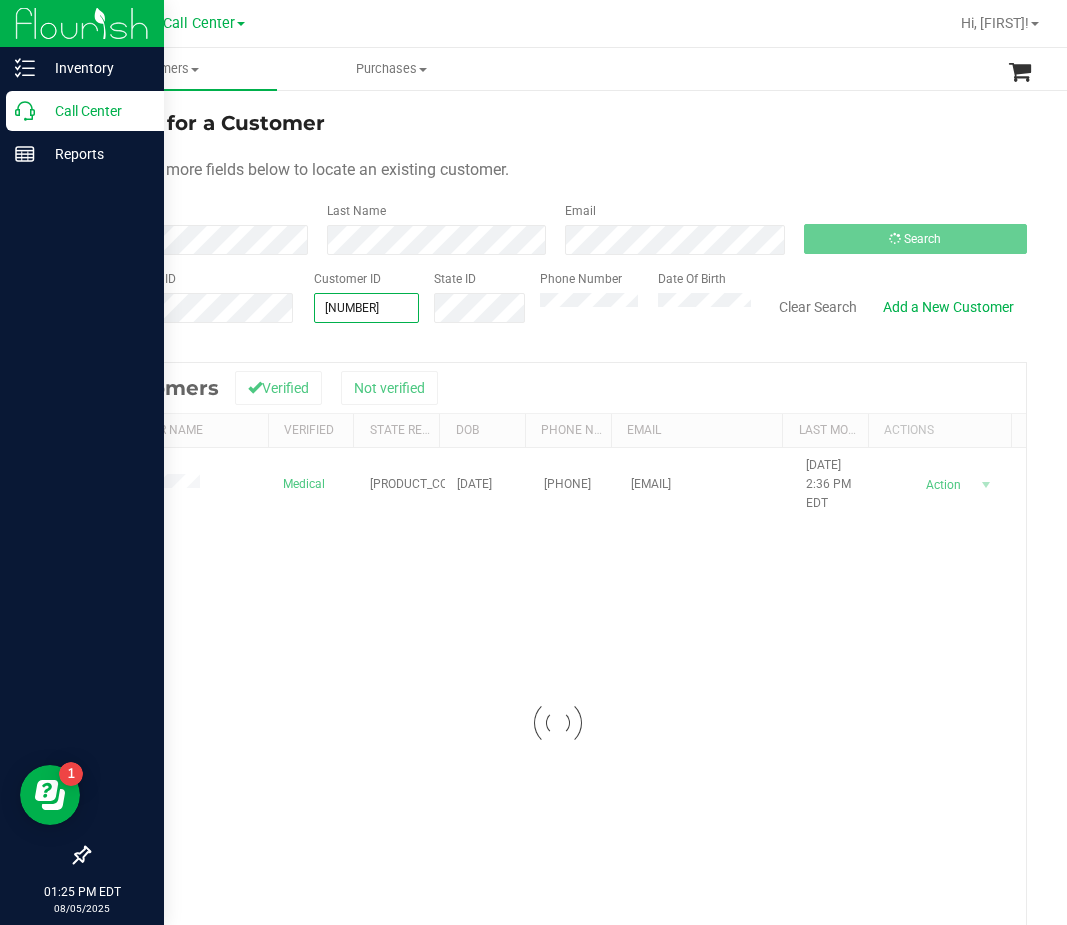 type on "31405" 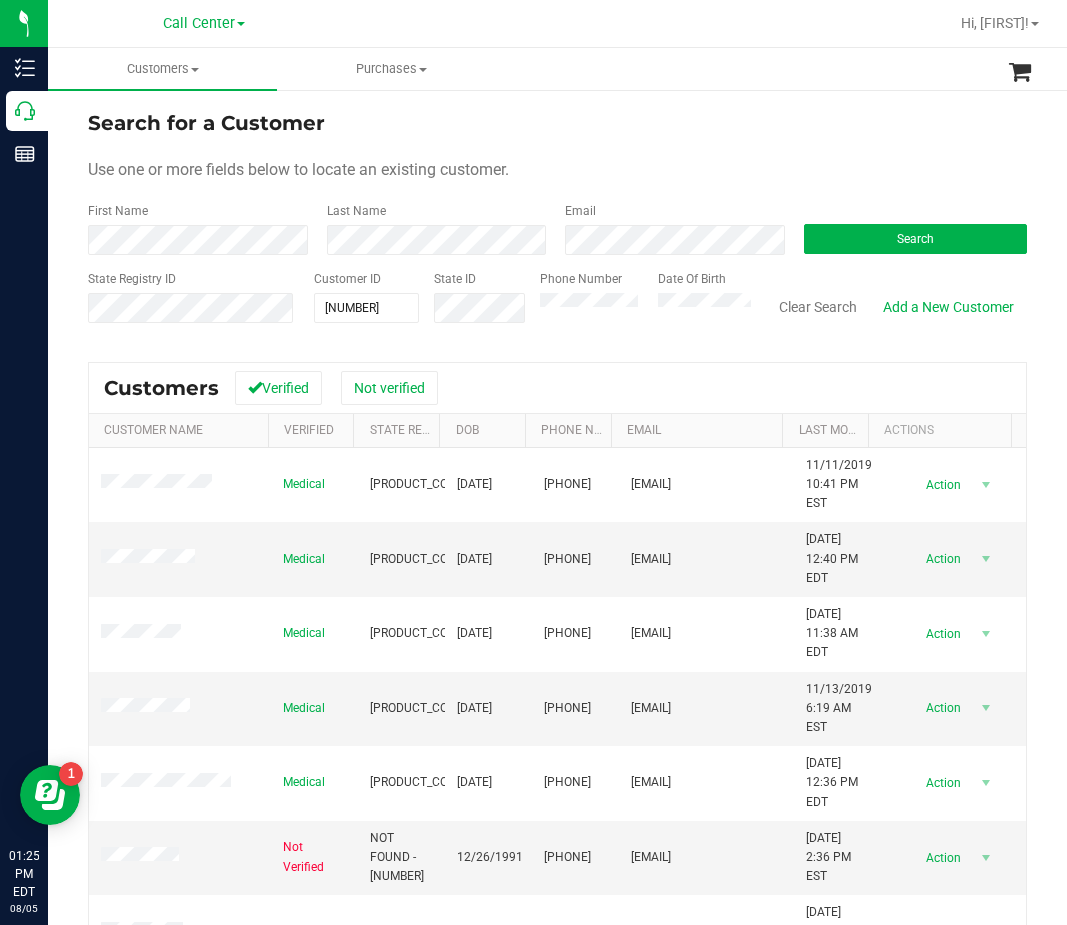 click on "Phone Number" at bounding box center (591, 305) 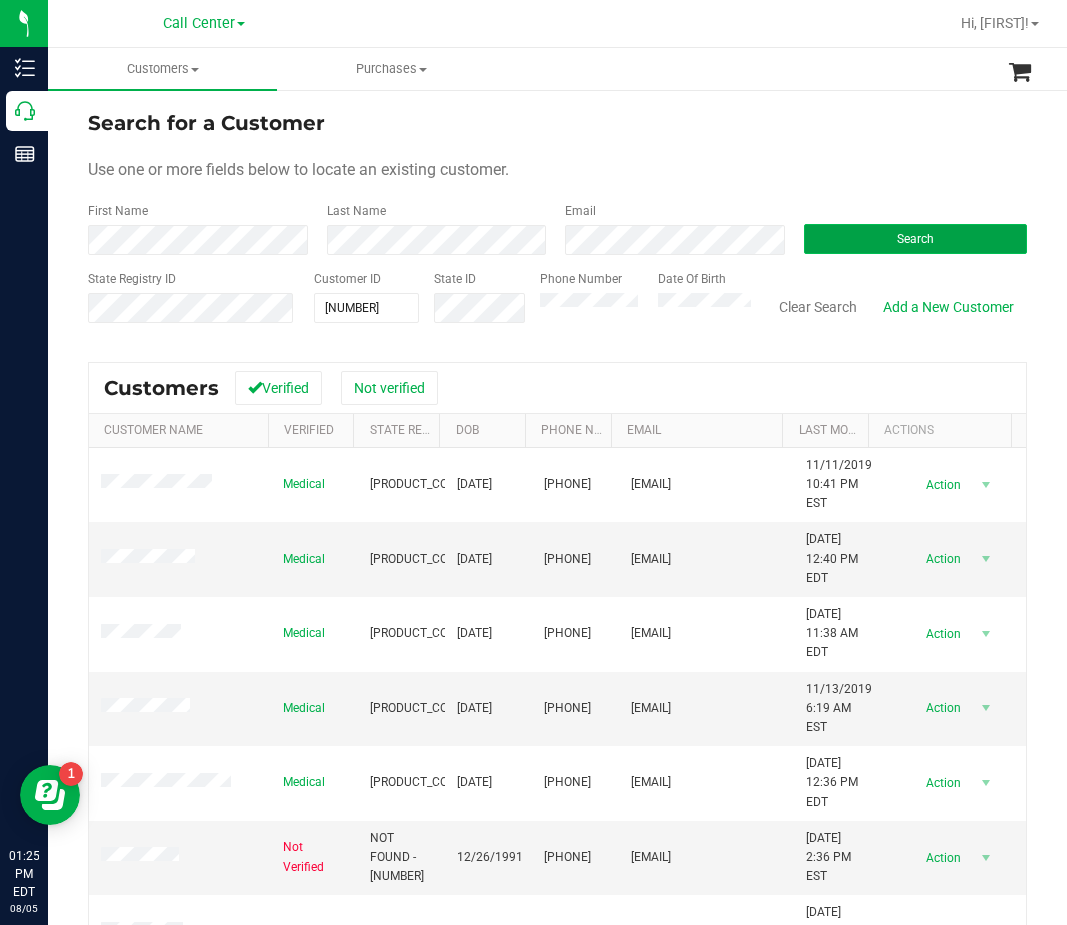 click on "Search" at bounding box center [916, 239] 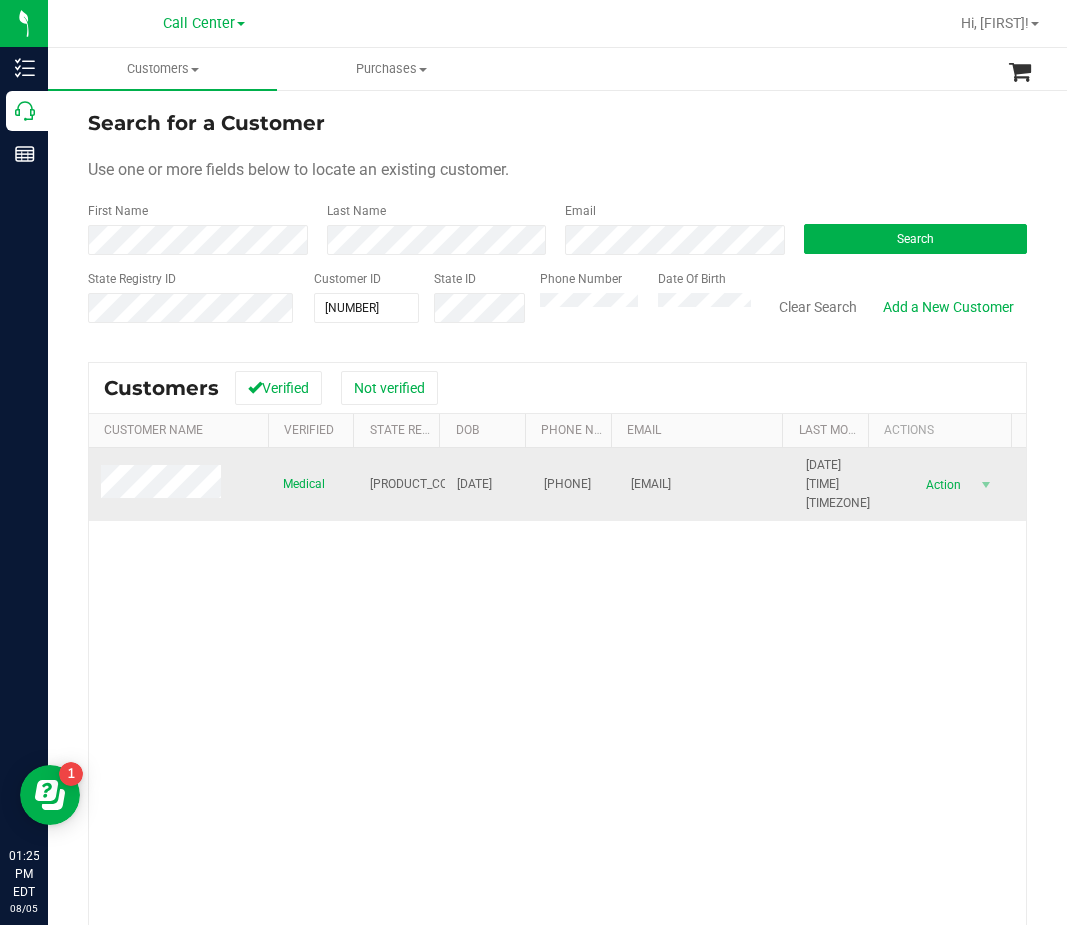 click on "P2RR7150" at bounding box center (418, 484) 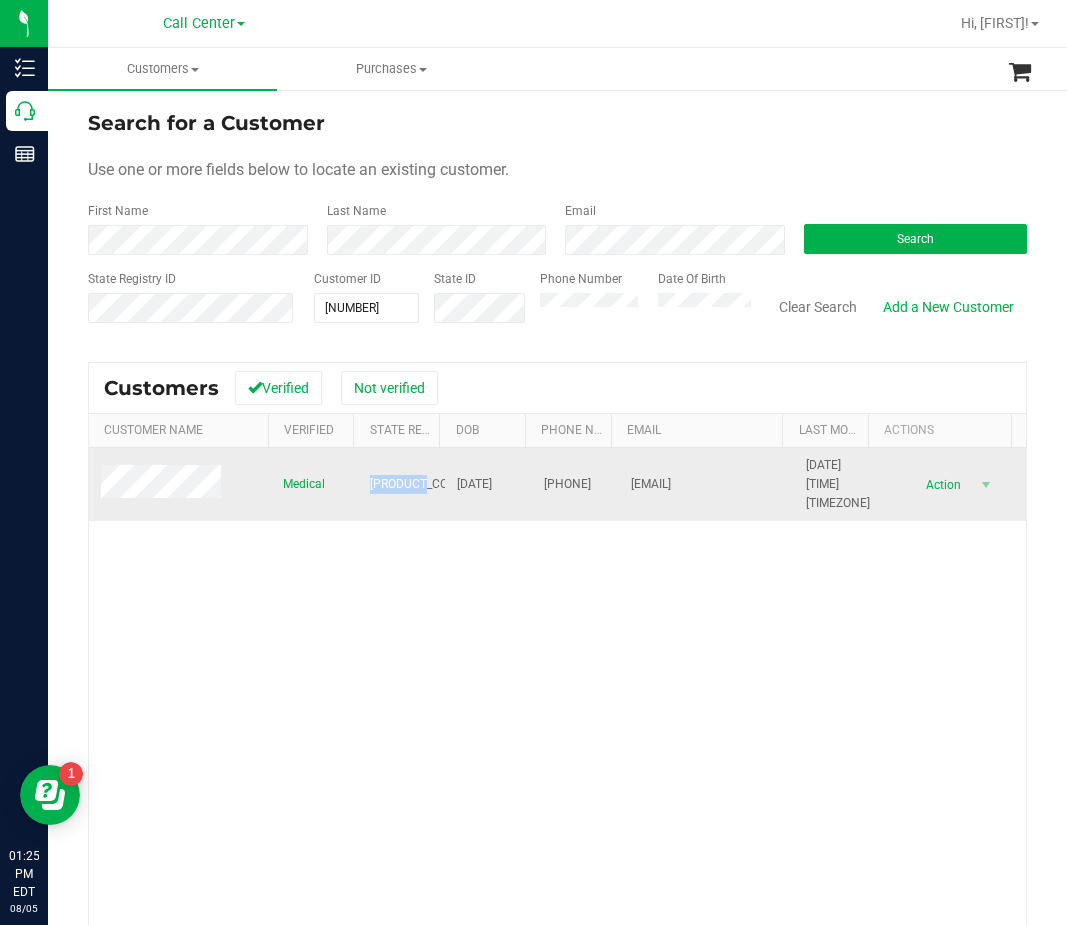 click on "P2RR7150" at bounding box center (418, 484) 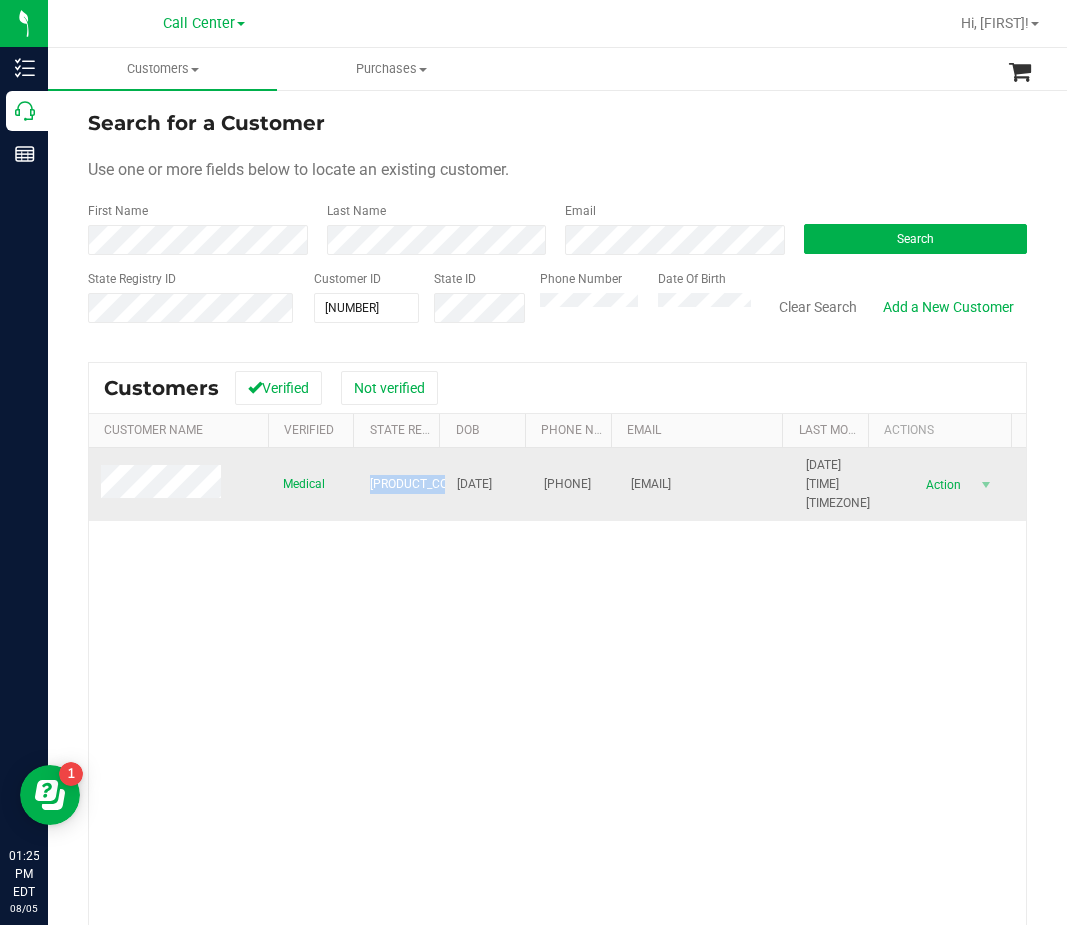 click on "P2RR7150" at bounding box center (418, 484) 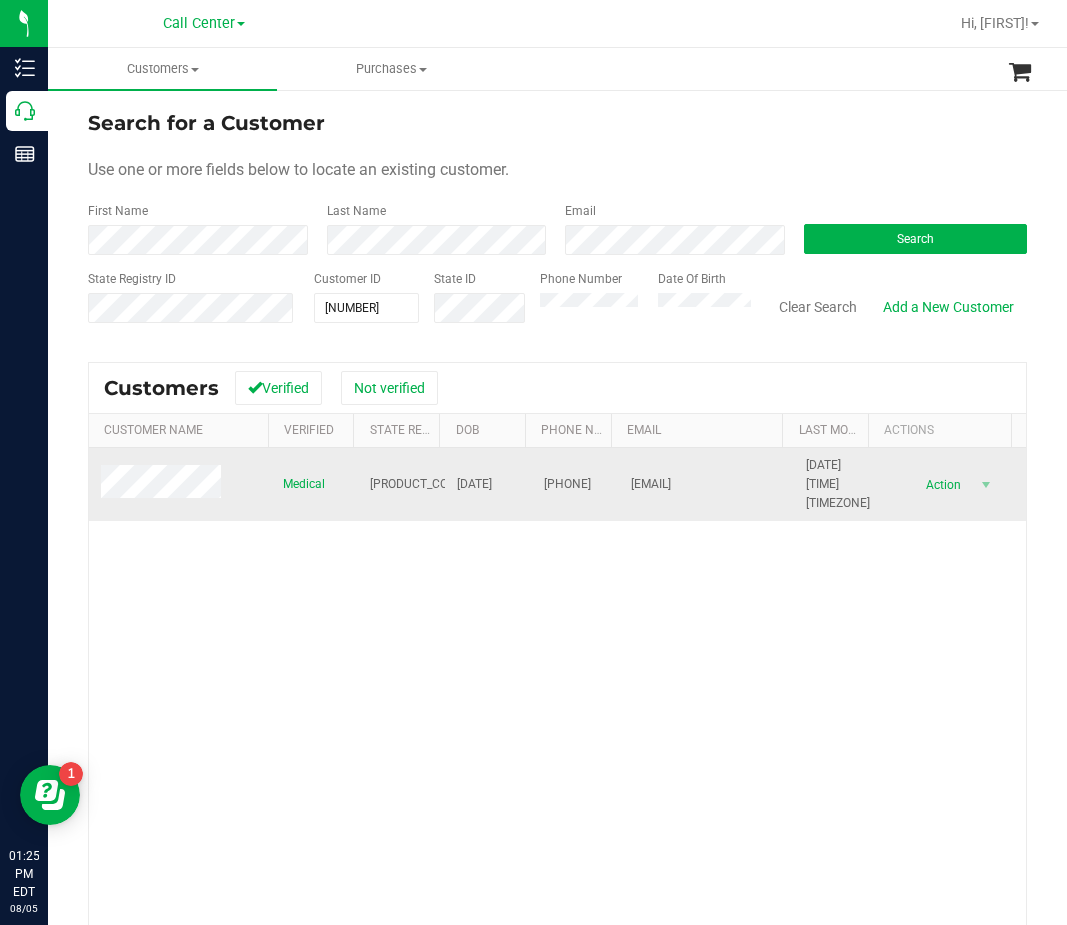 click on "02/11/1958" at bounding box center (474, 484) 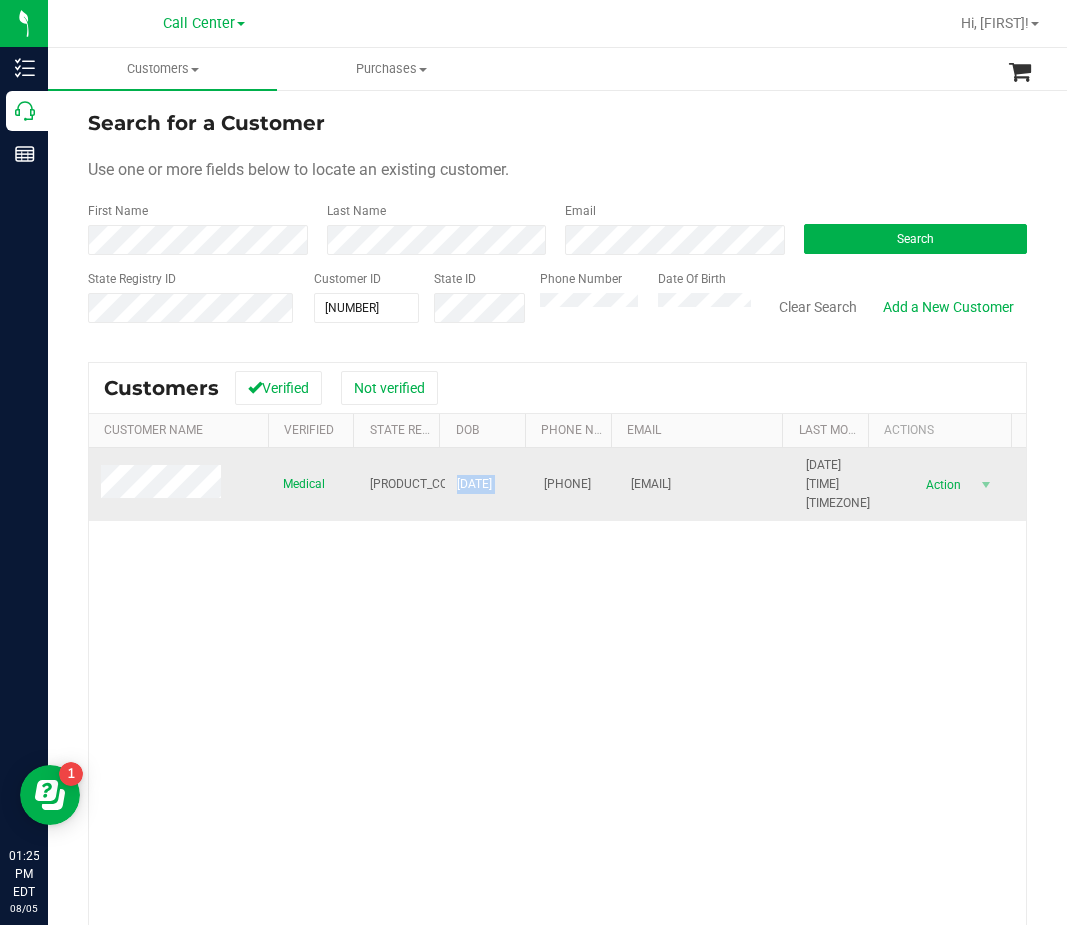 click on "02/11/1958" at bounding box center (474, 484) 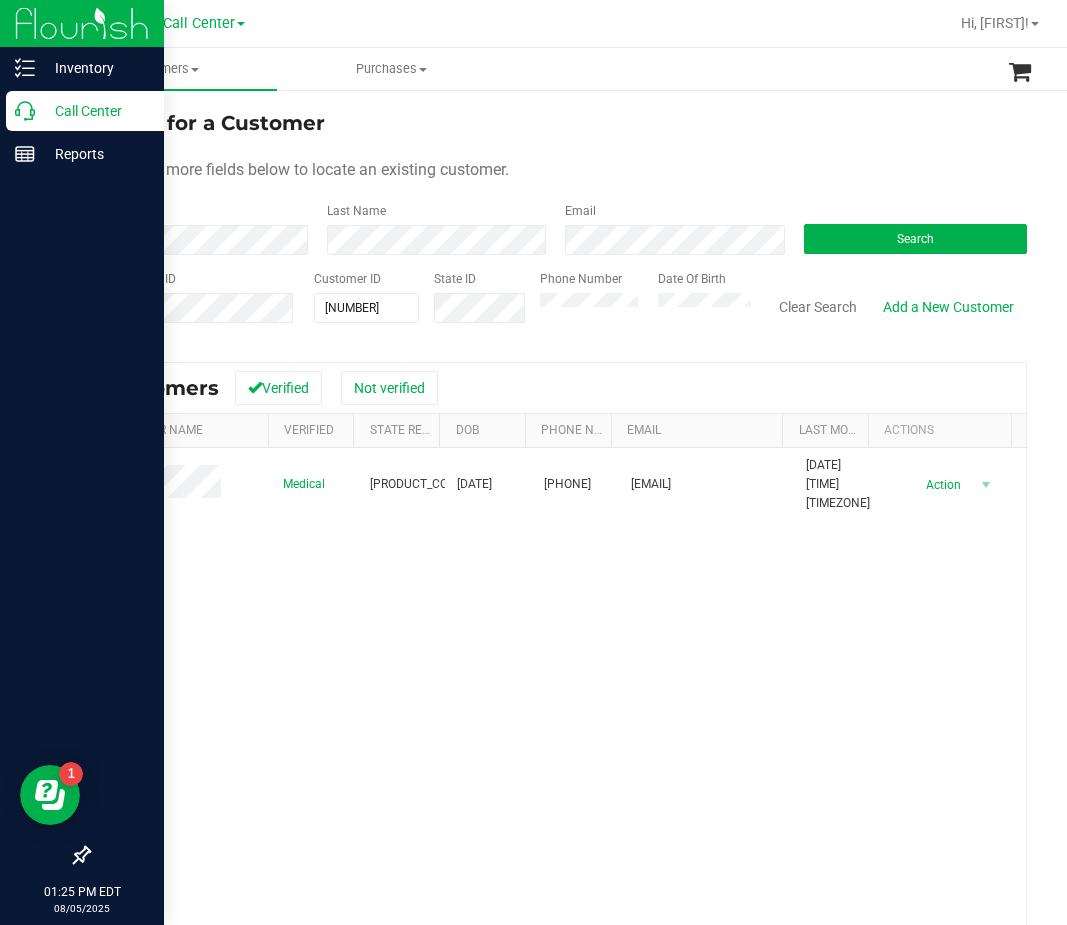 click at bounding box center [82, 506] 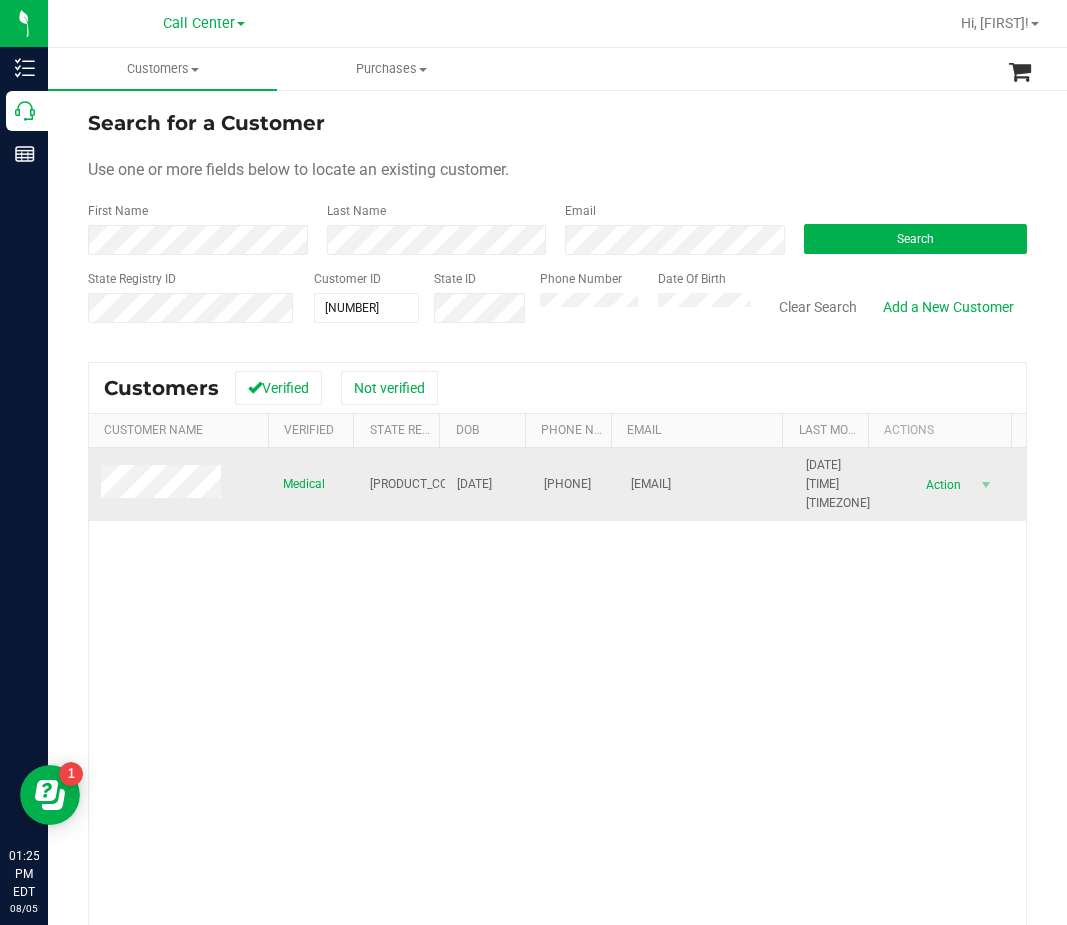 drag, startPoint x: 270, startPoint y: 619, endPoint x: 171, endPoint y: 502, distance: 153.26448 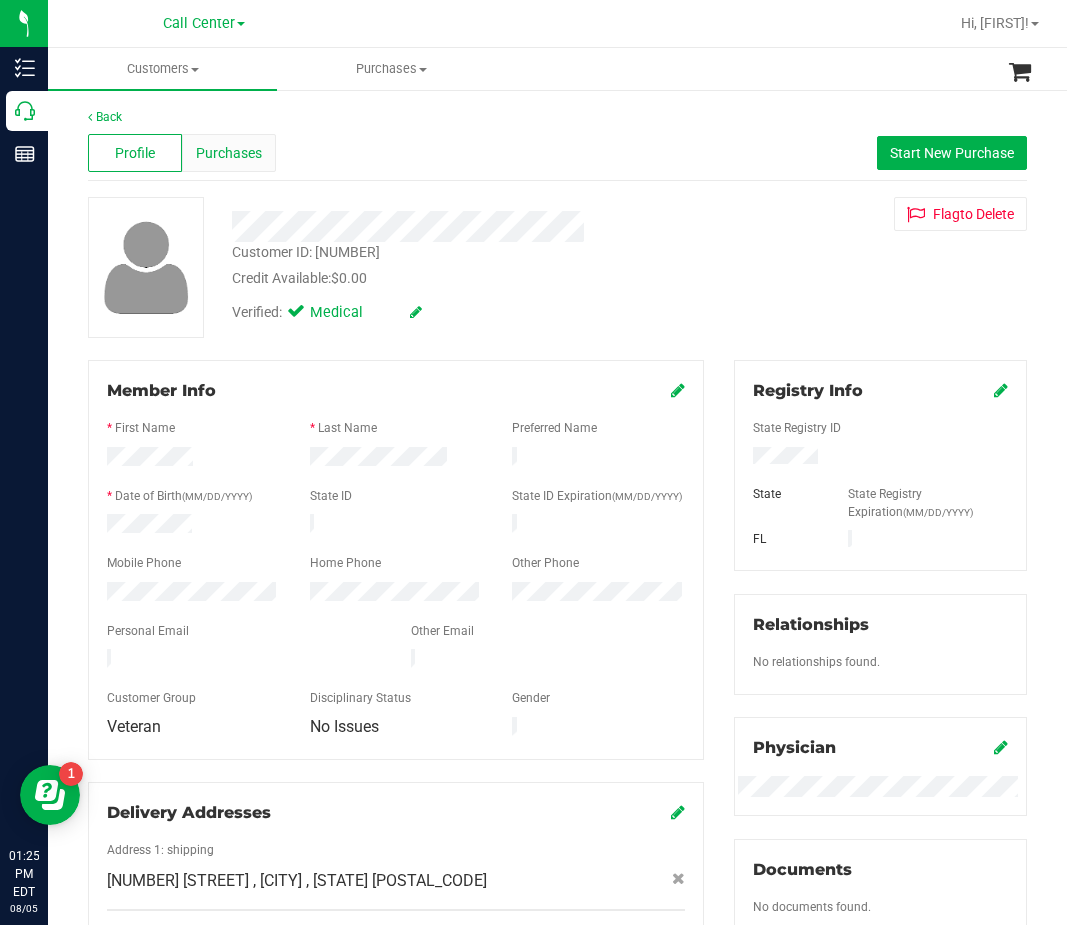 click on "Purchases" at bounding box center (229, 153) 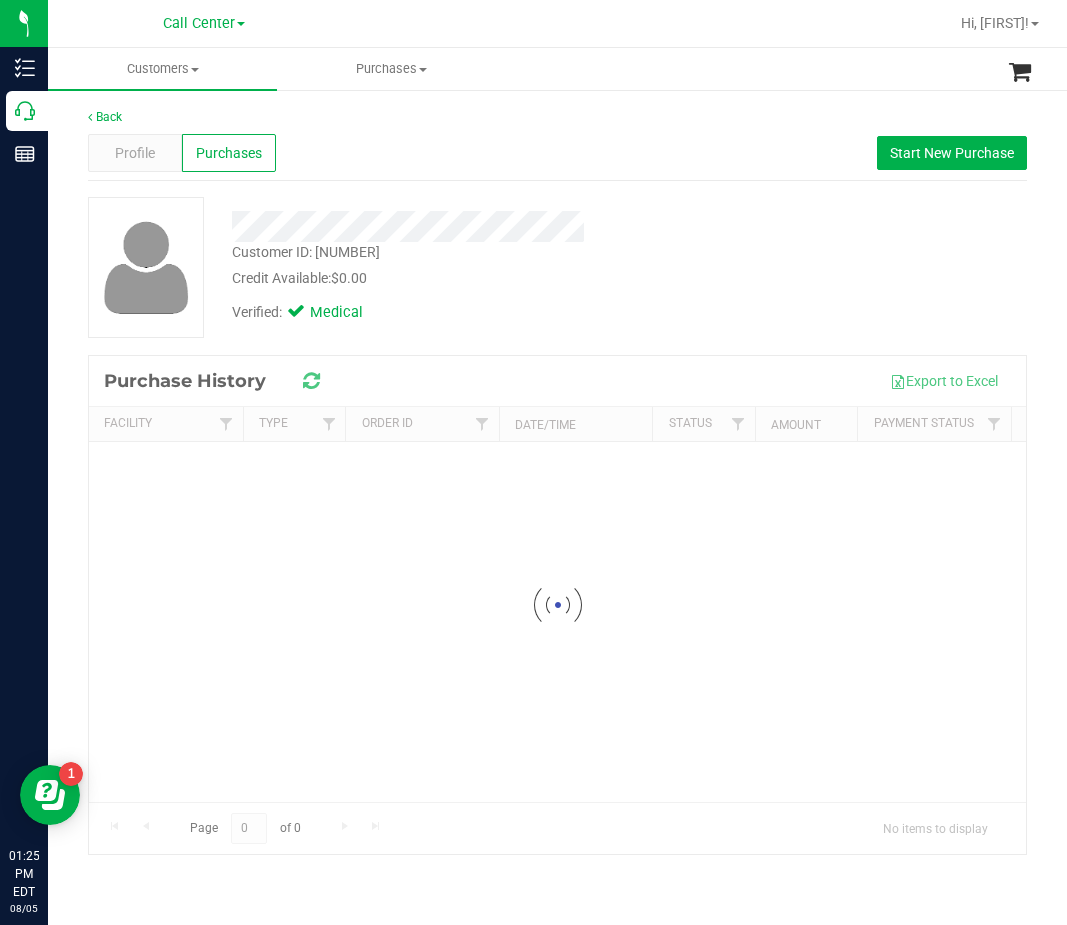 click on "Profile
Purchases
Start New Purchase" at bounding box center (557, 153) 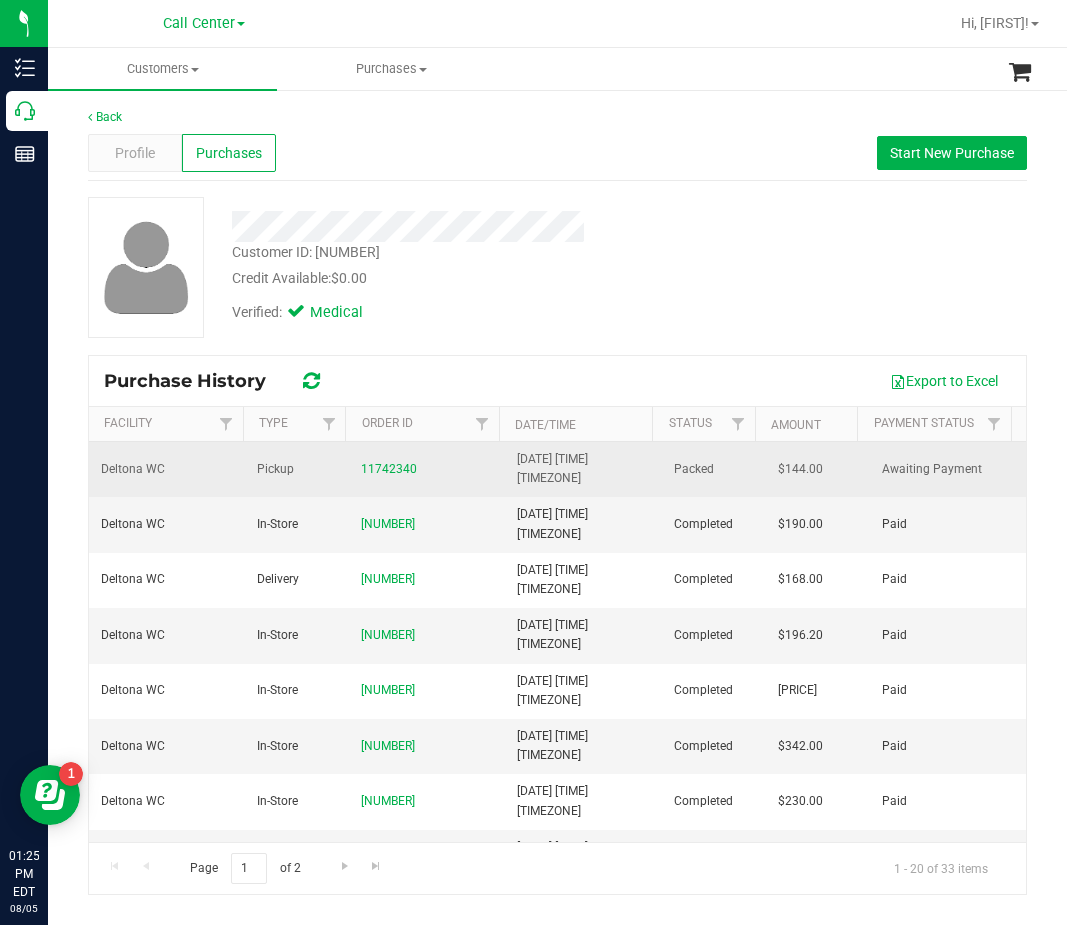 click on "11742340" at bounding box center (427, 469) 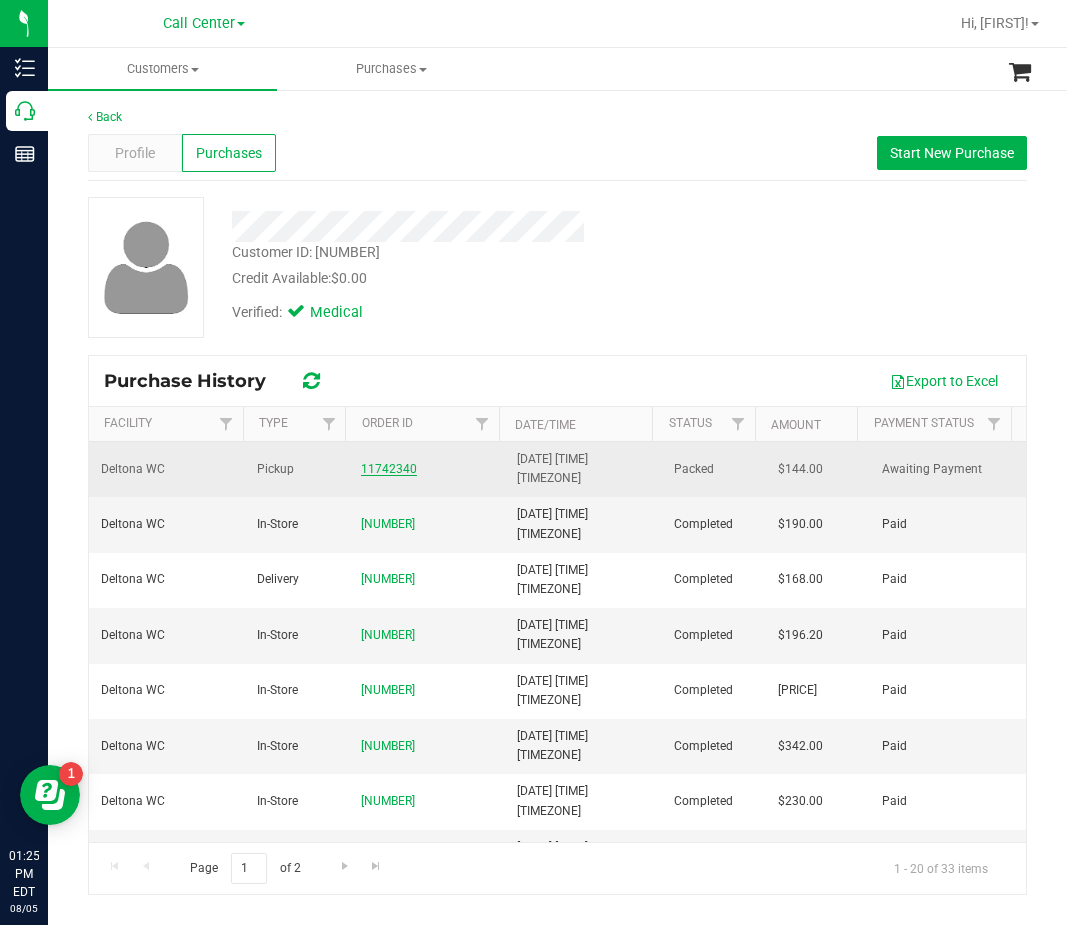 click on "11742340" at bounding box center (389, 469) 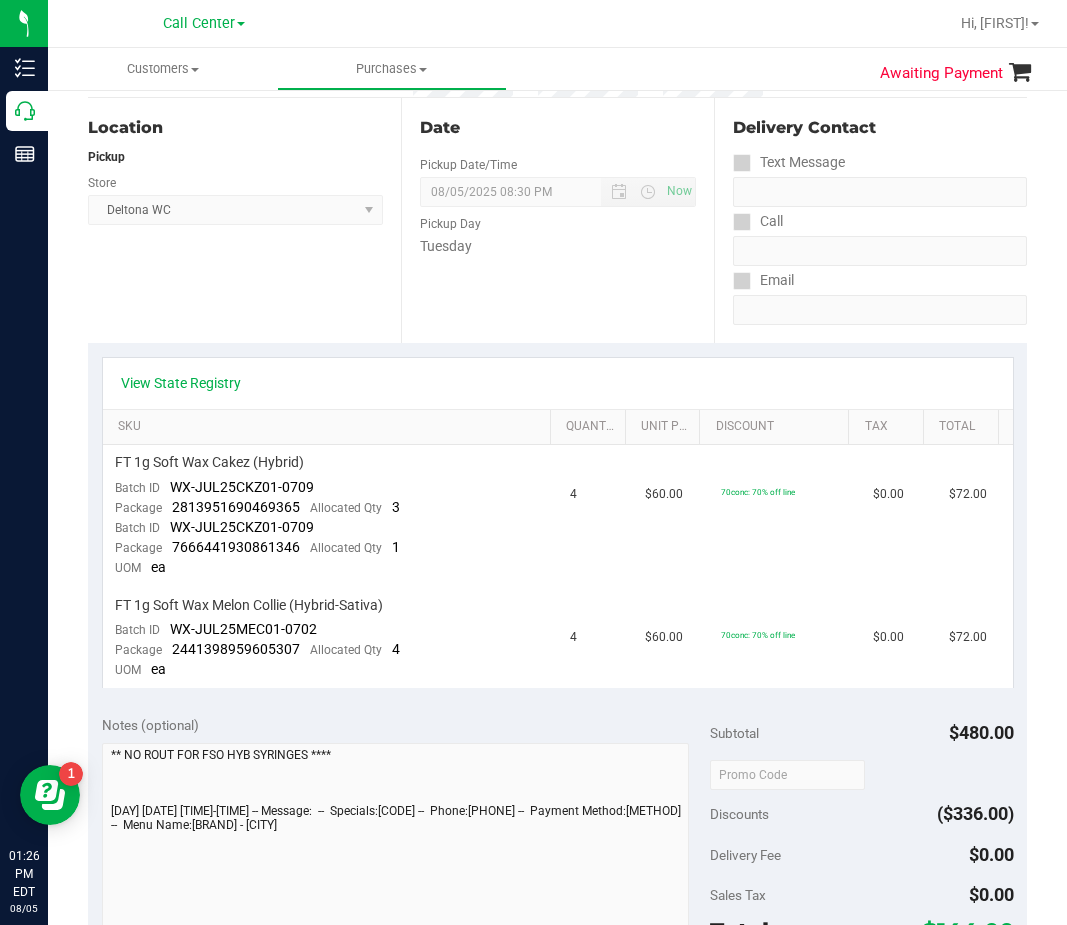 scroll, scrollTop: 100, scrollLeft: 0, axis: vertical 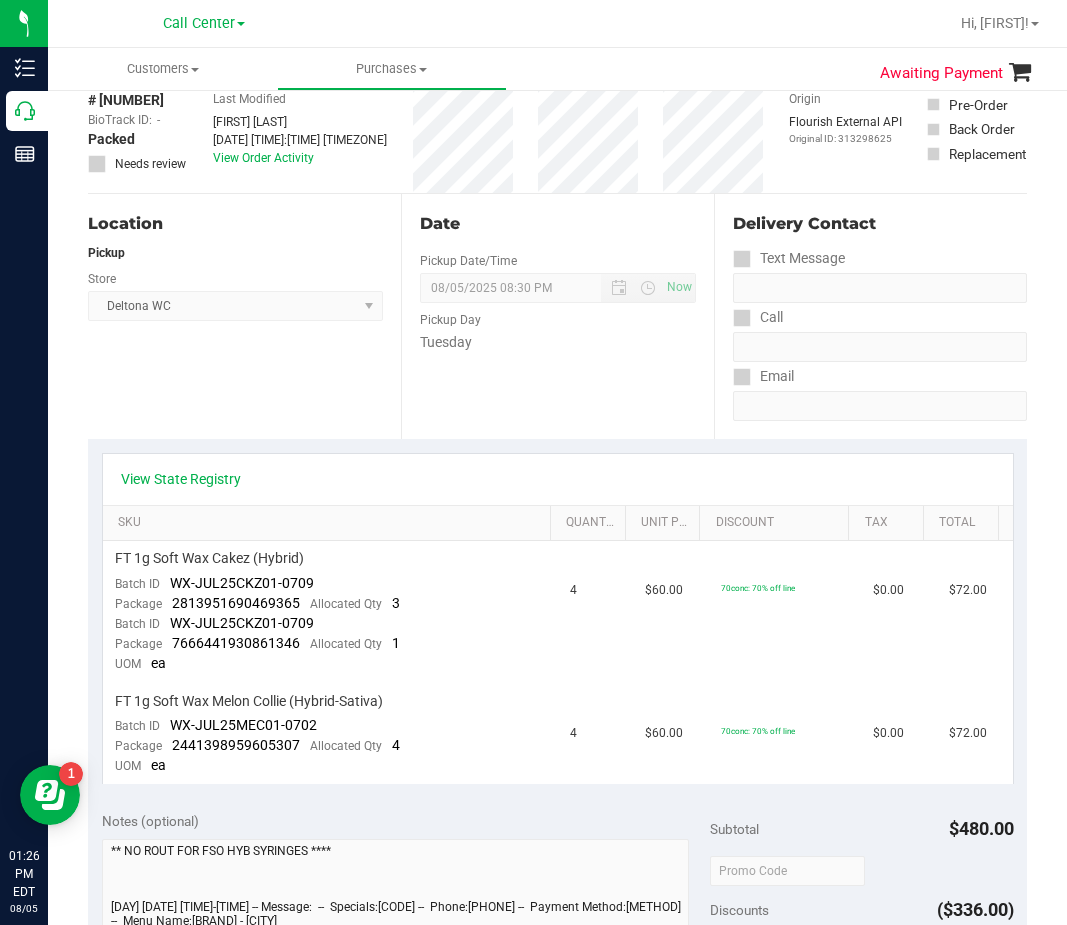 drag, startPoint x: 334, startPoint y: 460, endPoint x: 312, endPoint y: 466, distance: 22.803509 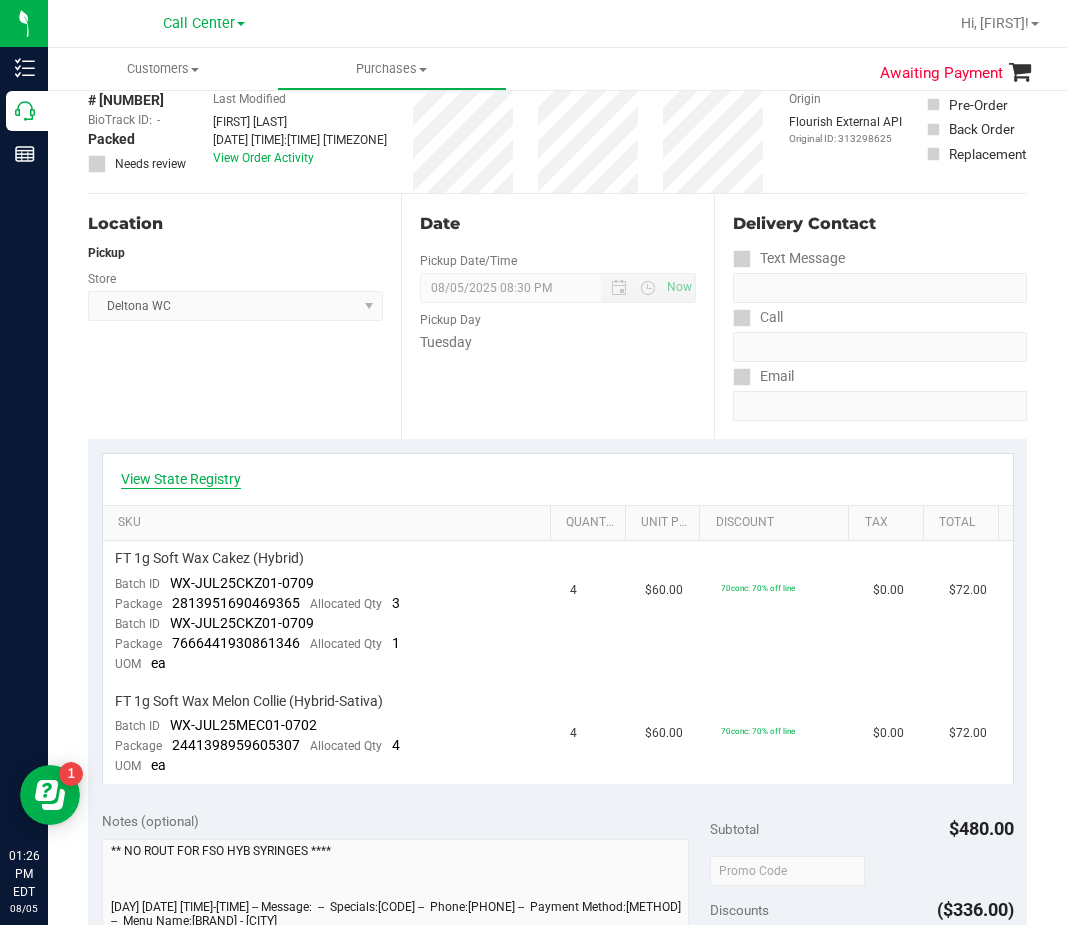 click on "View State Registry" at bounding box center (181, 479) 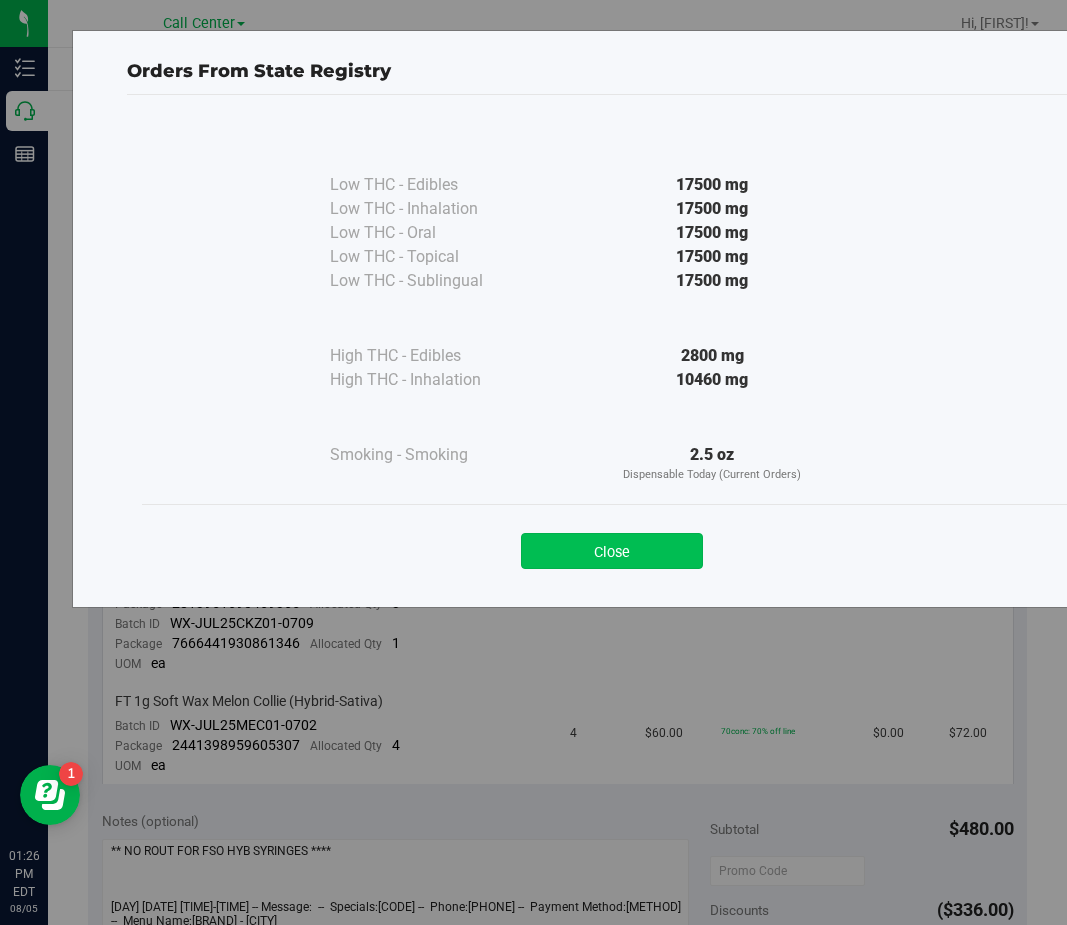 click on "Close" at bounding box center (612, 551) 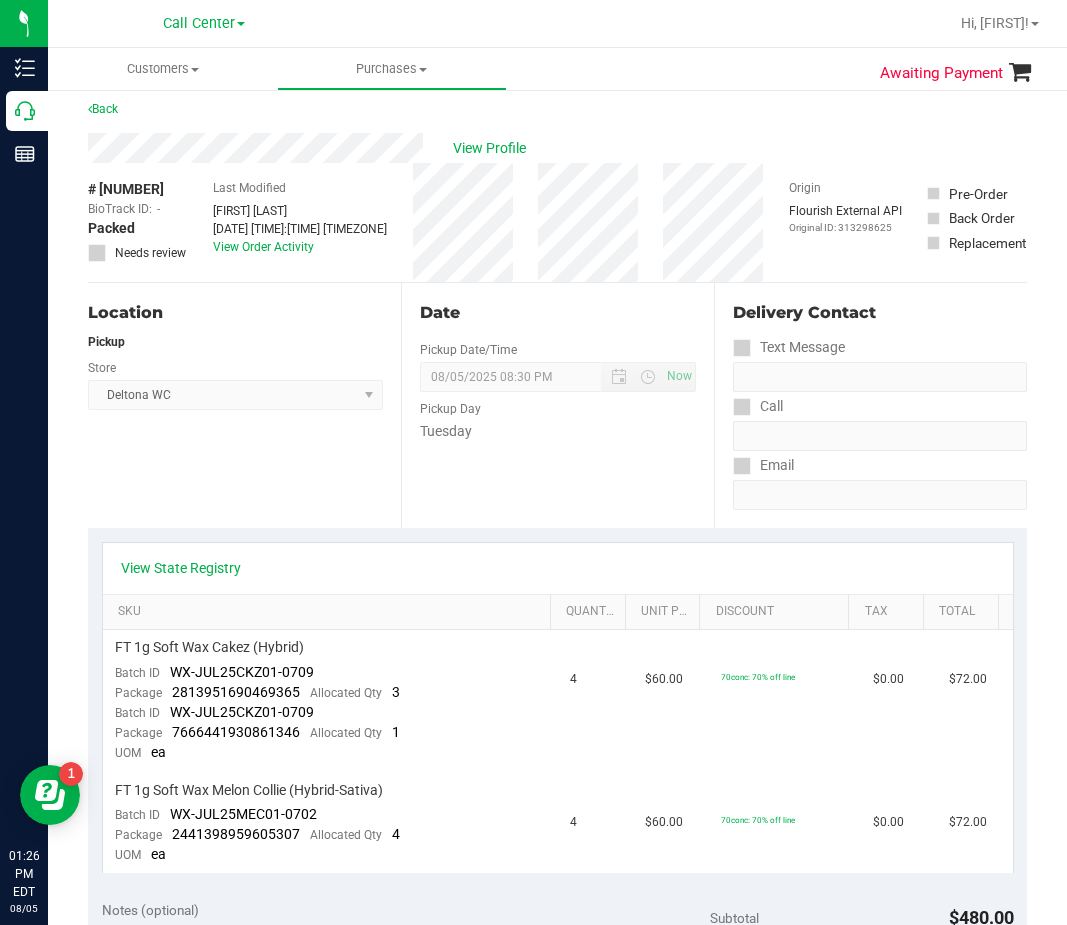 scroll, scrollTop: 0, scrollLeft: 0, axis: both 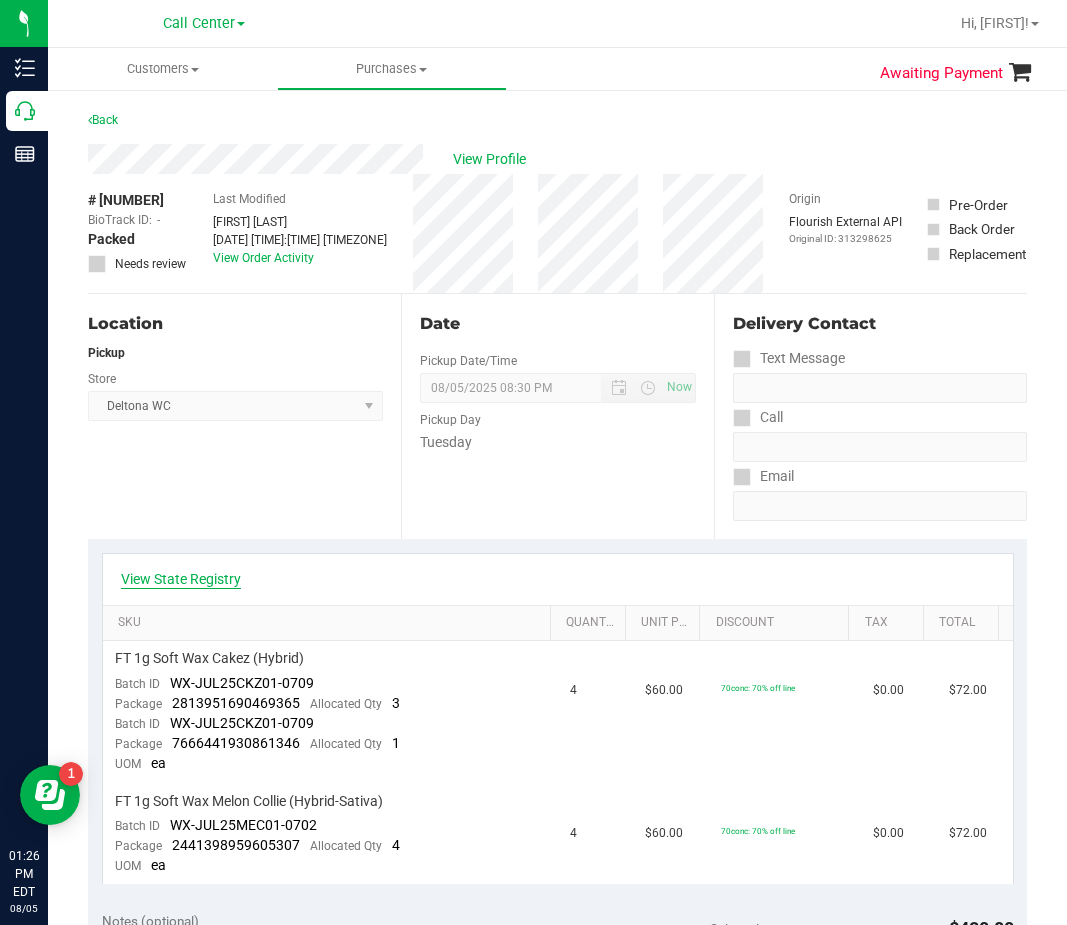 click on "View State Registry" at bounding box center [181, 579] 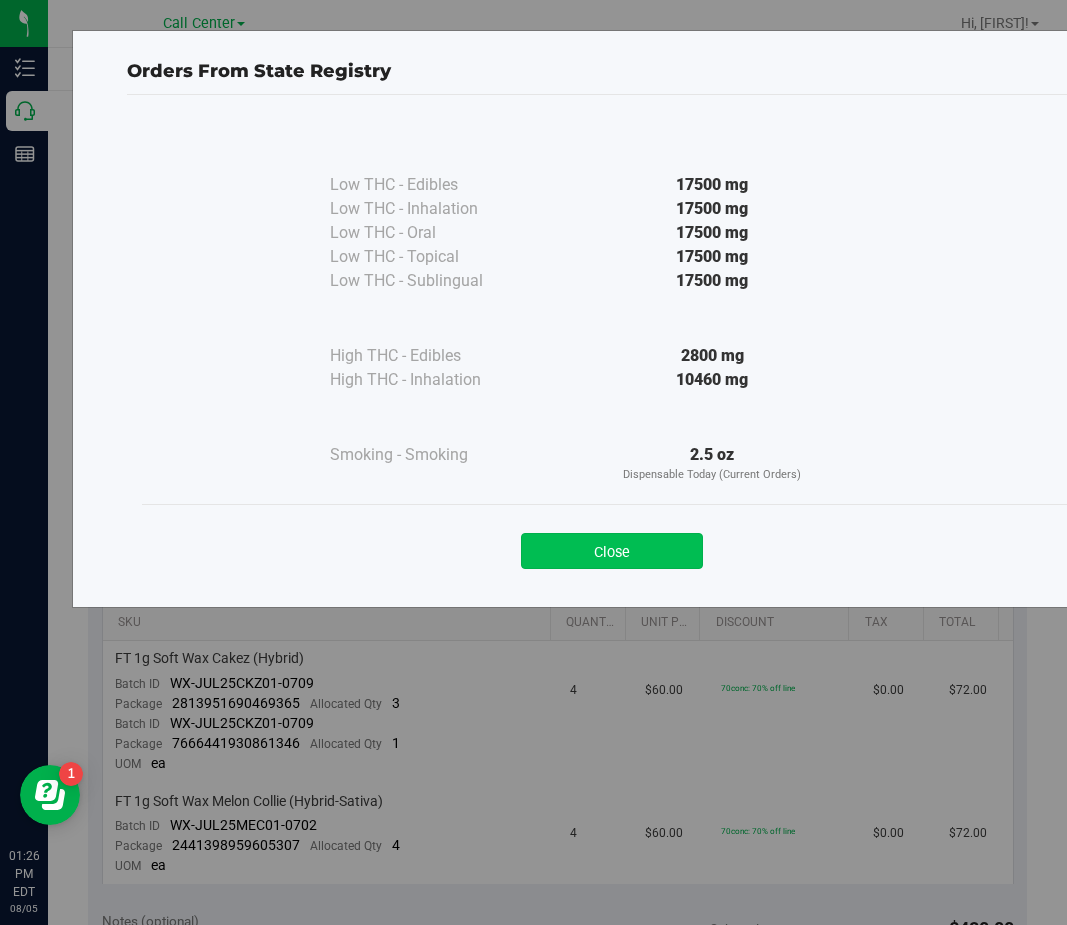 click on "Close" at bounding box center (612, 551) 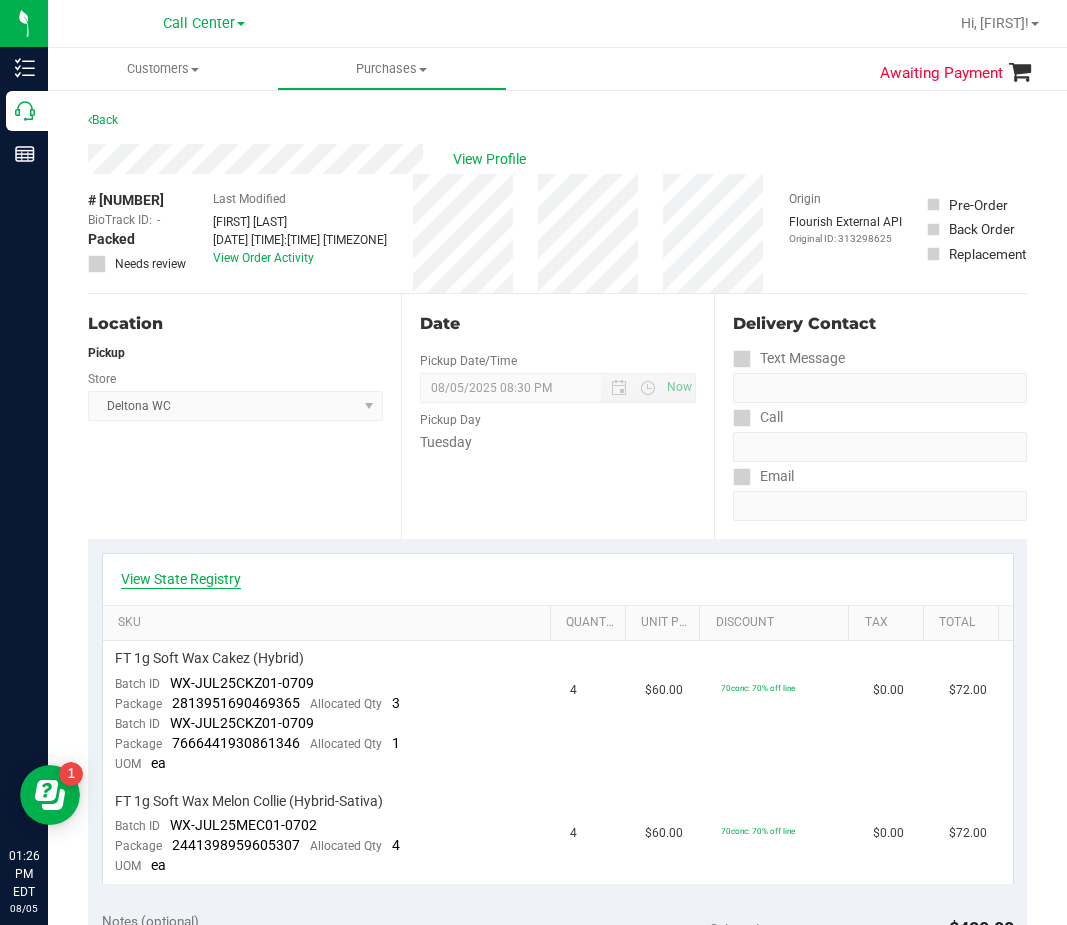 click on "View State Registry" at bounding box center (181, 579) 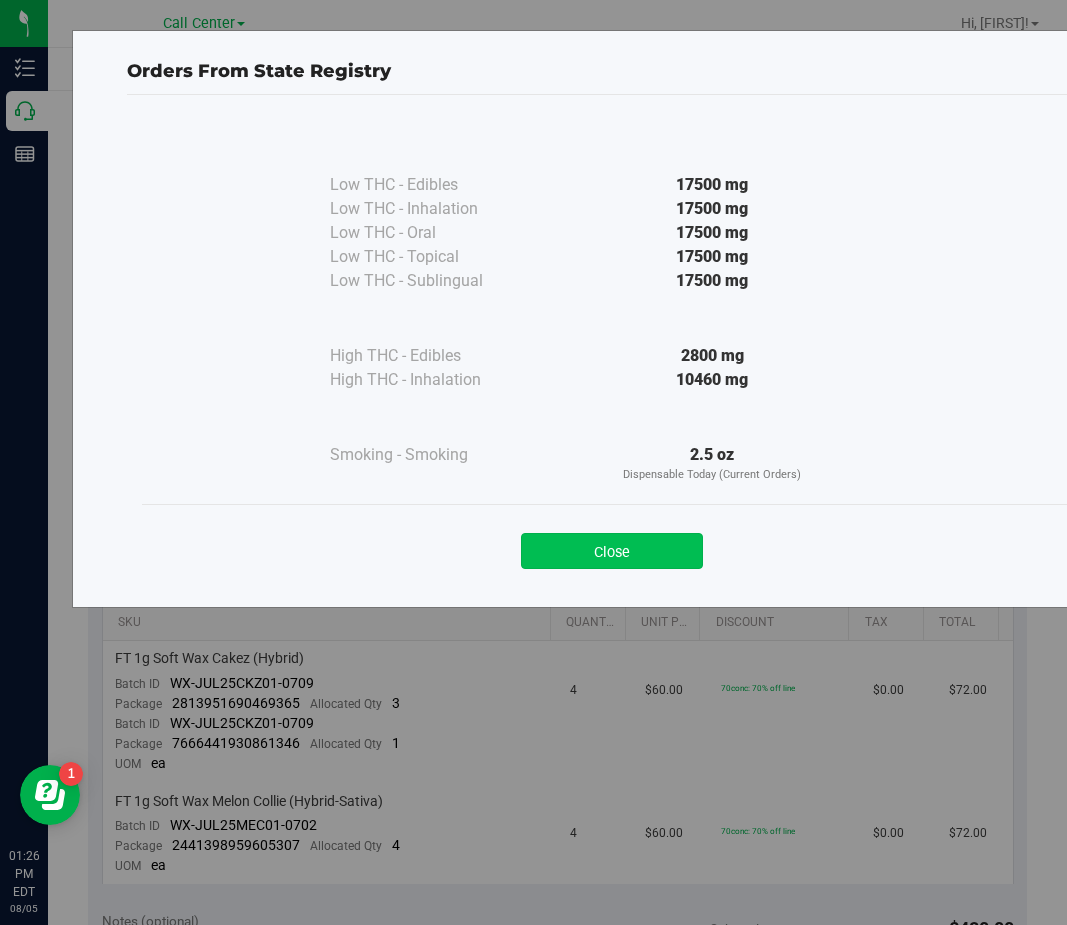 click on "Close" at bounding box center (612, 551) 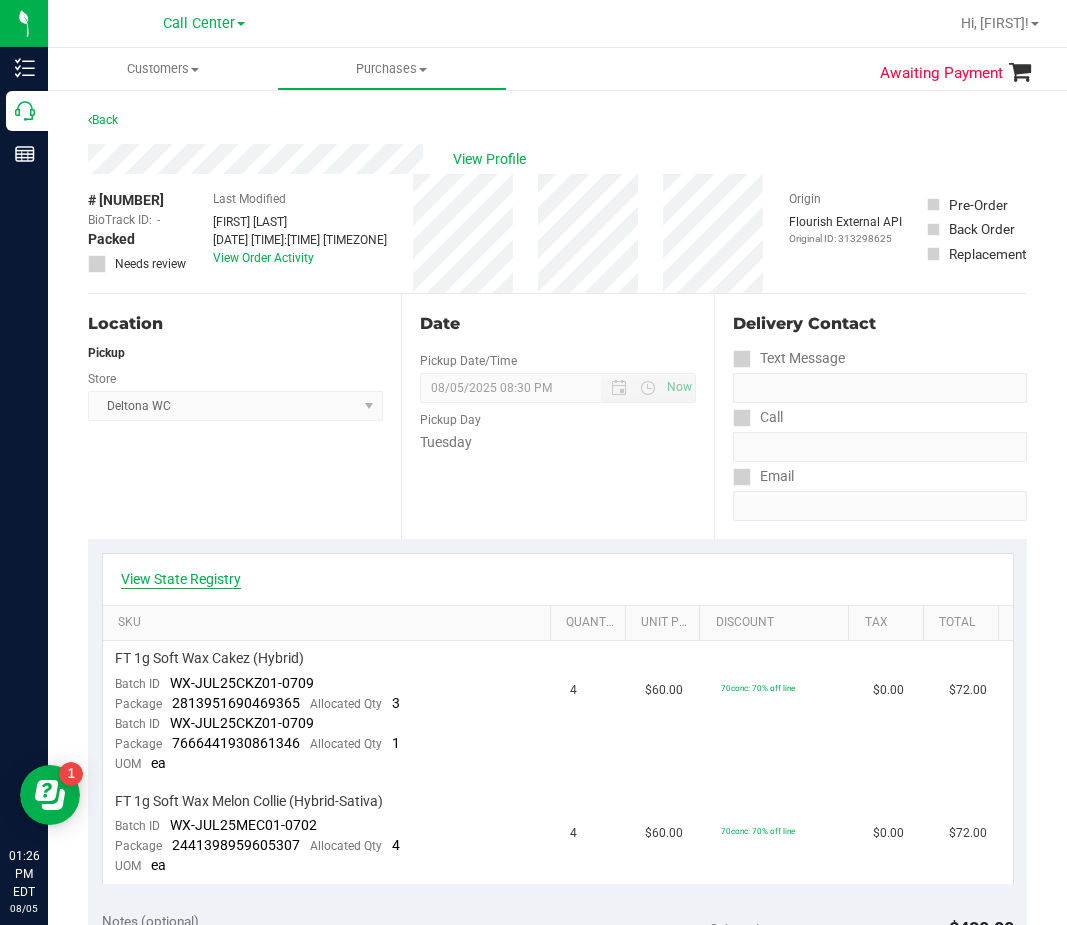click on "View State Registry" at bounding box center (181, 579) 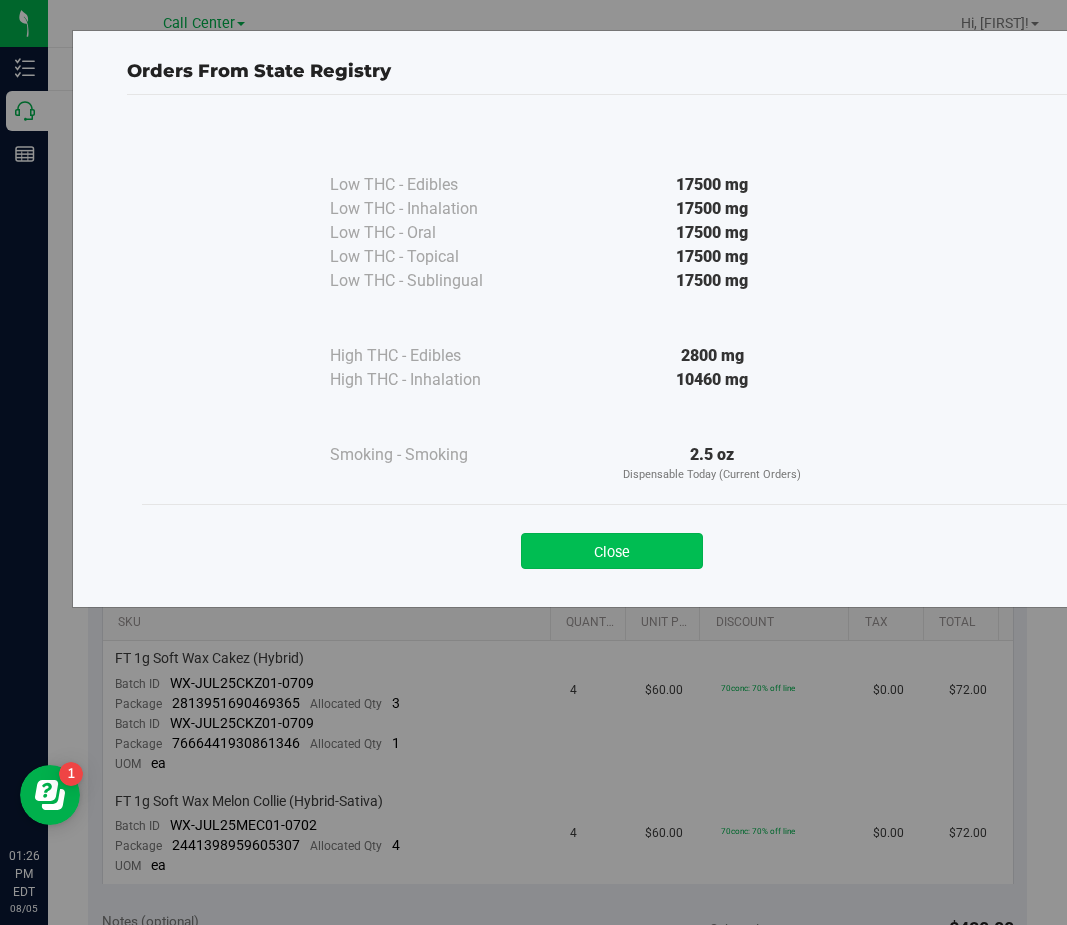 click on "Close" at bounding box center (612, 551) 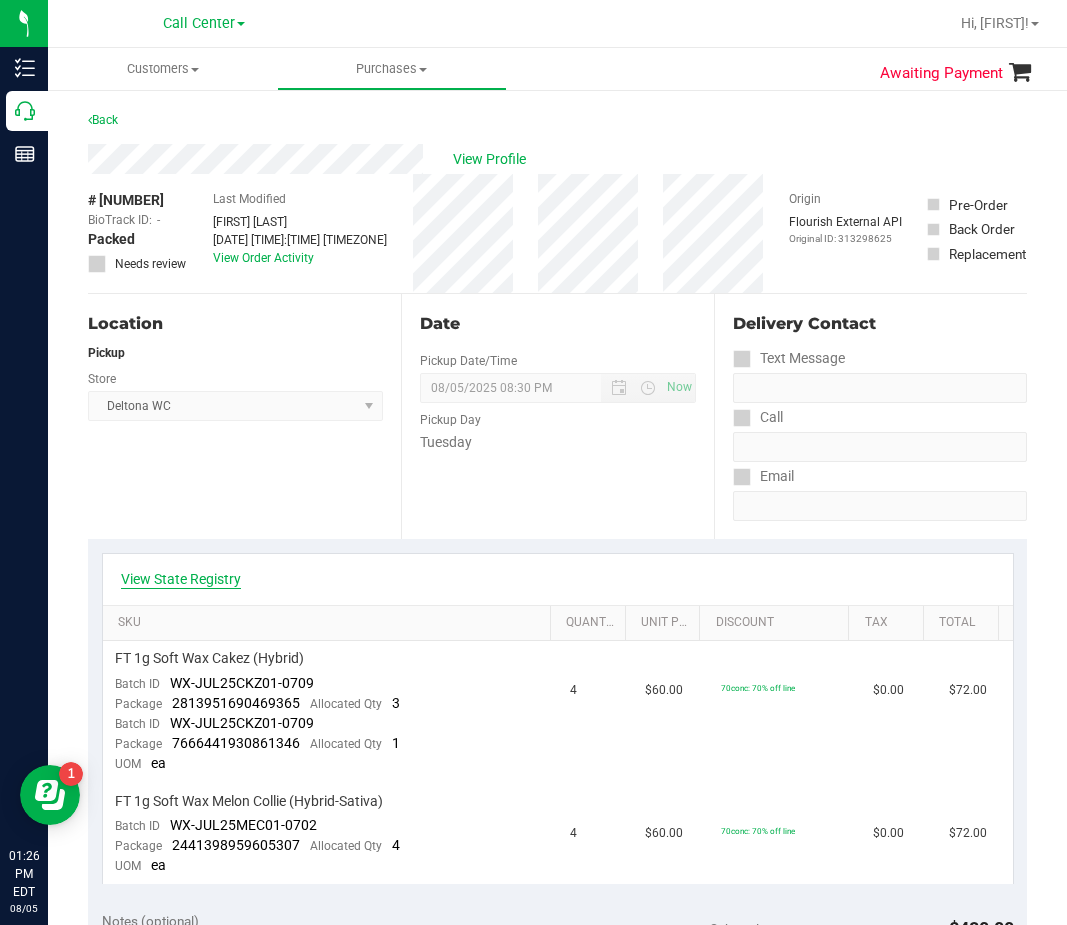 click on "View State Registry" at bounding box center (181, 579) 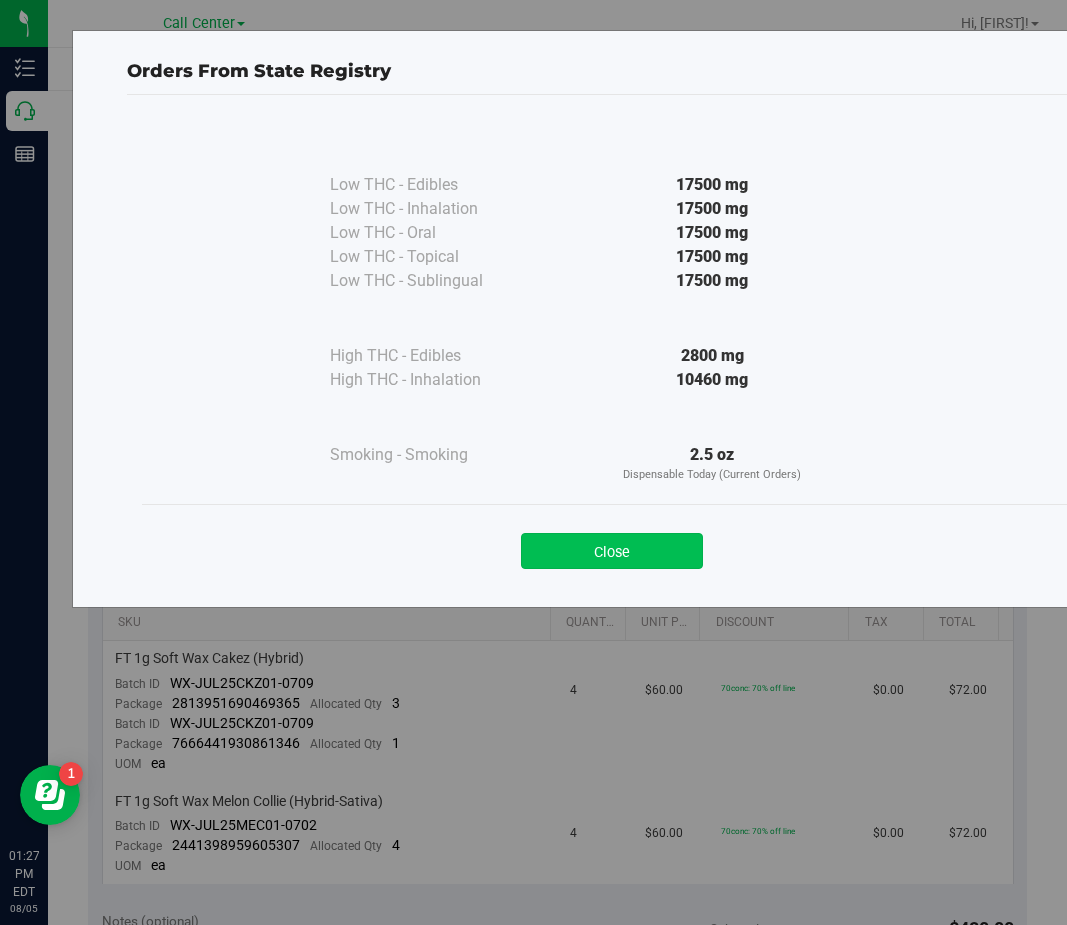 click on "Close" at bounding box center [612, 551] 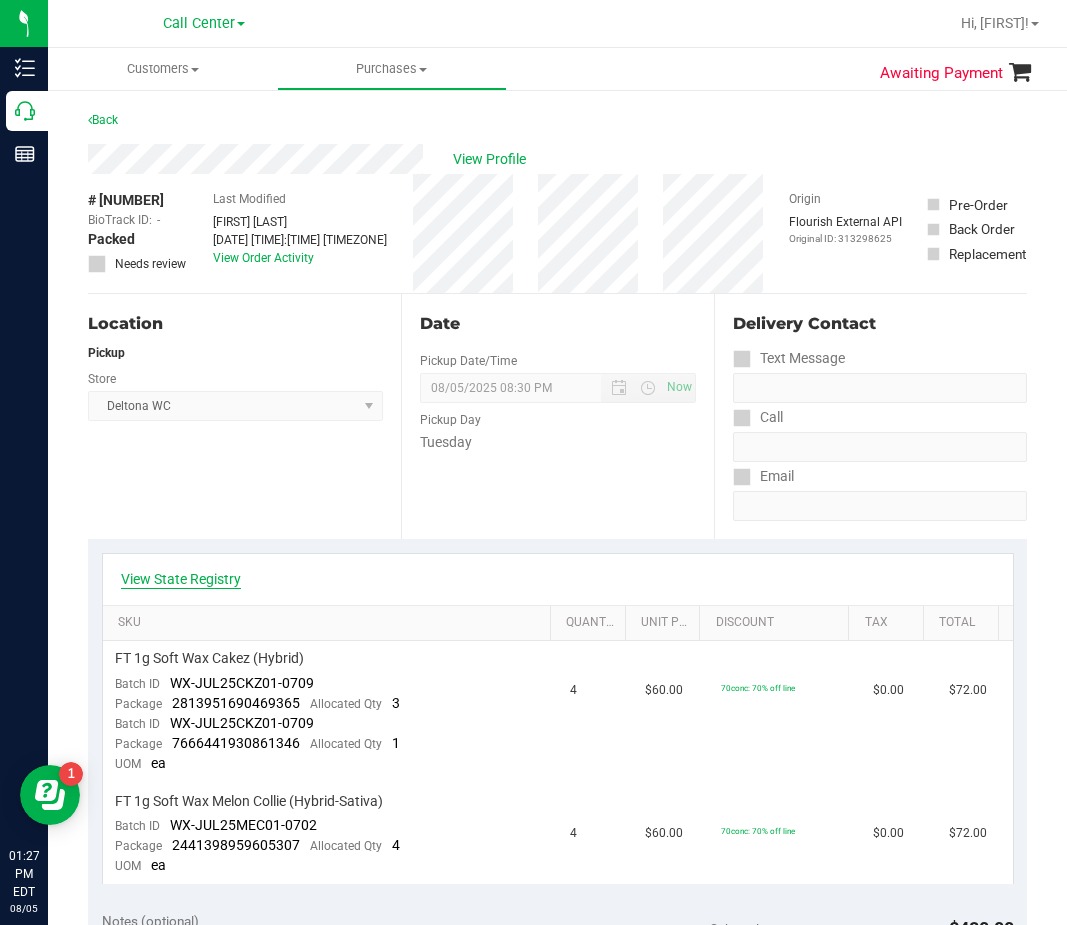 click on "View State Registry" at bounding box center (181, 579) 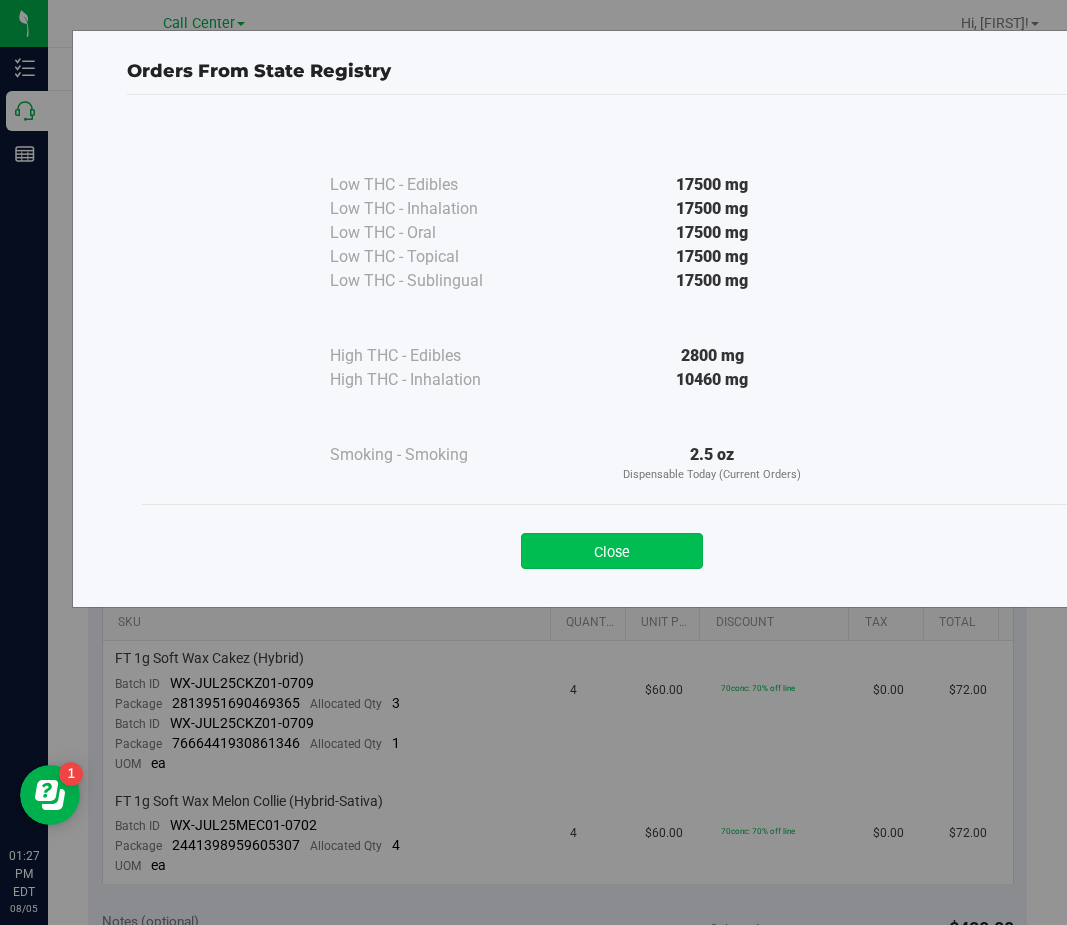 click on "Close" at bounding box center (612, 551) 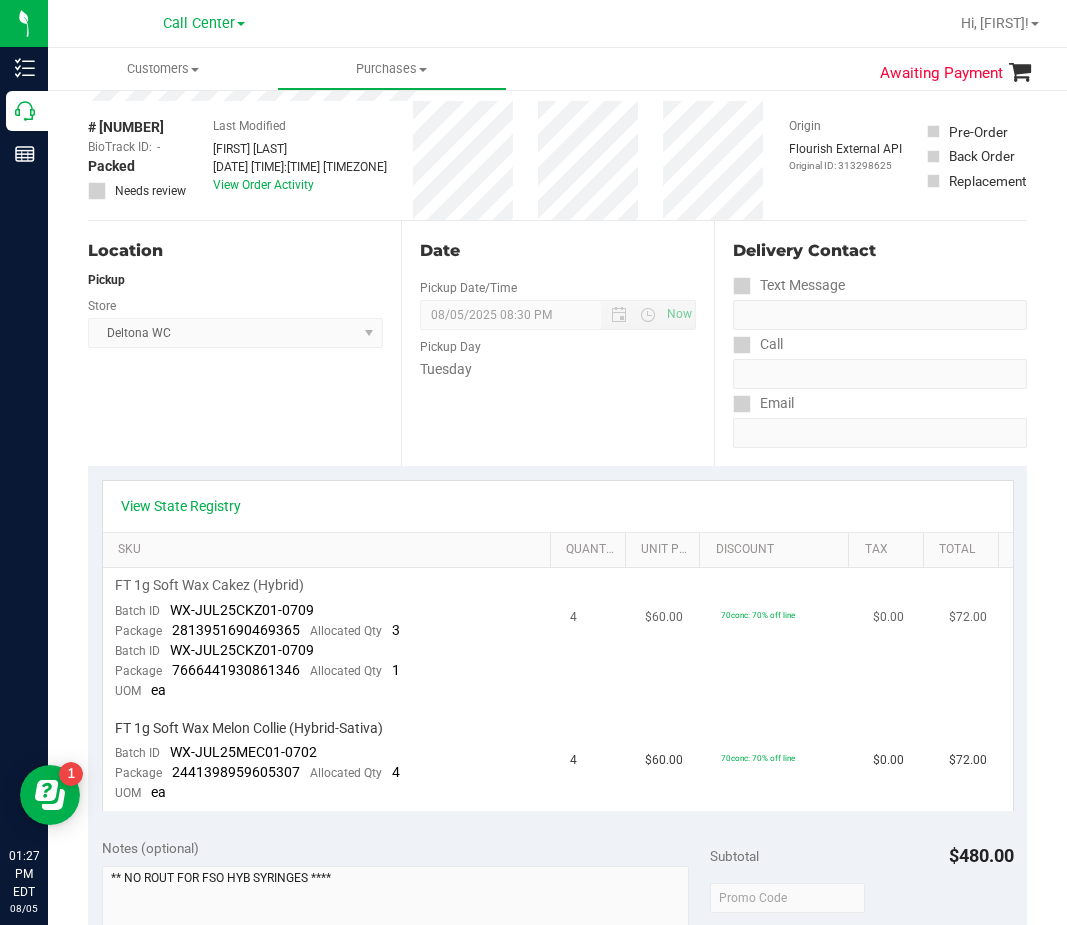 scroll, scrollTop: 0, scrollLeft: 0, axis: both 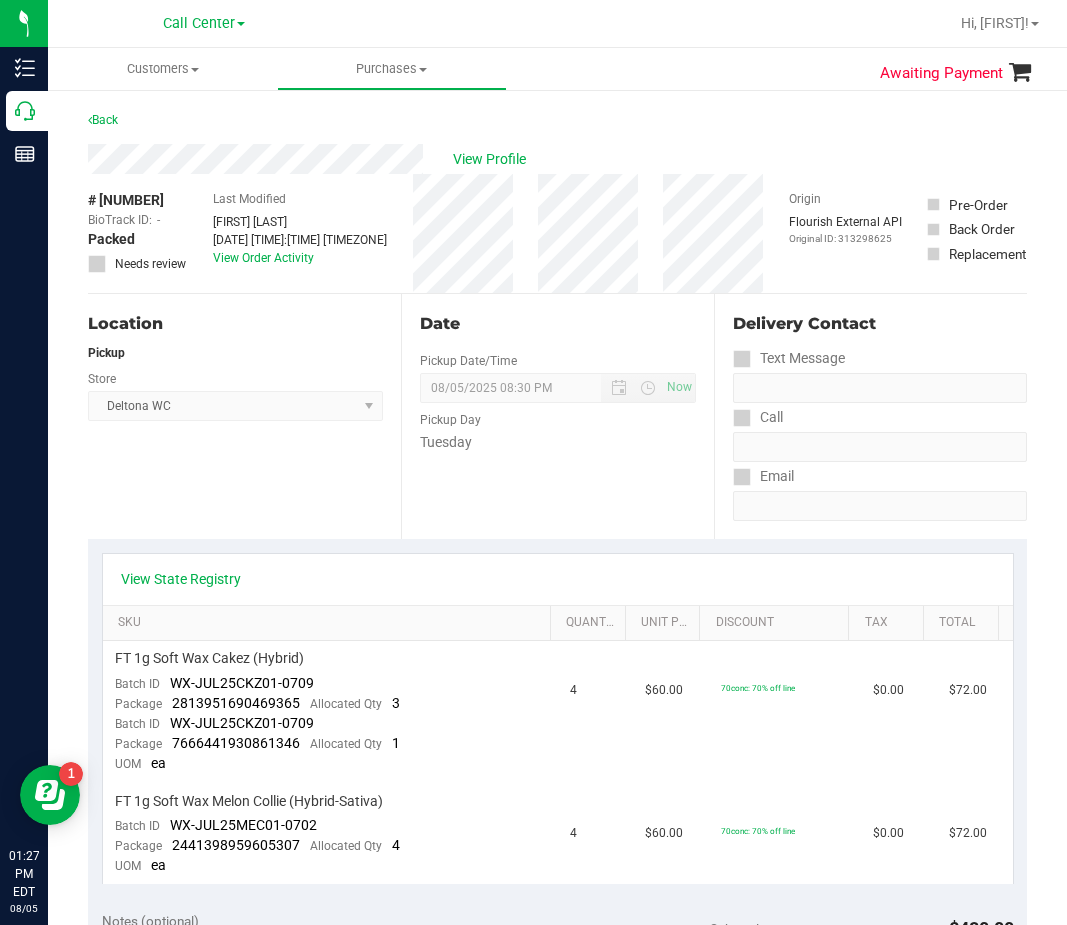 click on "View State Registry" at bounding box center (558, 579) 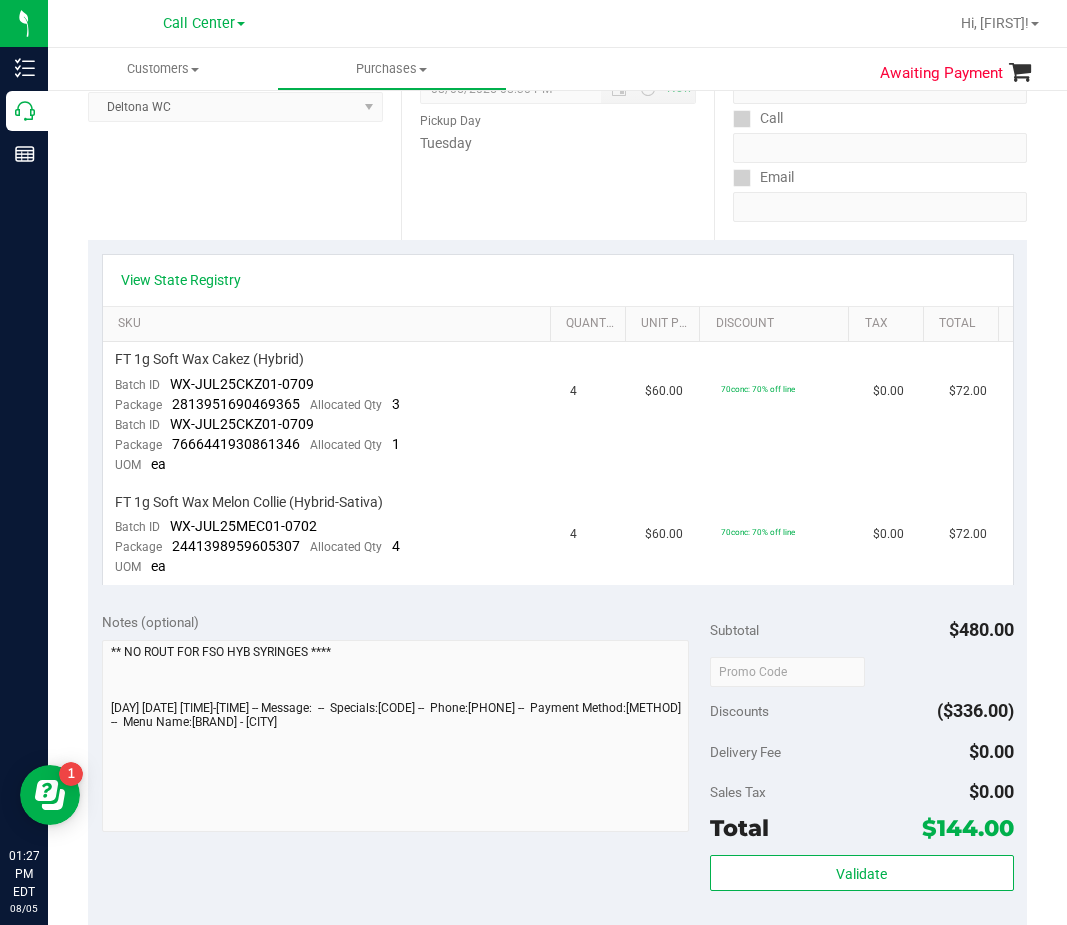scroll, scrollTop: 300, scrollLeft: 0, axis: vertical 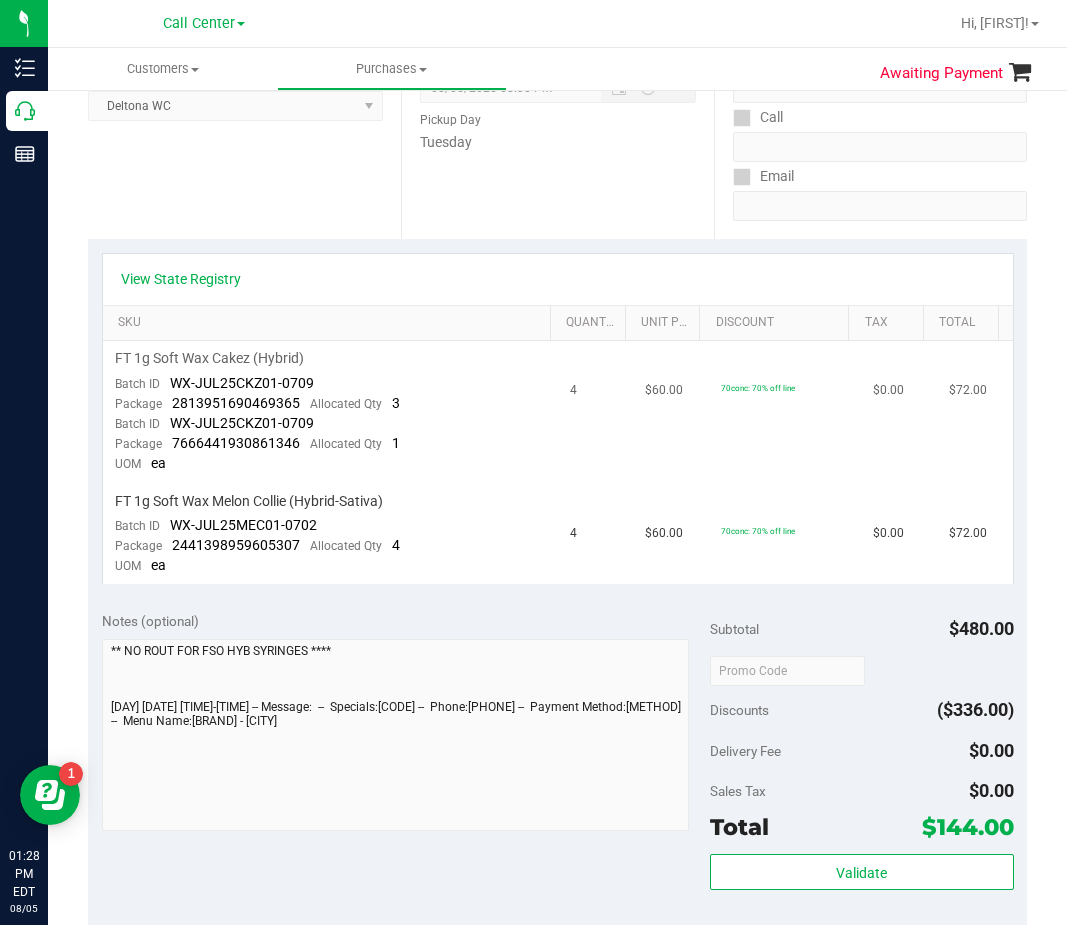 click on "FT 1g Soft Wax Cakez (Hybrid)
Batch ID
WX-JUL25CKZ01-0709
Package
2813951690469365
Allocated Qty
3
Batch ID
WX-JUL25CKZ01-0709
Package
7666441930861346
Allocated Qty
1
UOM
ea" at bounding box center (330, 412) 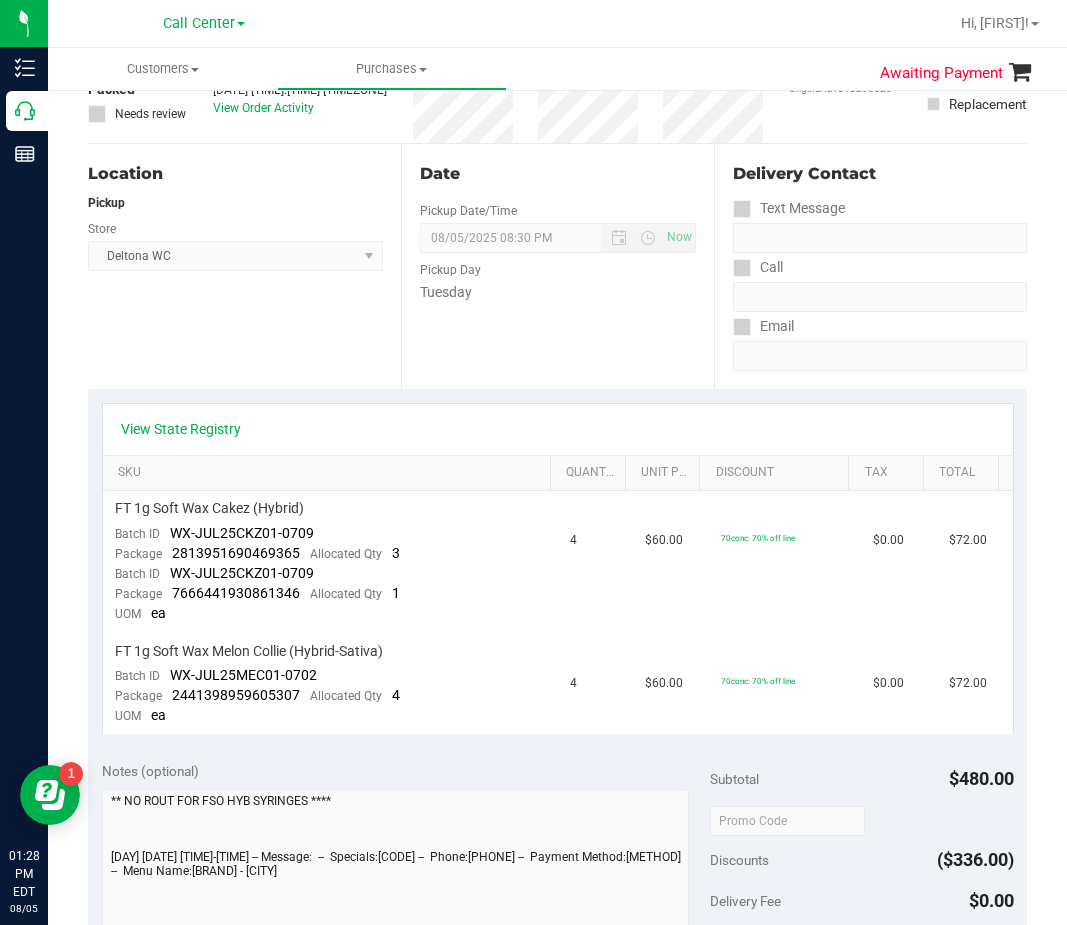 scroll, scrollTop: 0, scrollLeft: 0, axis: both 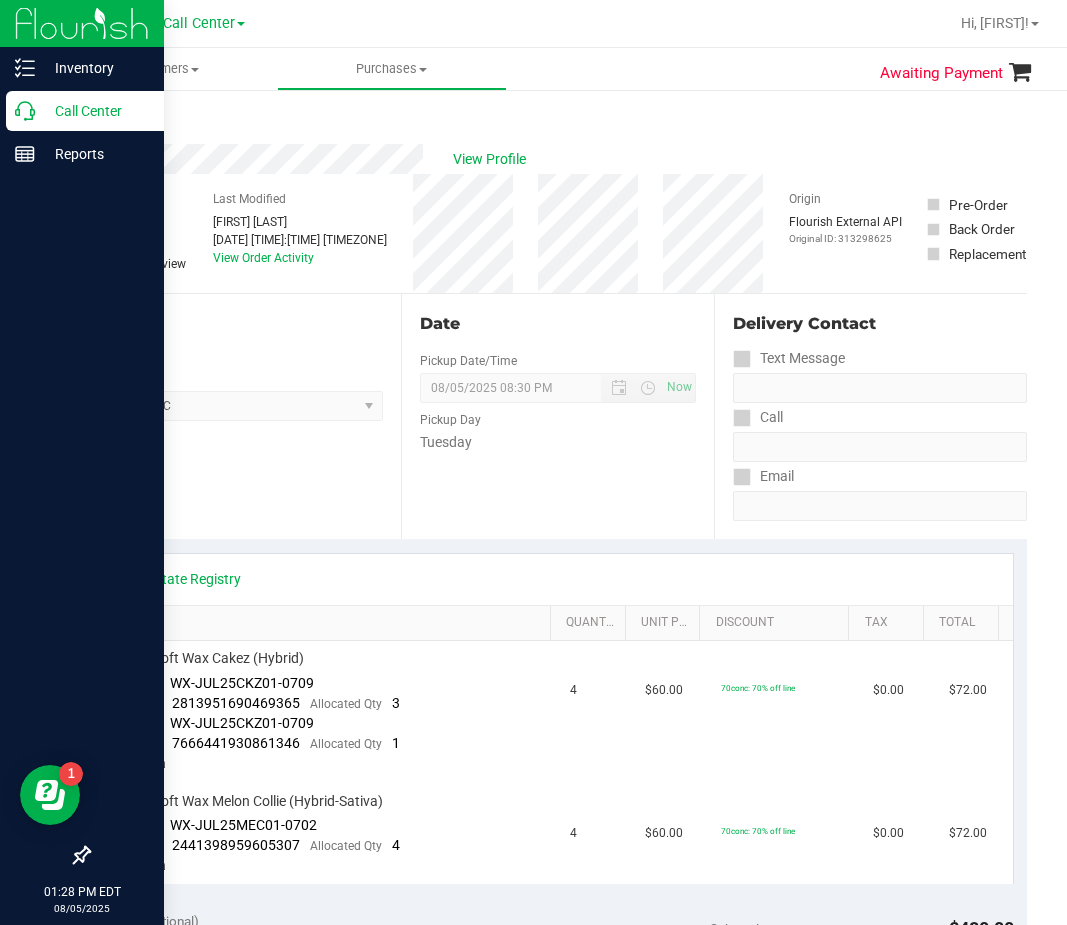 click on "Call Center" at bounding box center [95, 111] 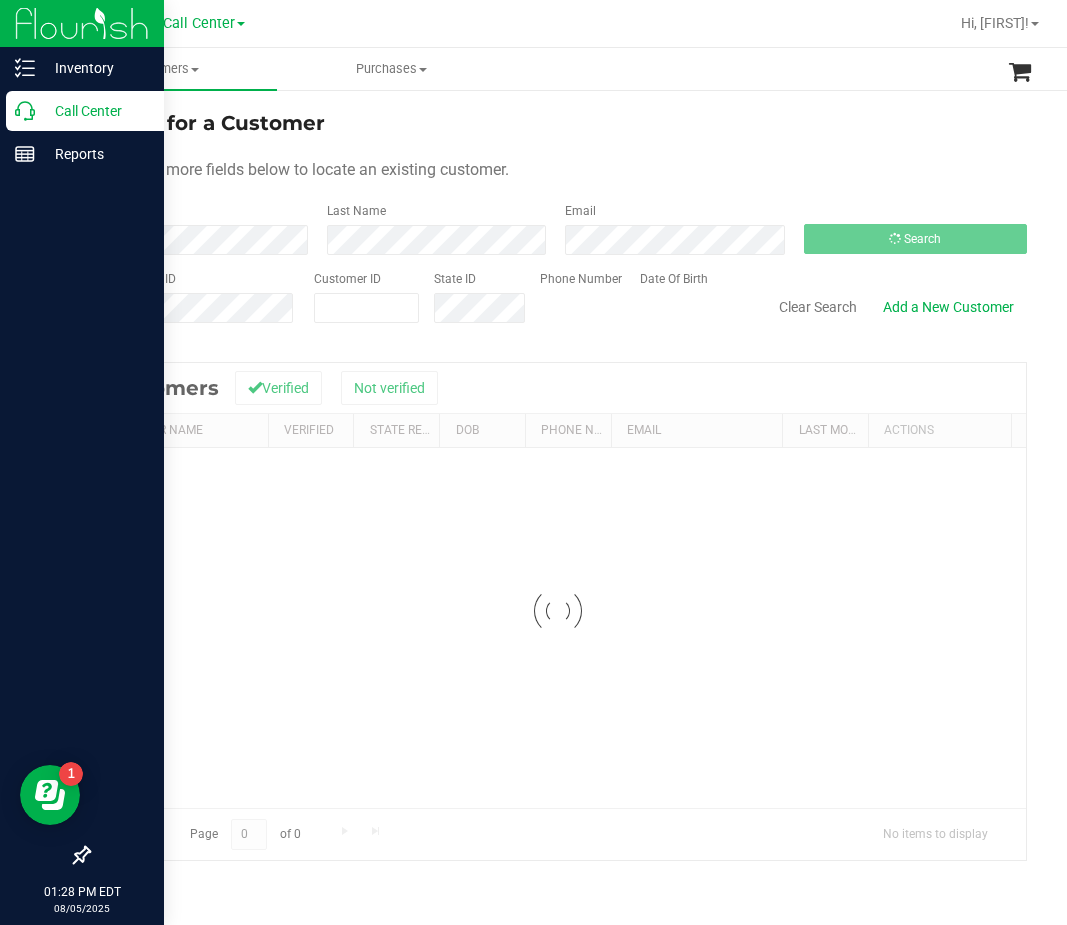 click on "Call Center" at bounding box center (95, 111) 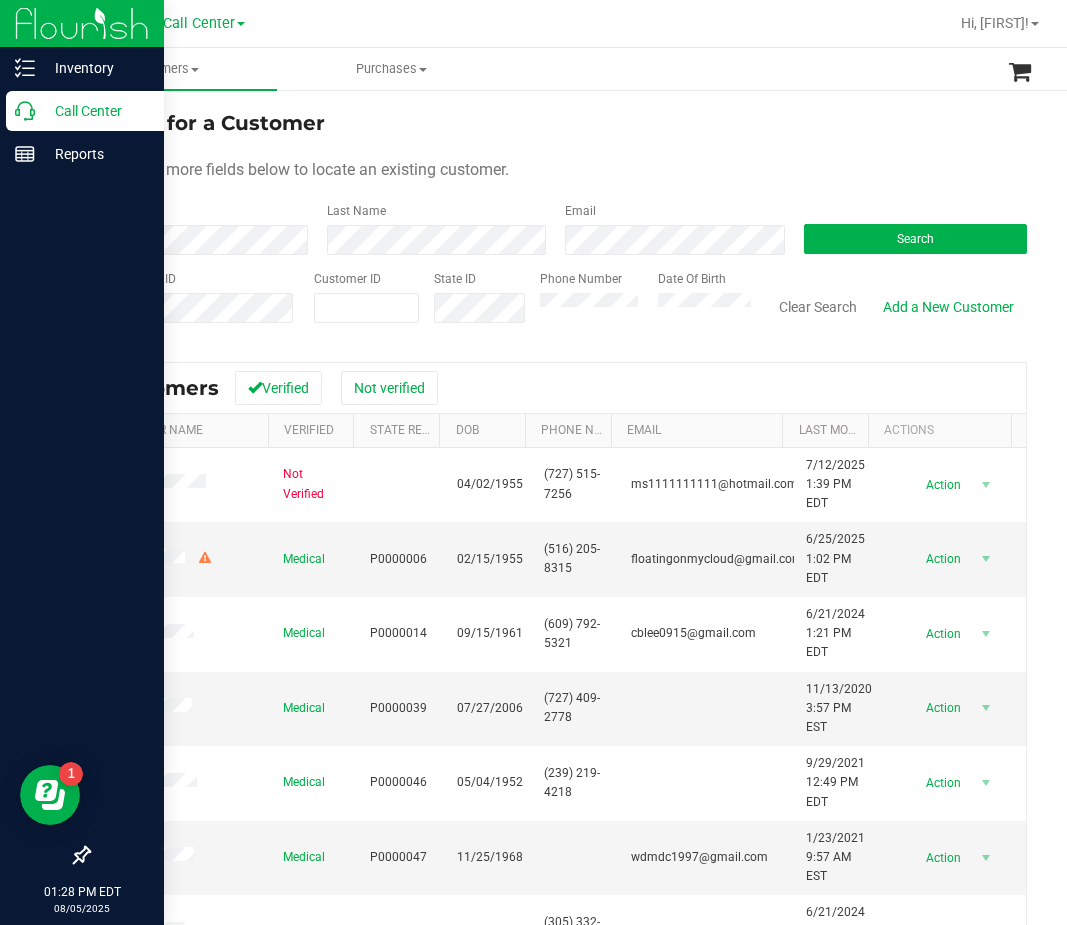 click on "Call Center" at bounding box center (95, 111) 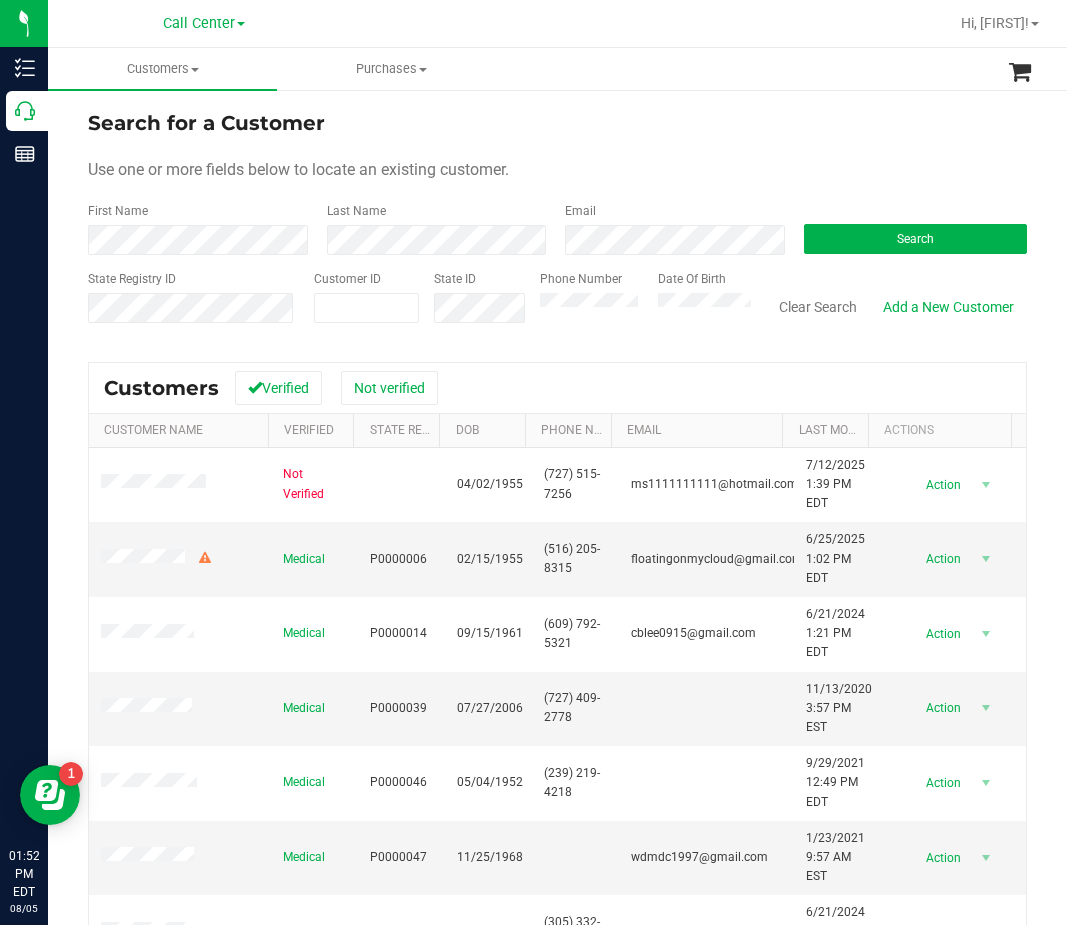 click on "Customers
Verified
Not verified" at bounding box center [557, 388] 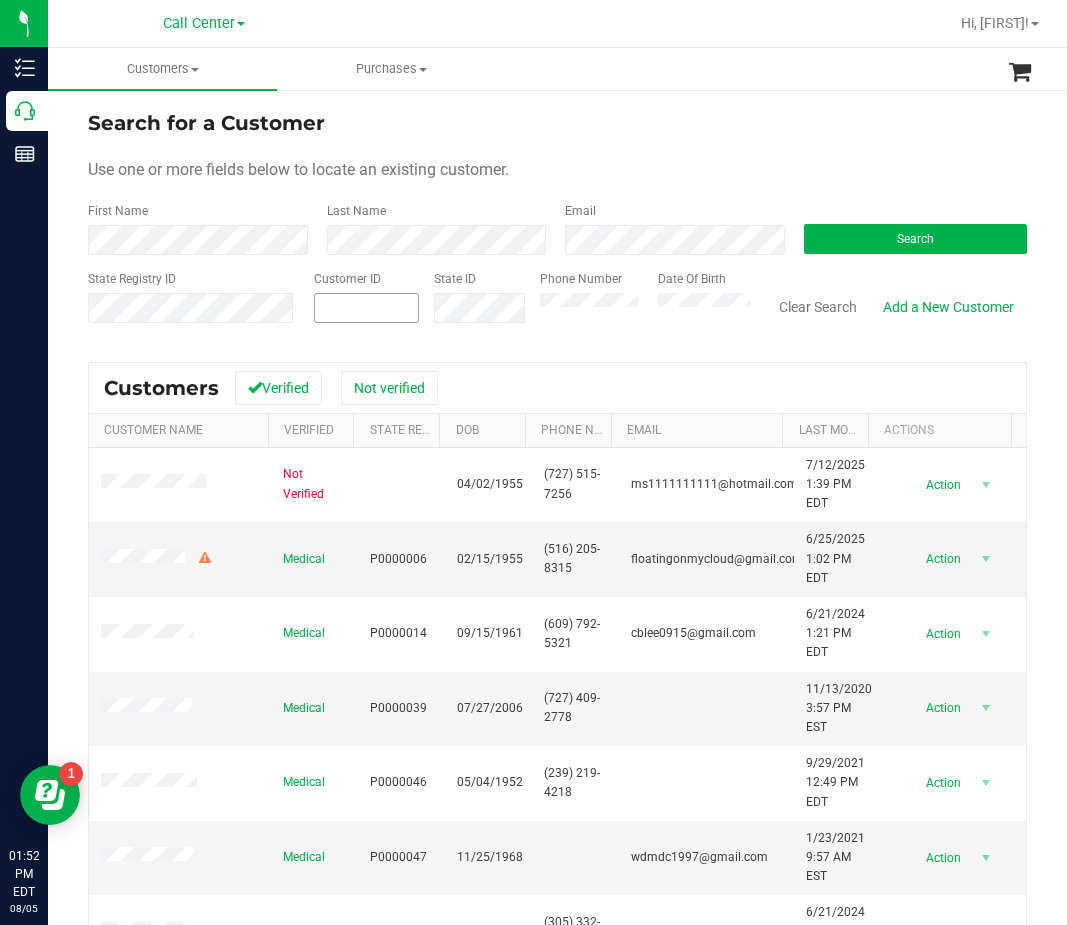 click at bounding box center (366, 308) 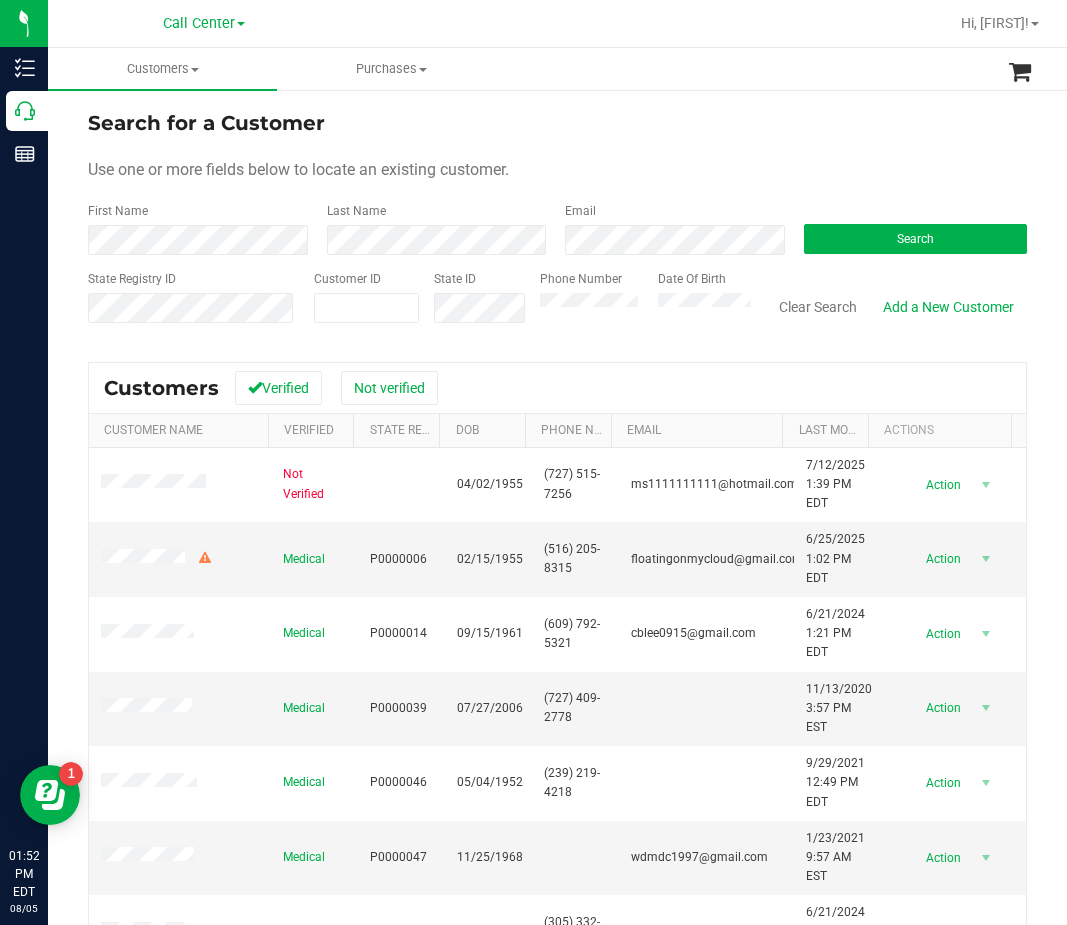 click on "Search for a Customer
Use one or more fields below to locate an existing customer.
First Name
Last Name
Email
Search
State Registry ID
Customer ID
State ID
Phone Number
Date Of Birth" at bounding box center (557, 224) 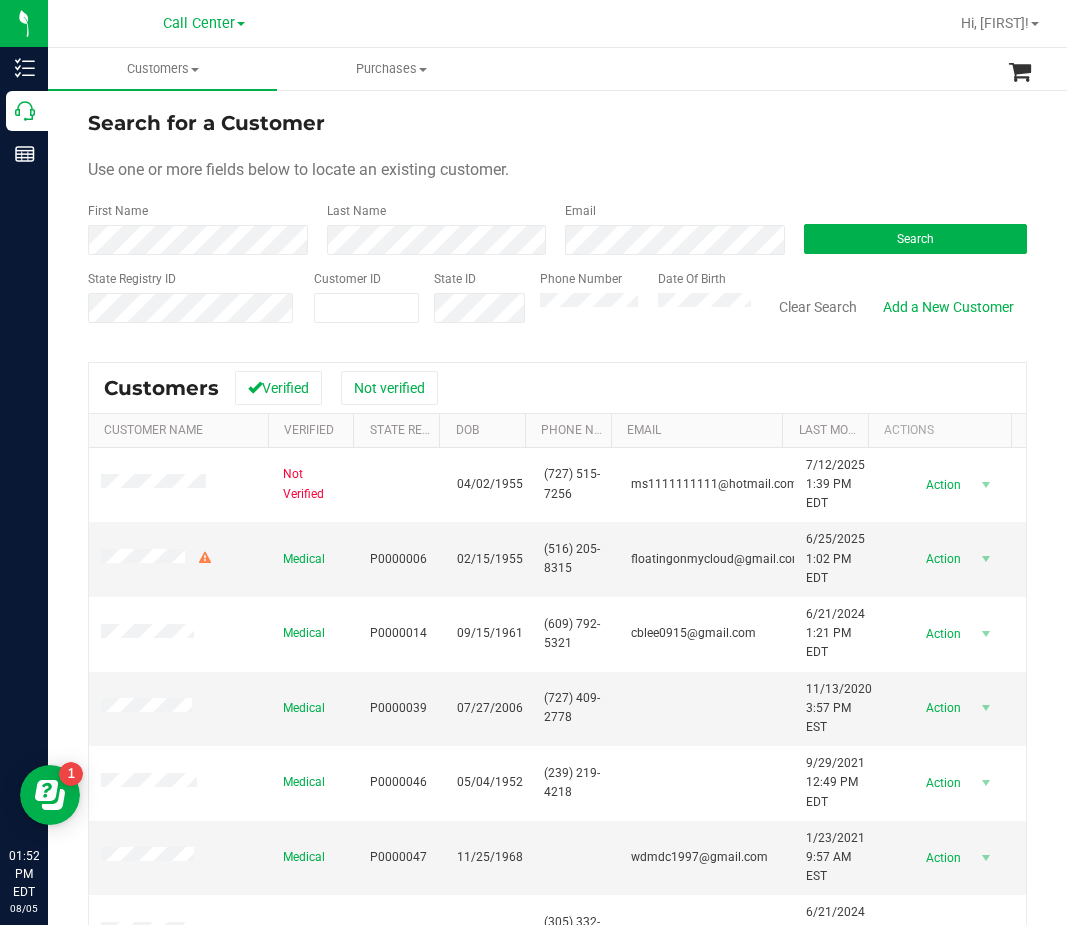click on "Last Name" at bounding box center (431, 228) 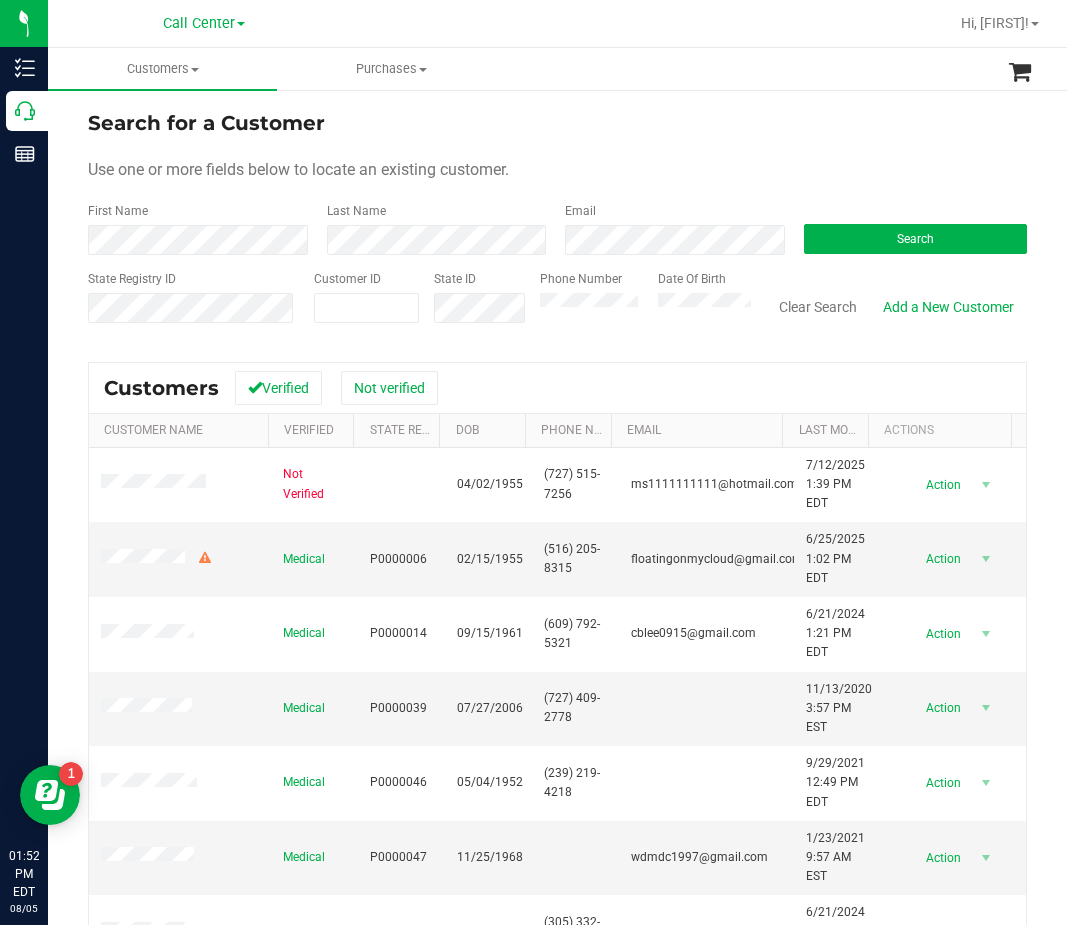 click on "Phone Number
Date Of Birth" at bounding box center [638, 305] 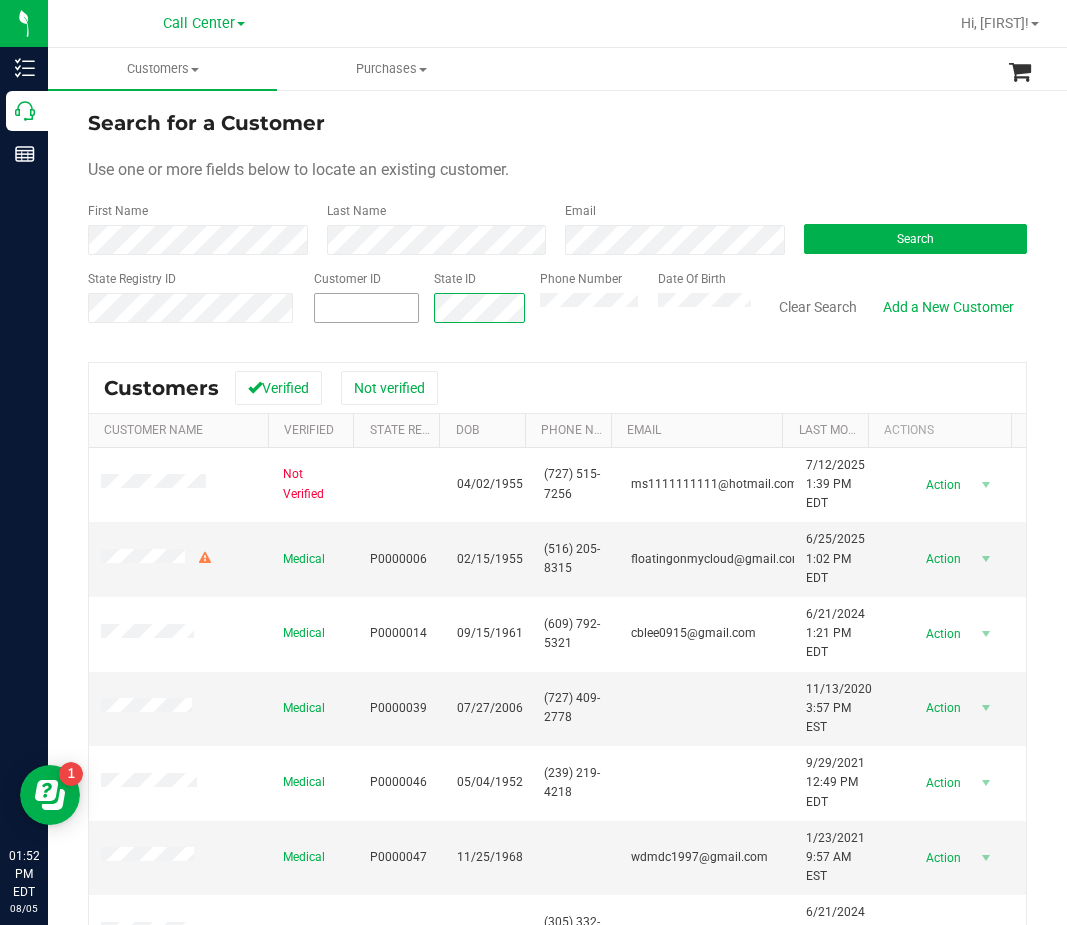 click on "State ID" at bounding box center [472, 305] 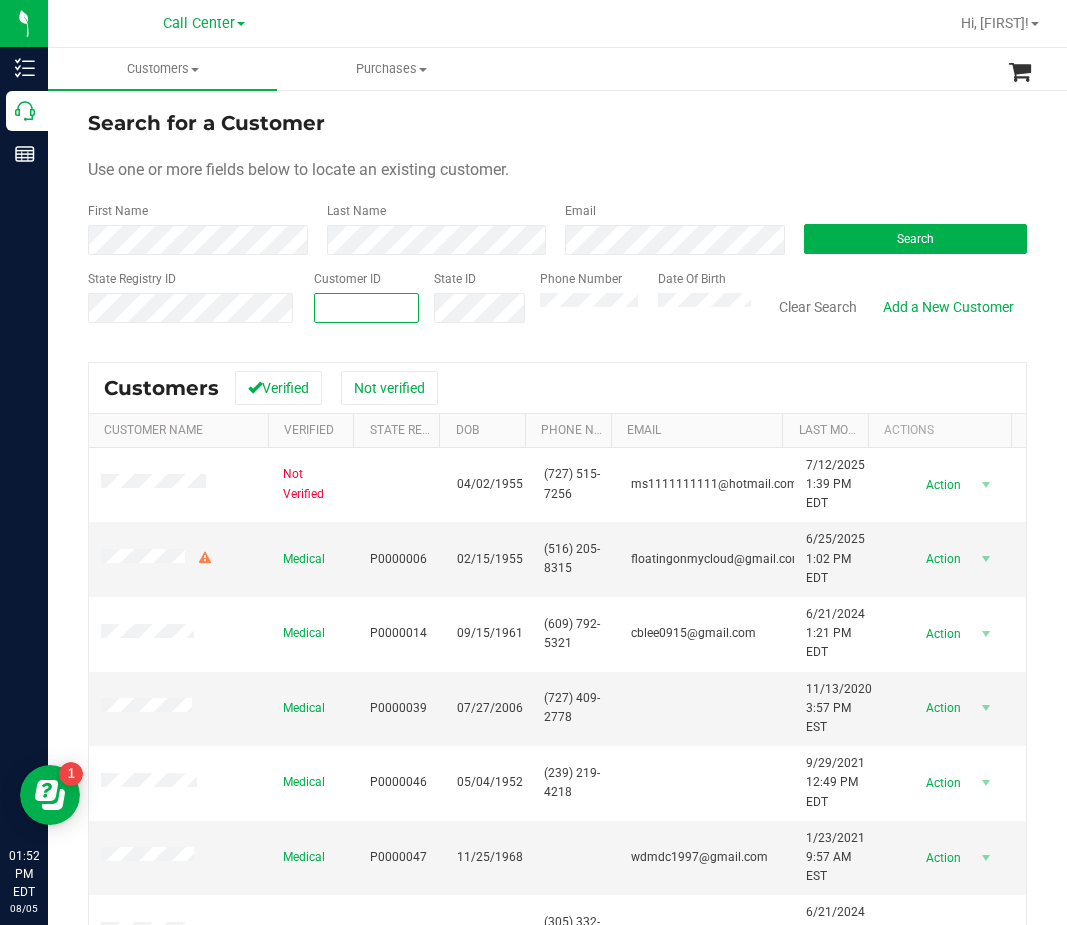 drag, startPoint x: 326, startPoint y: 306, endPoint x: 294, endPoint y: 306, distance: 32 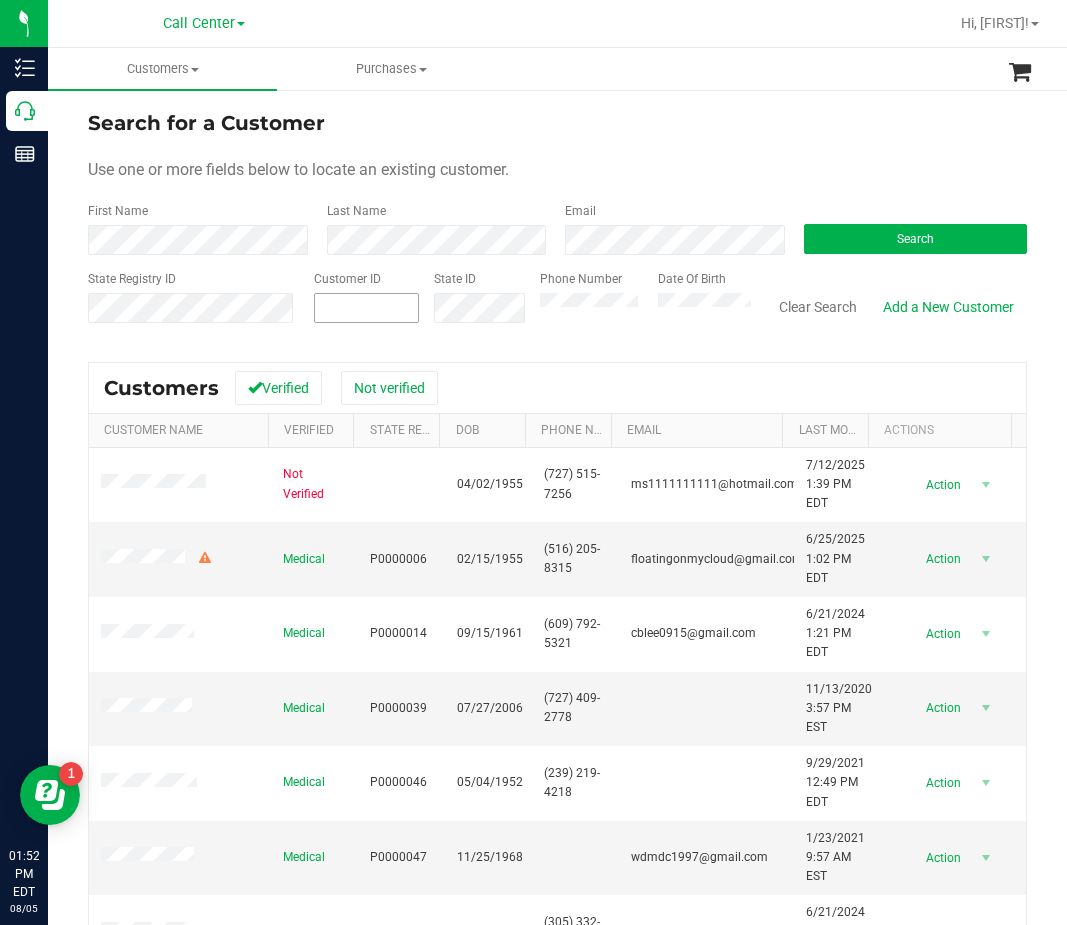 click at bounding box center [366, 308] 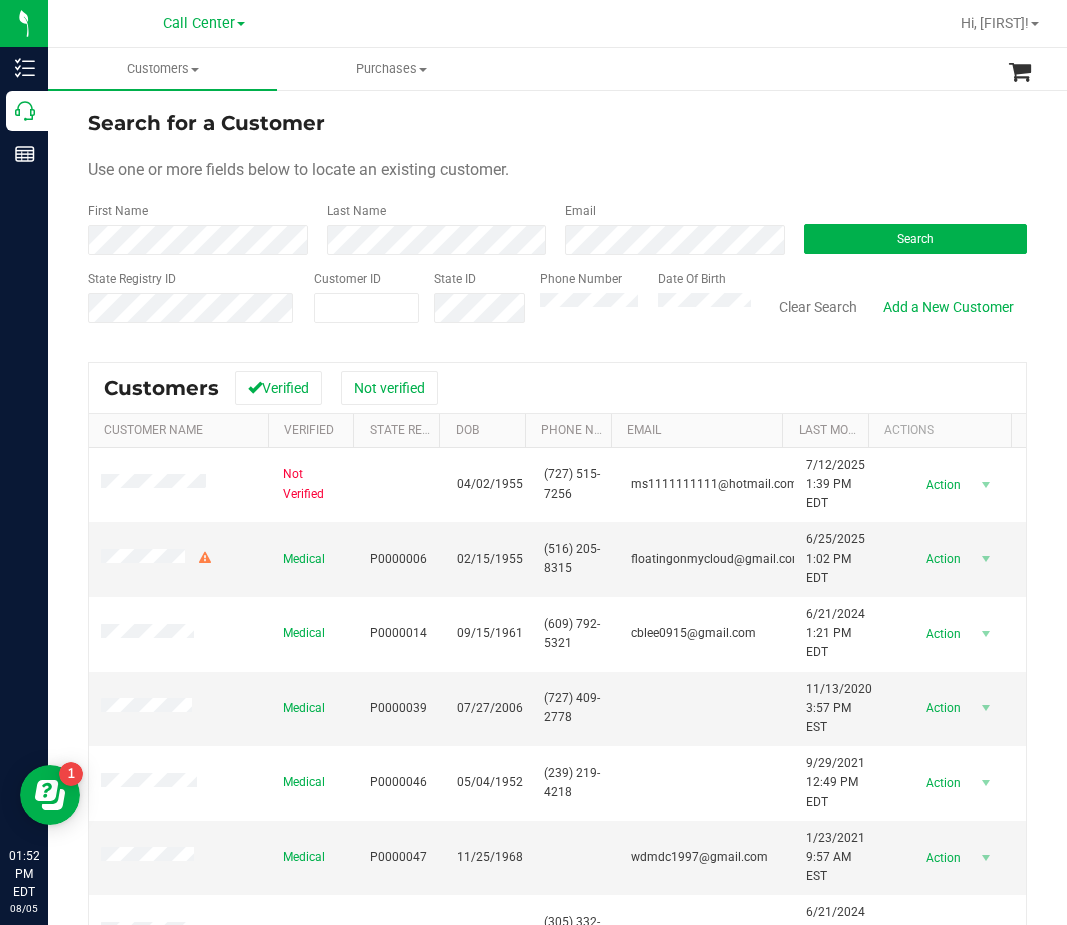 click on "Last Name" at bounding box center [431, 228] 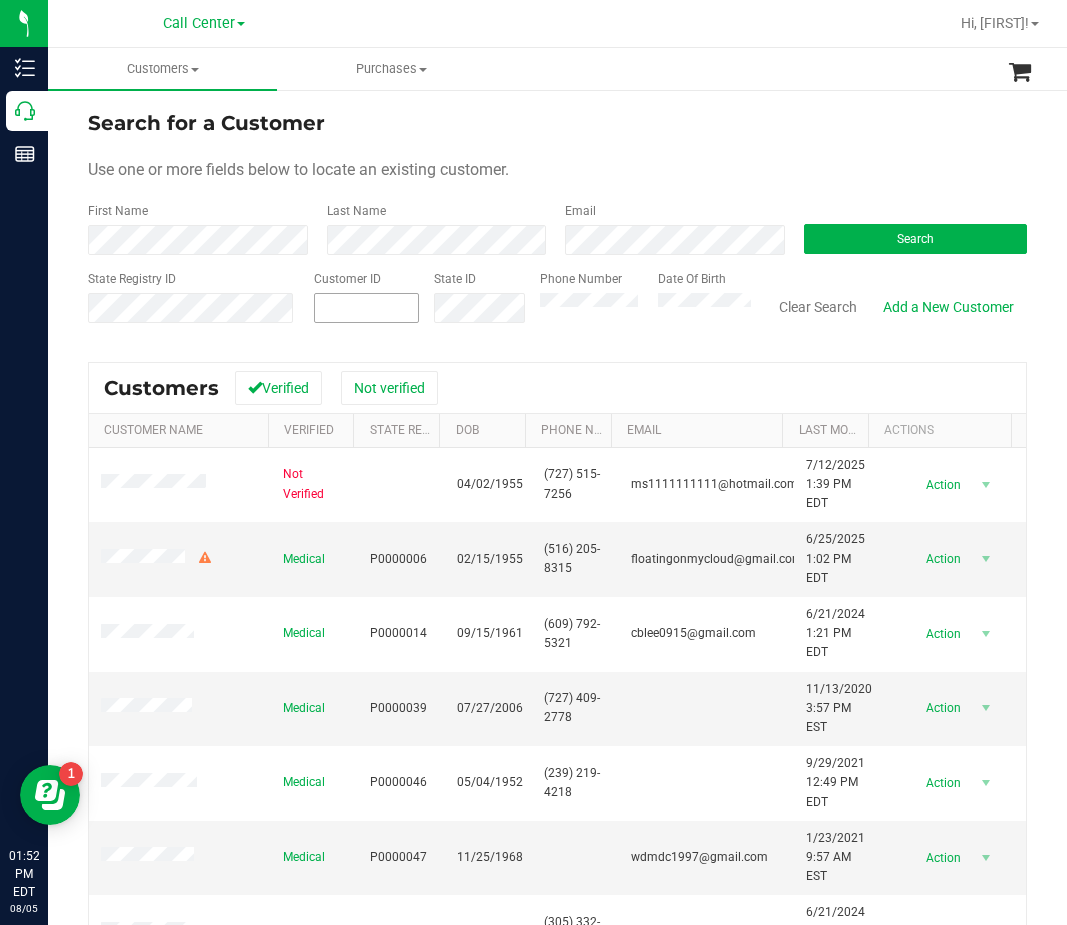 click at bounding box center (366, 308) 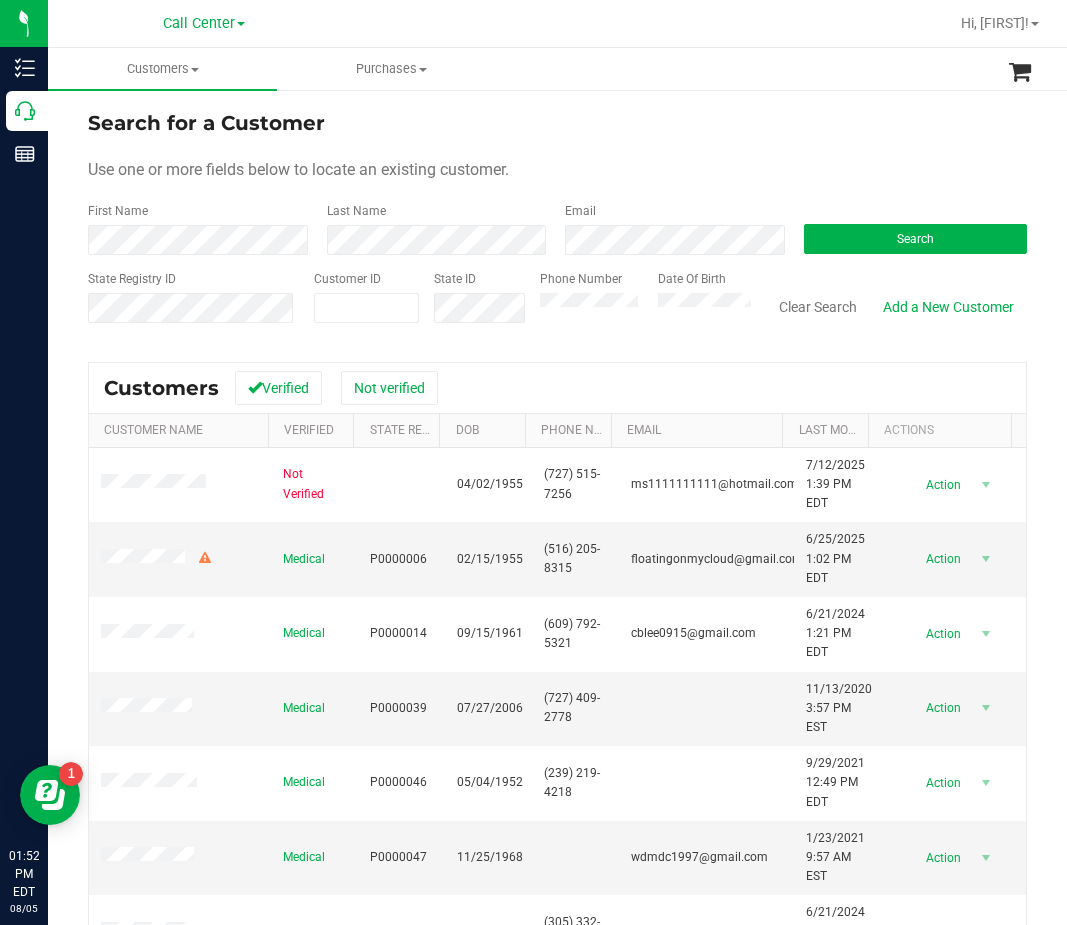 click on "State ID" at bounding box center [472, 305] 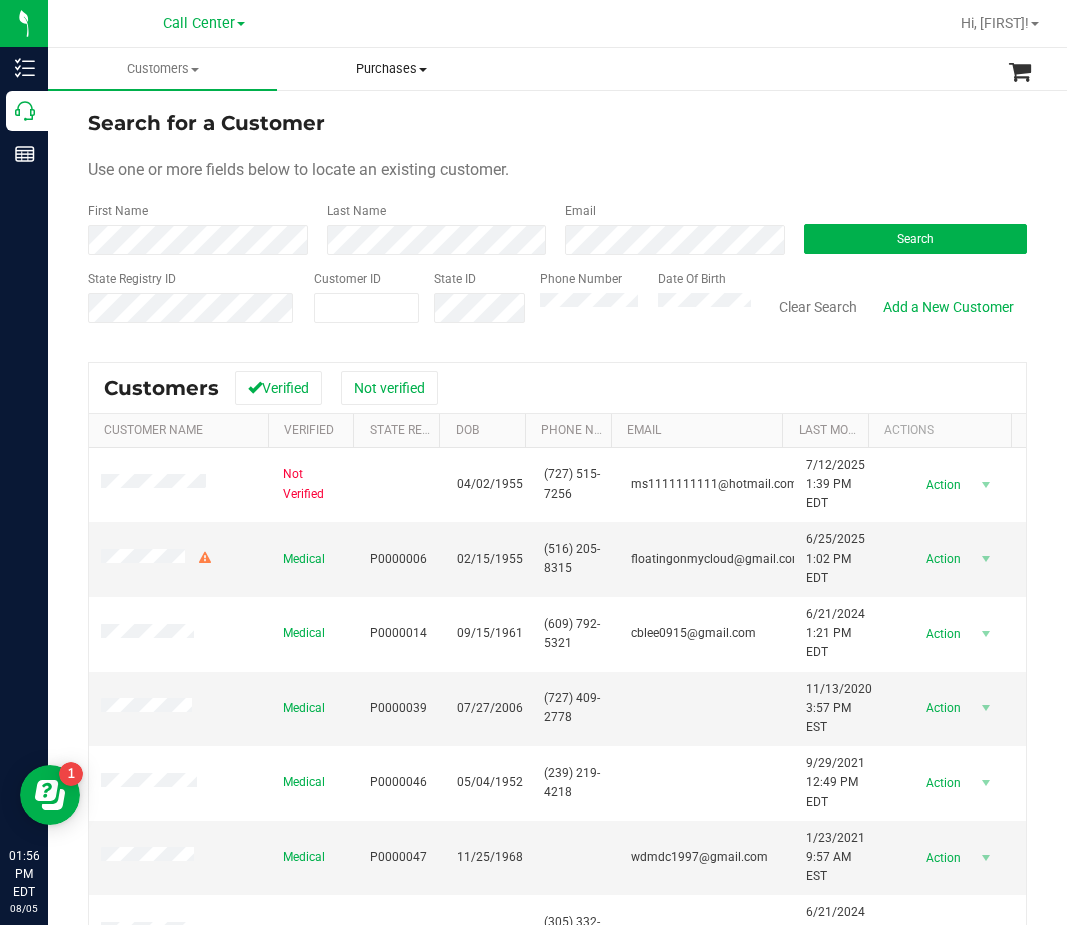 drag, startPoint x: 493, startPoint y: 131, endPoint x: 437, endPoint y: 80, distance: 75.74299 